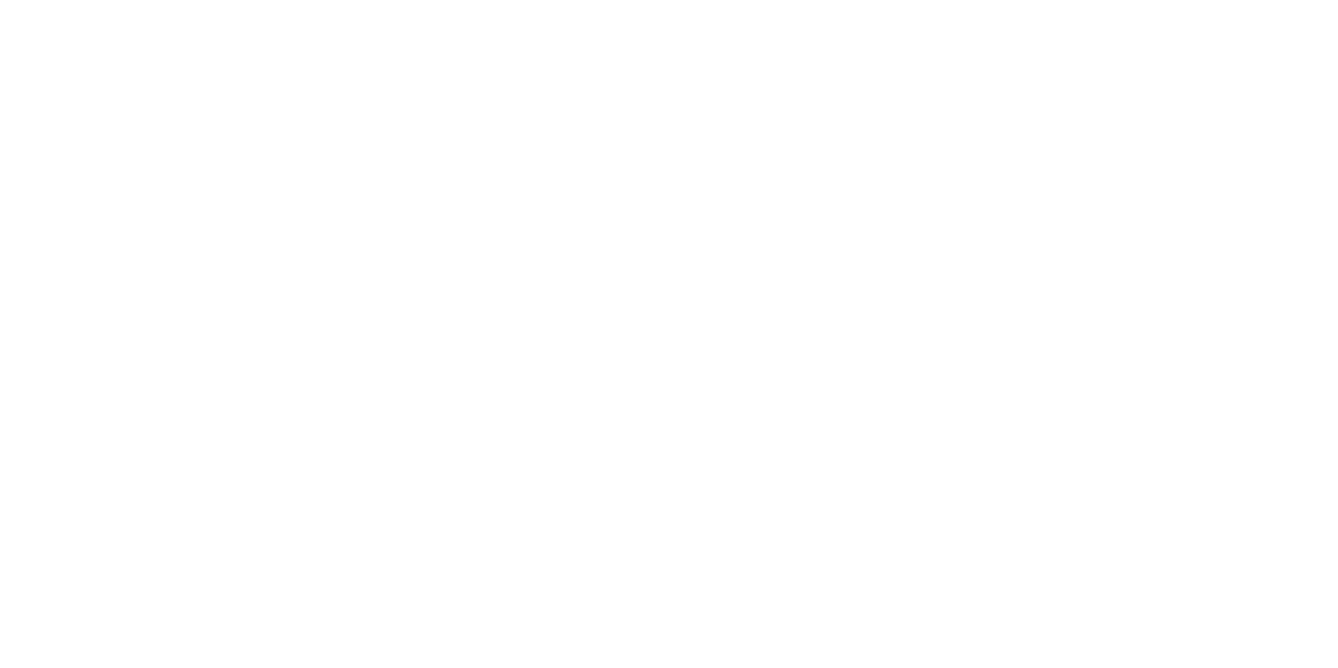 scroll, scrollTop: 0, scrollLeft: 0, axis: both 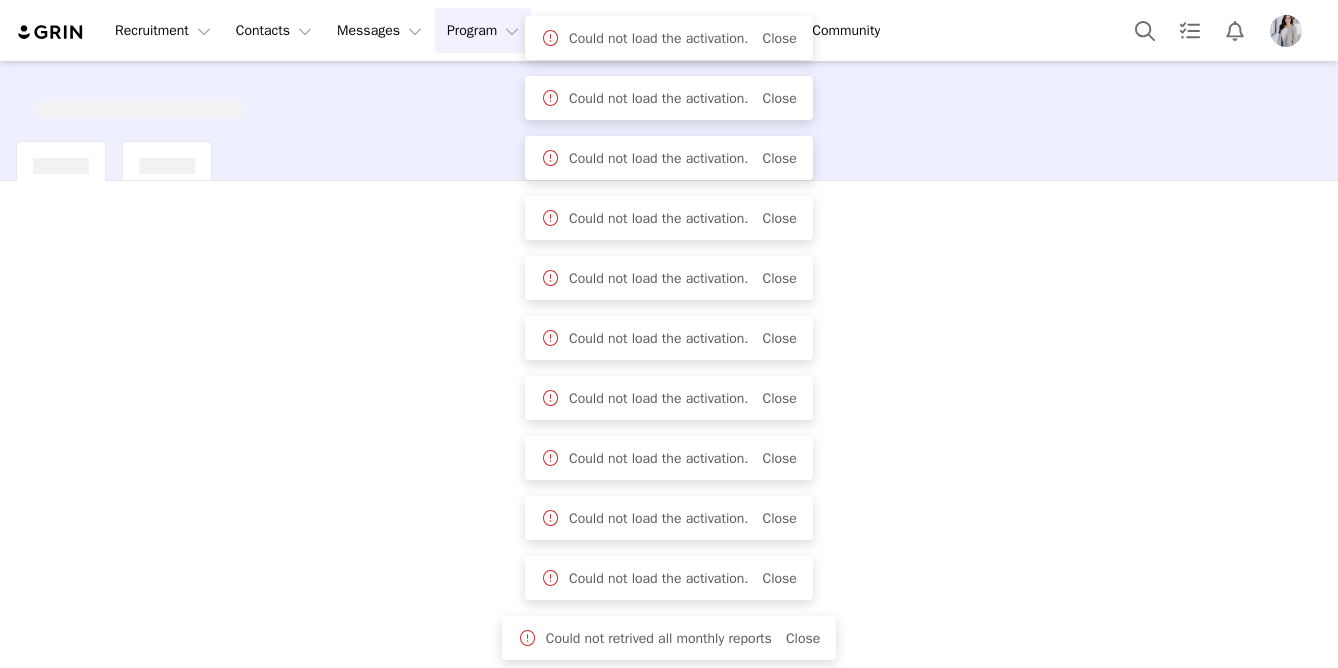 click at bounding box center (1286, 31) 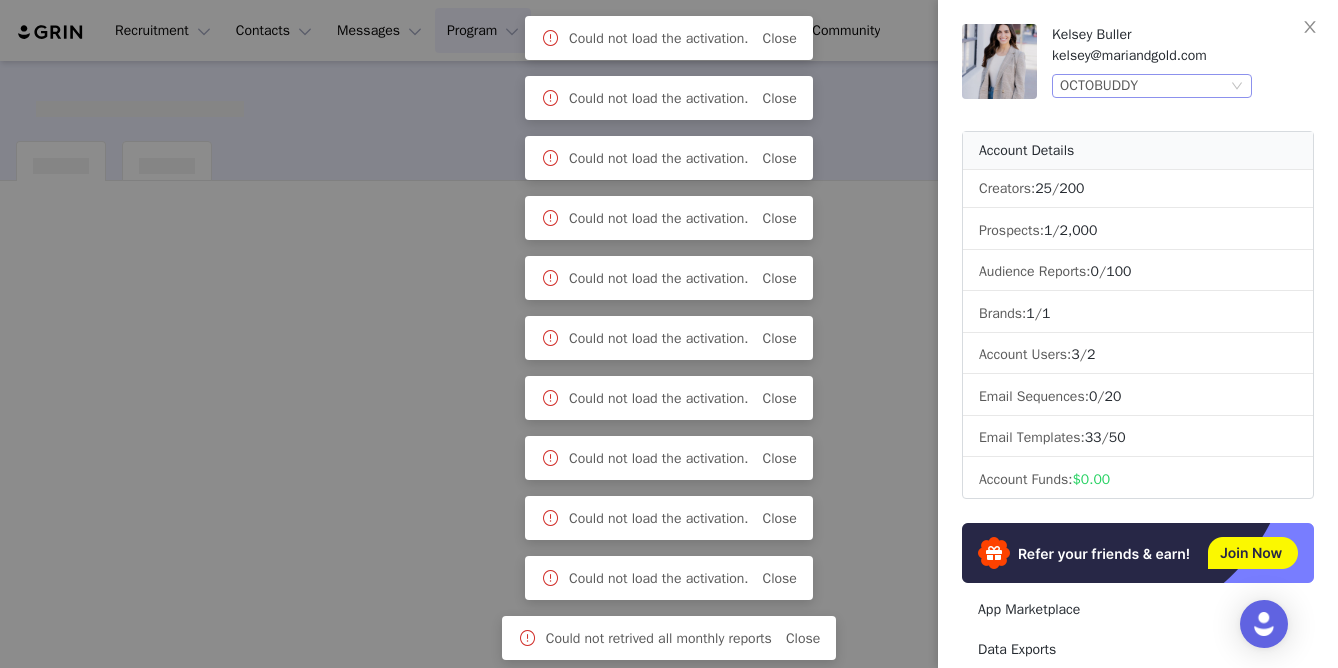 click on "OCTOBUDDY" at bounding box center (1099, 86) 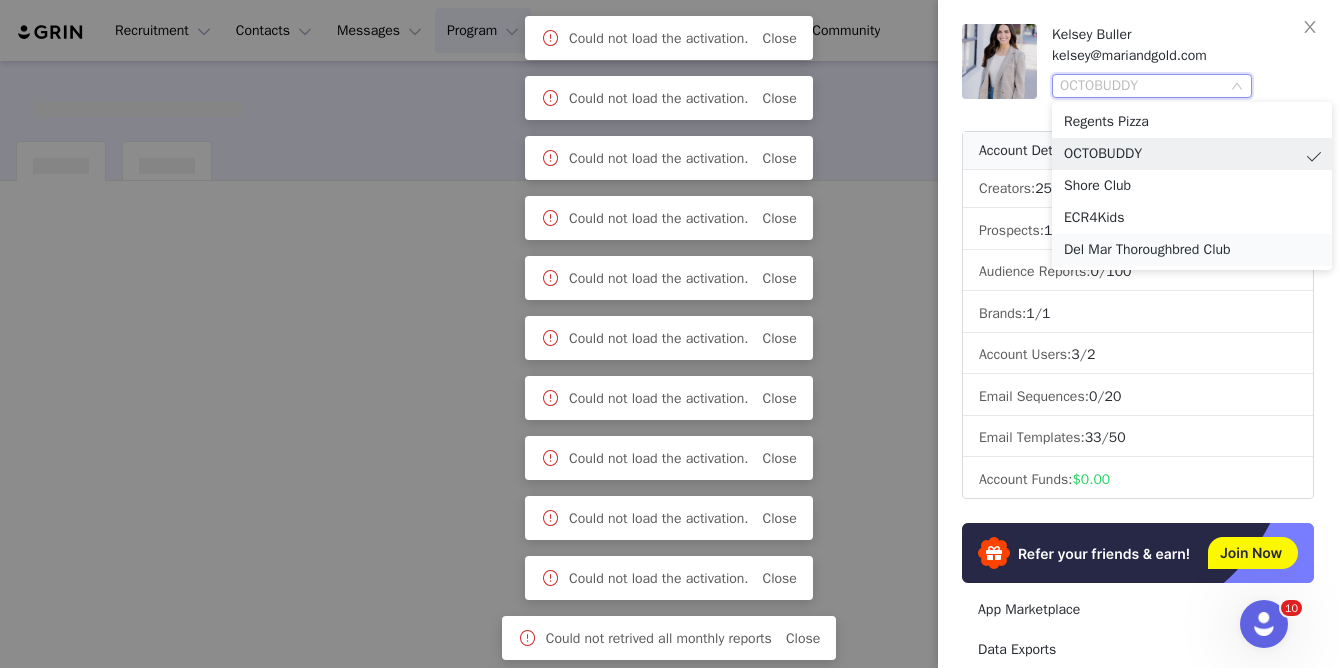 scroll, scrollTop: 0, scrollLeft: 0, axis: both 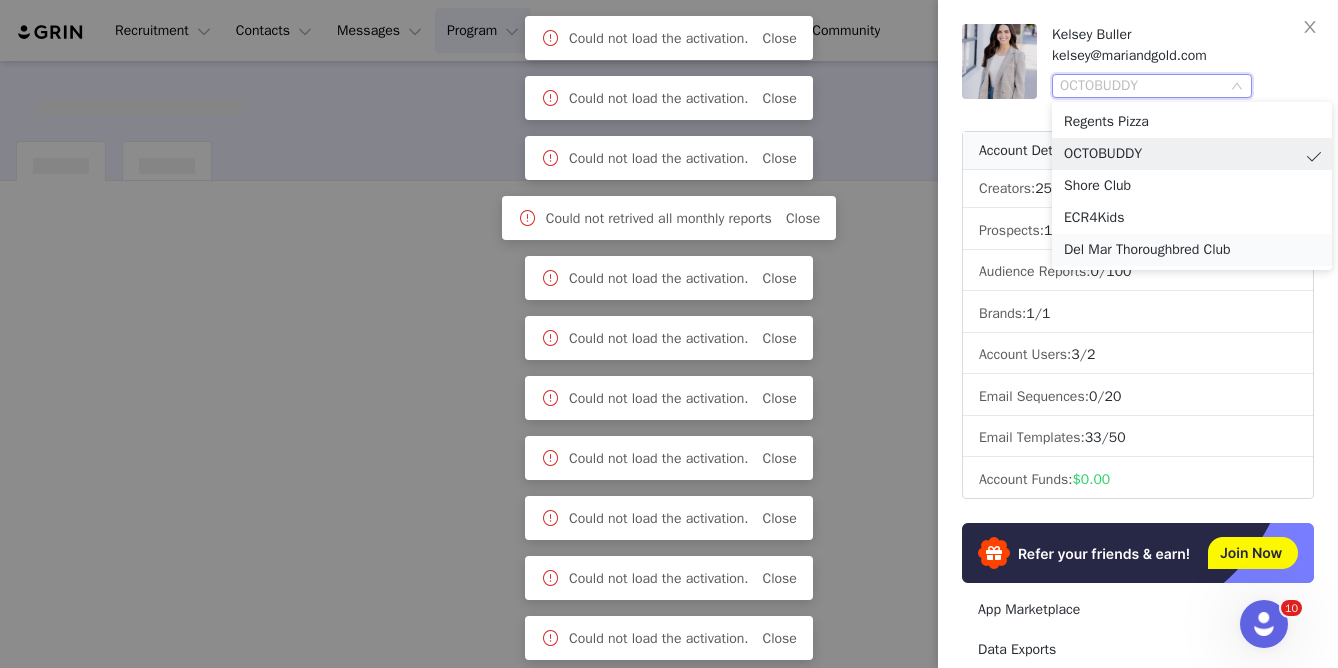 click on "Del Mar Thoroughbred Club" at bounding box center [1192, 250] 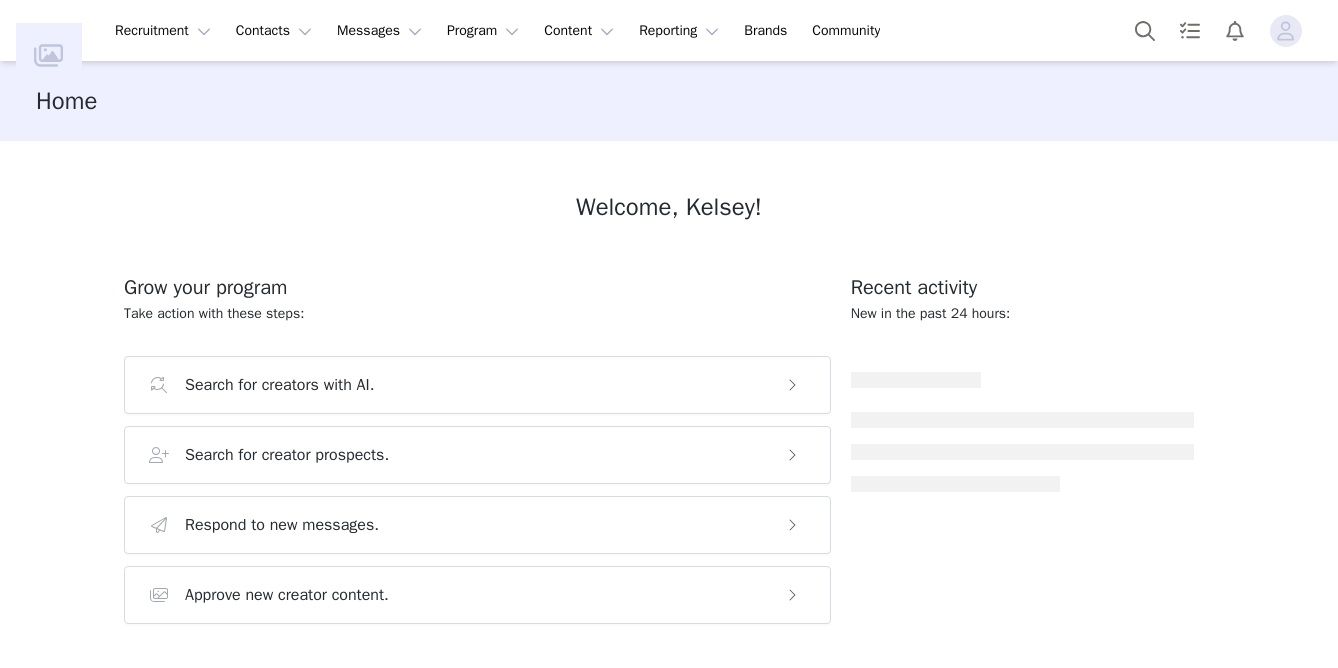 scroll, scrollTop: 0, scrollLeft: 0, axis: both 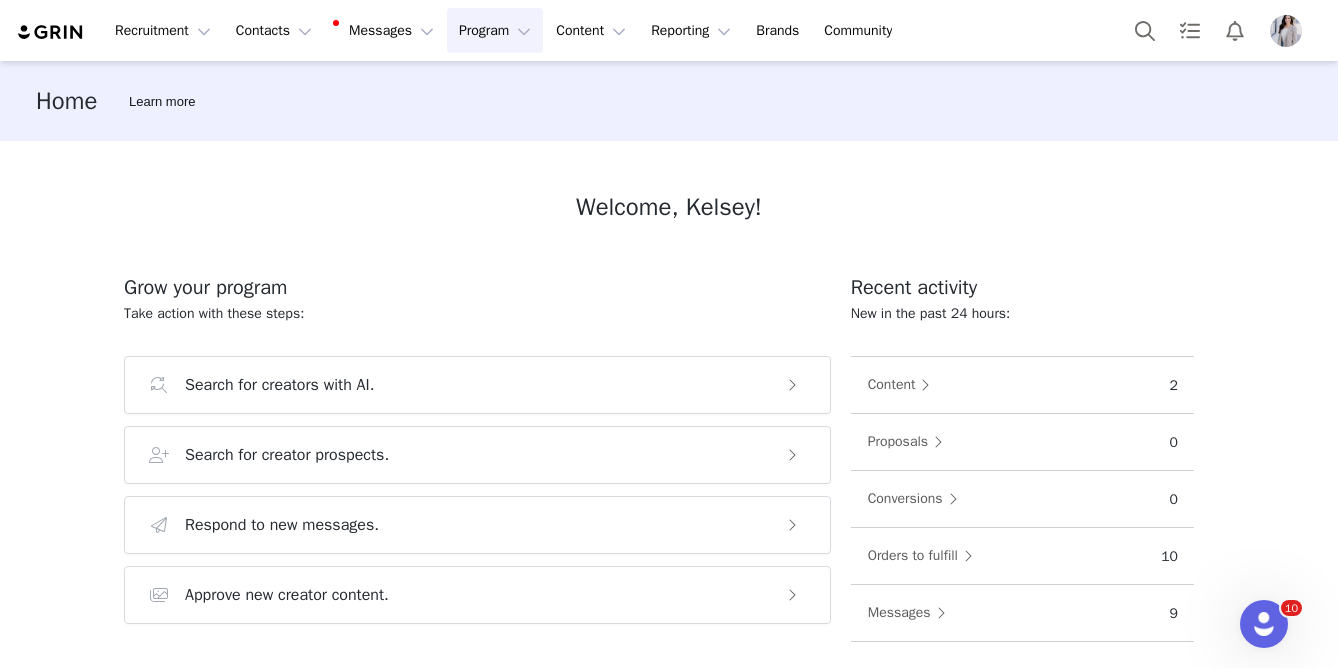 click on "Program Program" at bounding box center [495, 30] 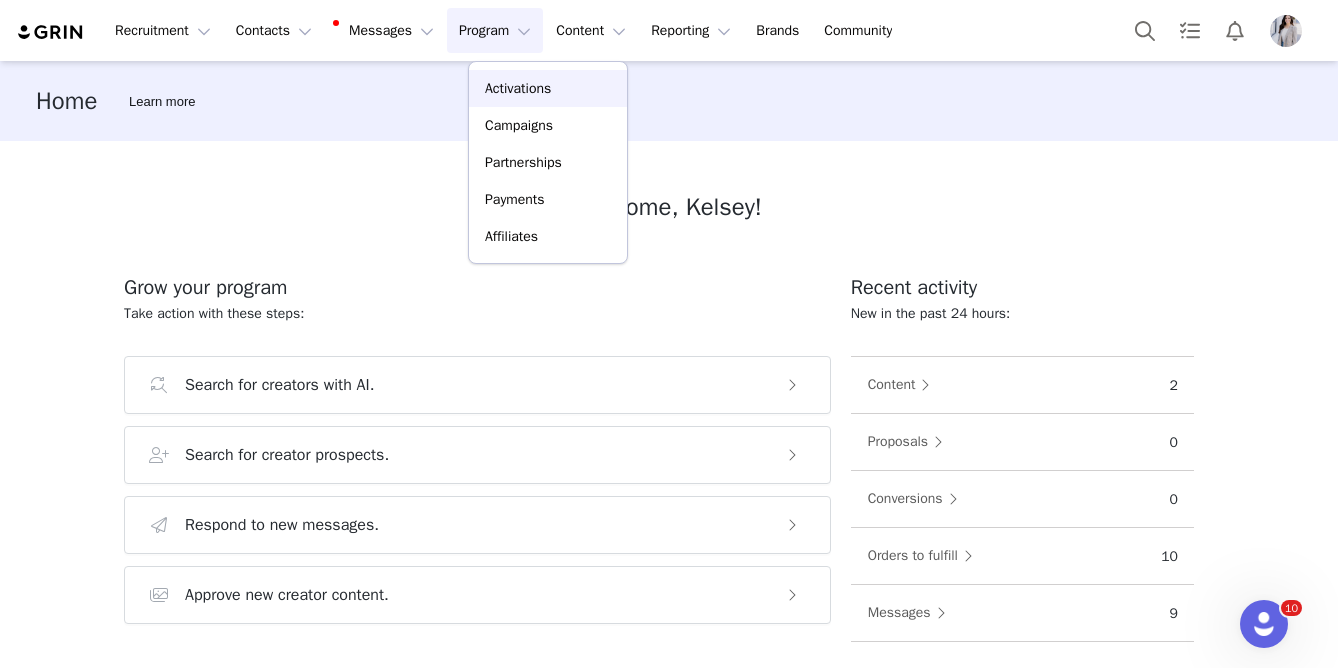 click on "Activations" at bounding box center [518, 88] 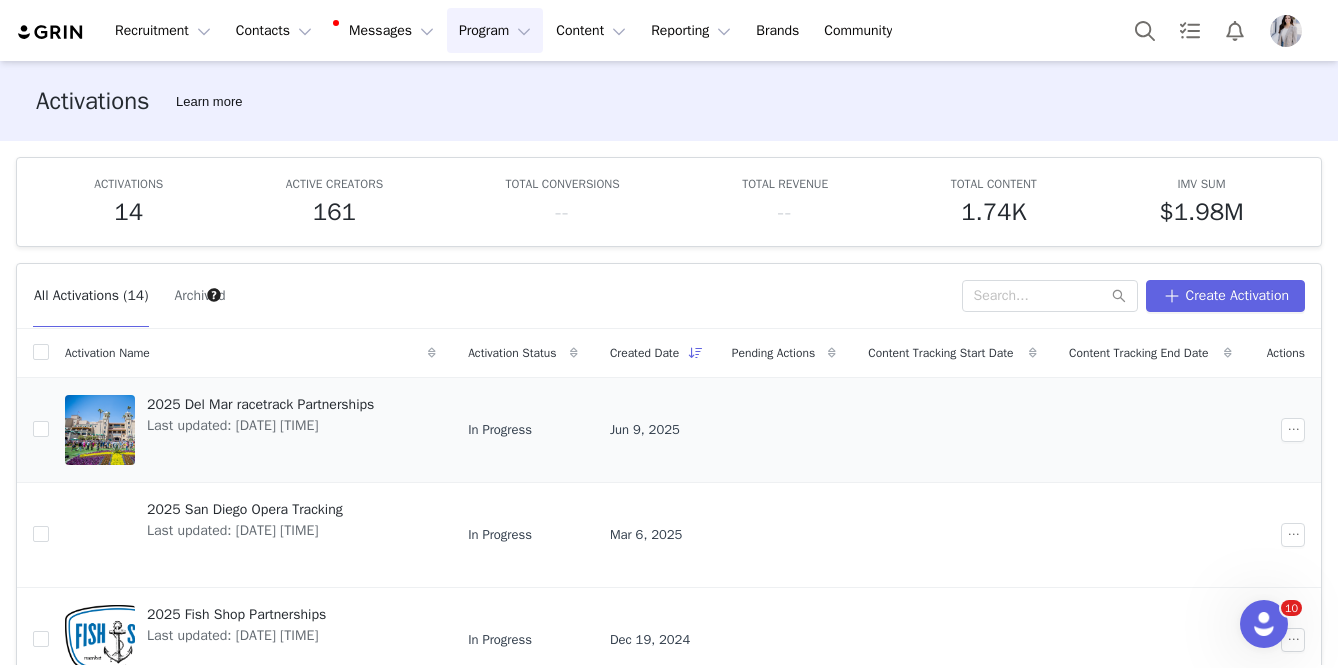 click on "2025 Del Mar racetrack Partnerships" at bounding box center [260, 404] 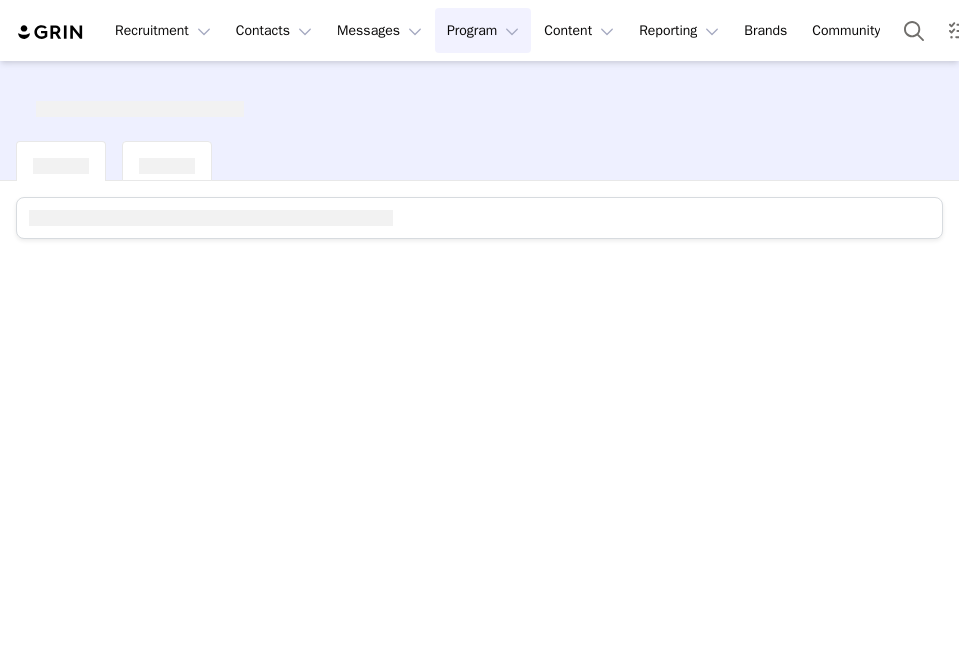 scroll, scrollTop: 0, scrollLeft: 0, axis: both 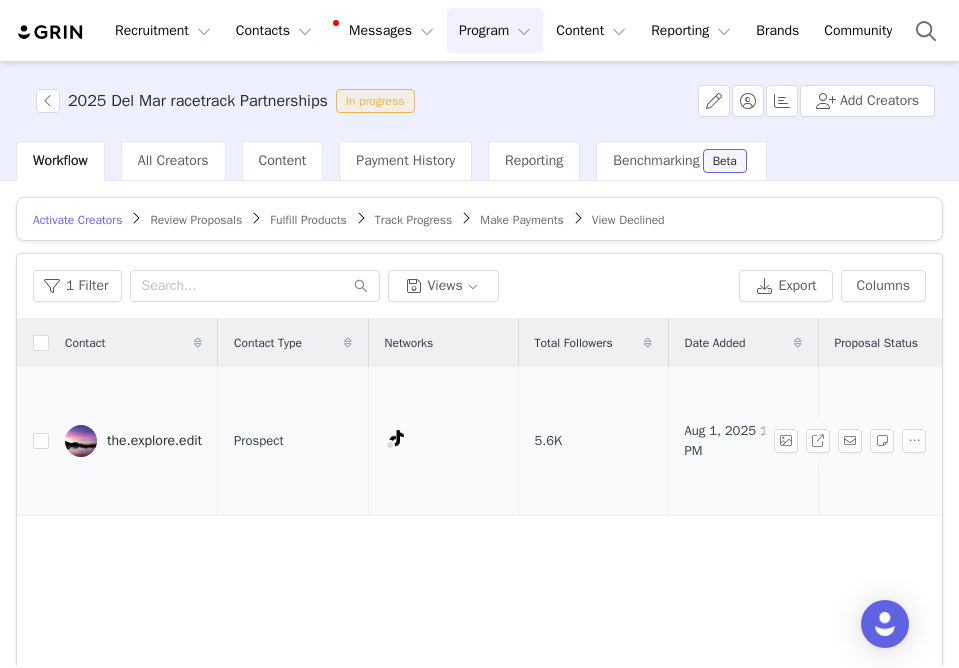 click on "the.explore.edit" at bounding box center (133, 441) 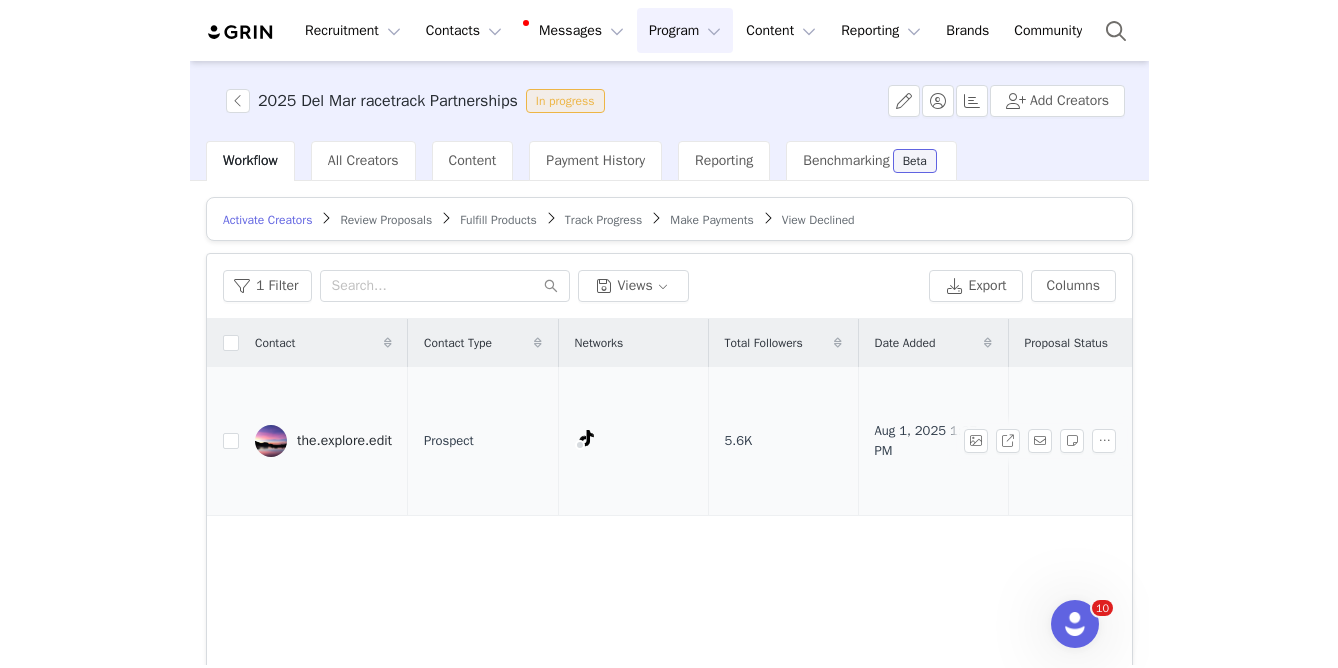 scroll, scrollTop: 0, scrollLeft: 0, axis: both 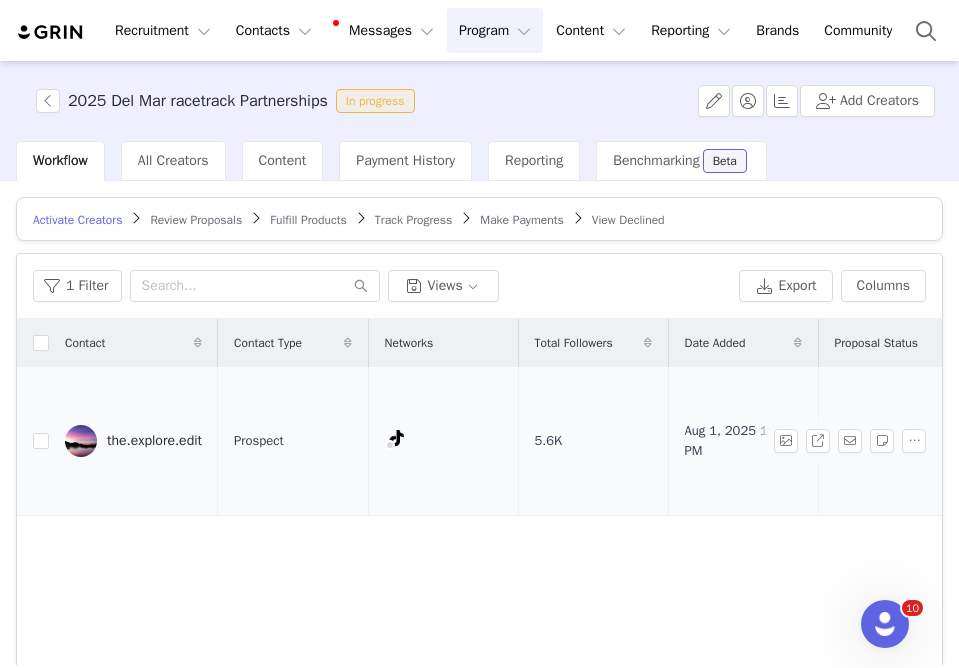 click on "the.explore.edit" at bounding box center (154, 441) 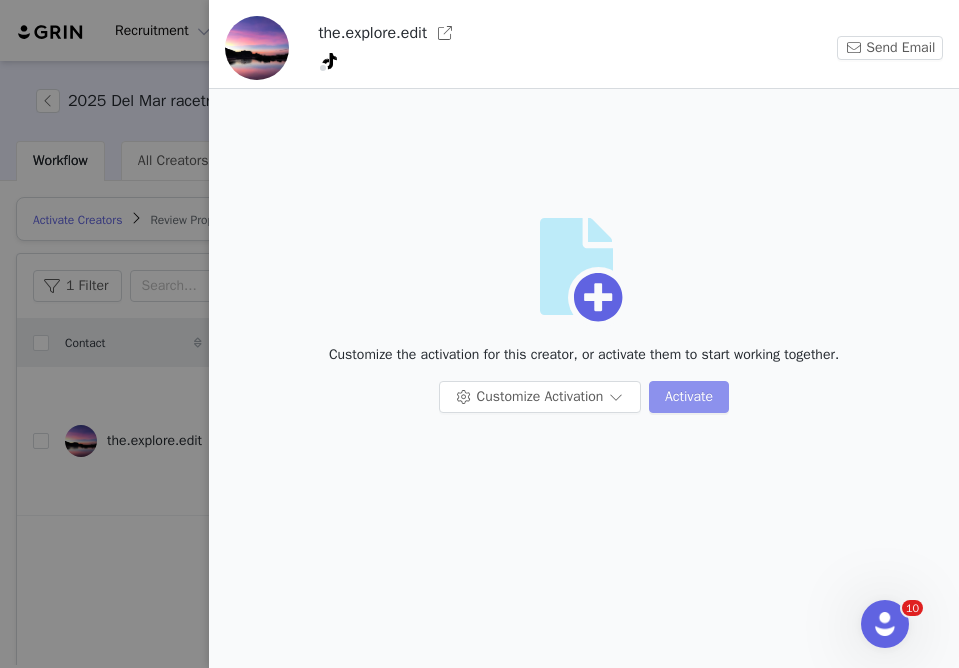 click on "Activate" at bounding box center [689, 397] 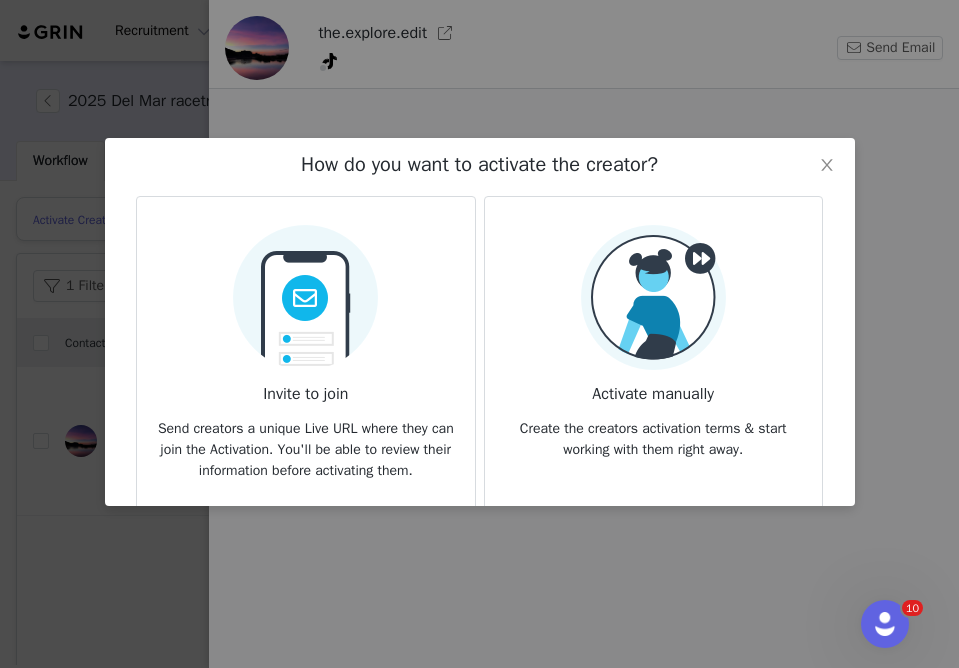 click on "Activate manually" at bounding box center [653, 388] 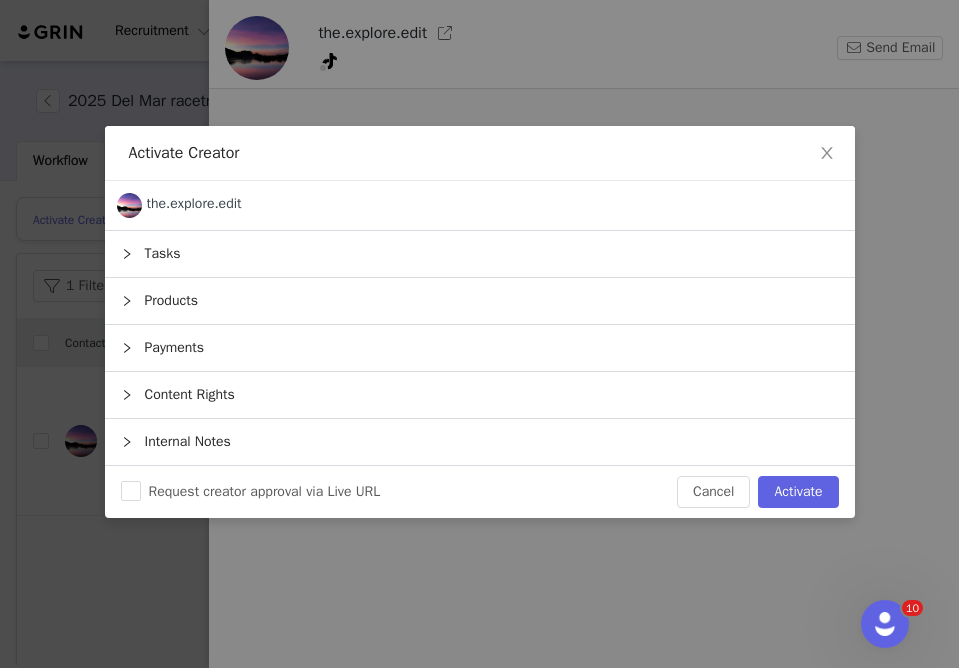 click on "Request creator approval via Live URL      Cancel Activate" at bounding box center [480, 492] 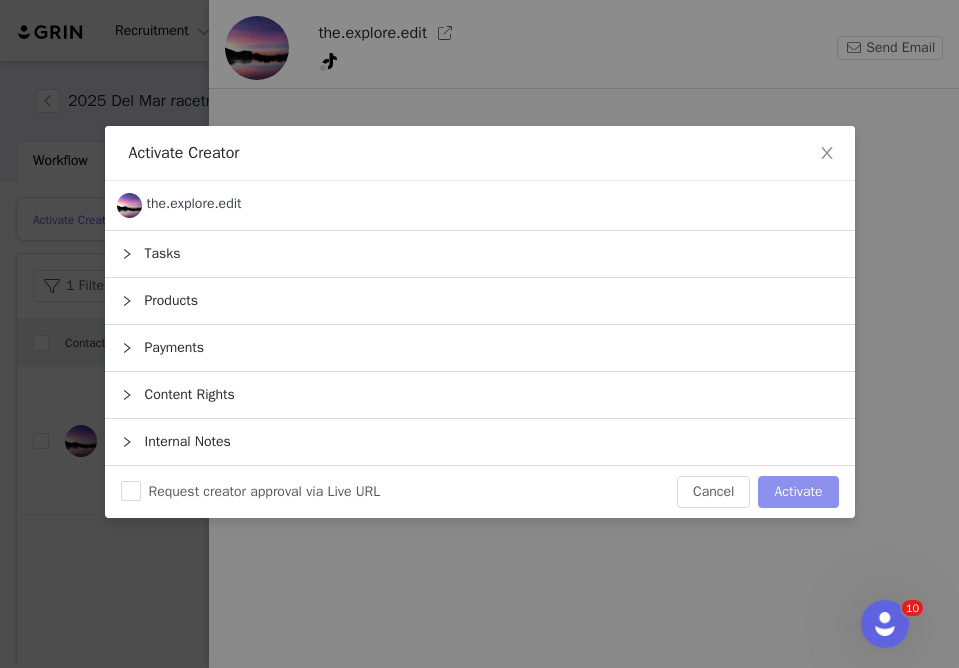click on "Activate" at bounding box center (798, 492) 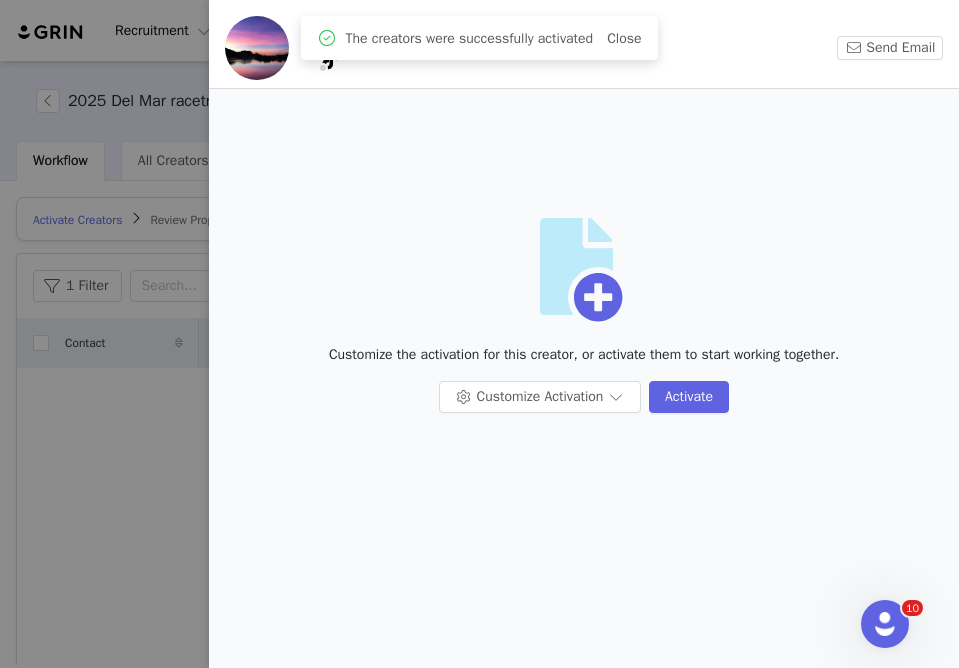 click at bounding box center (479, 334) 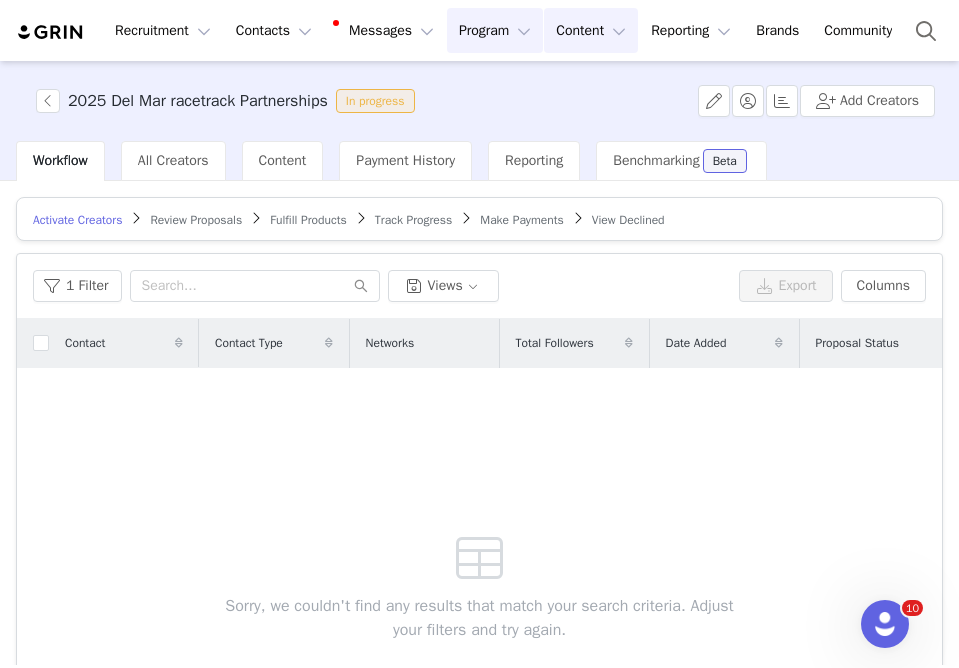 click on "Content Content" at bounding box center (591, 30) 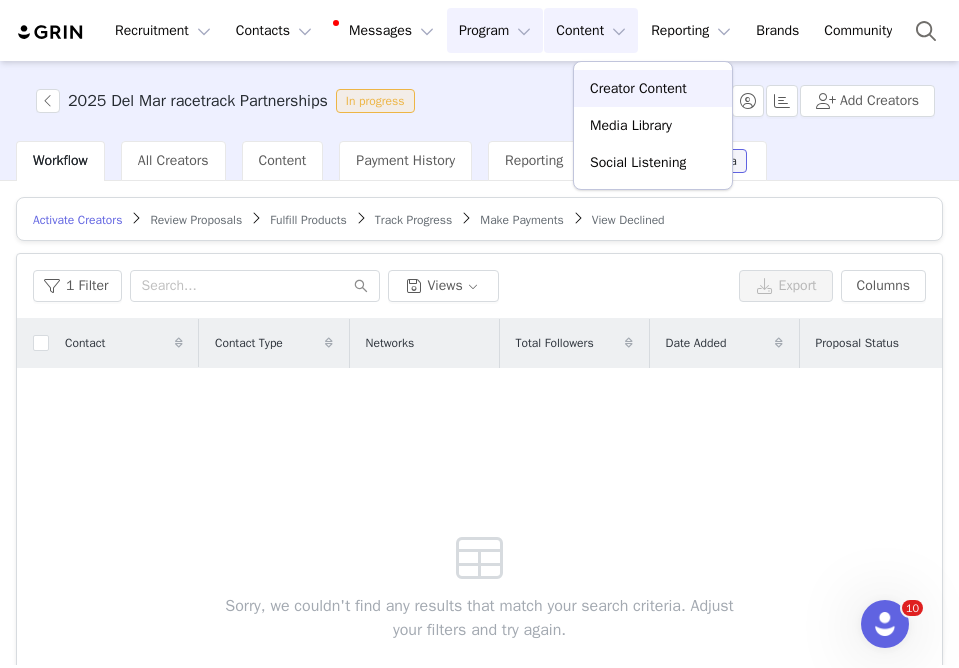 click on "Creator Content" at bounding box center [638, 88] 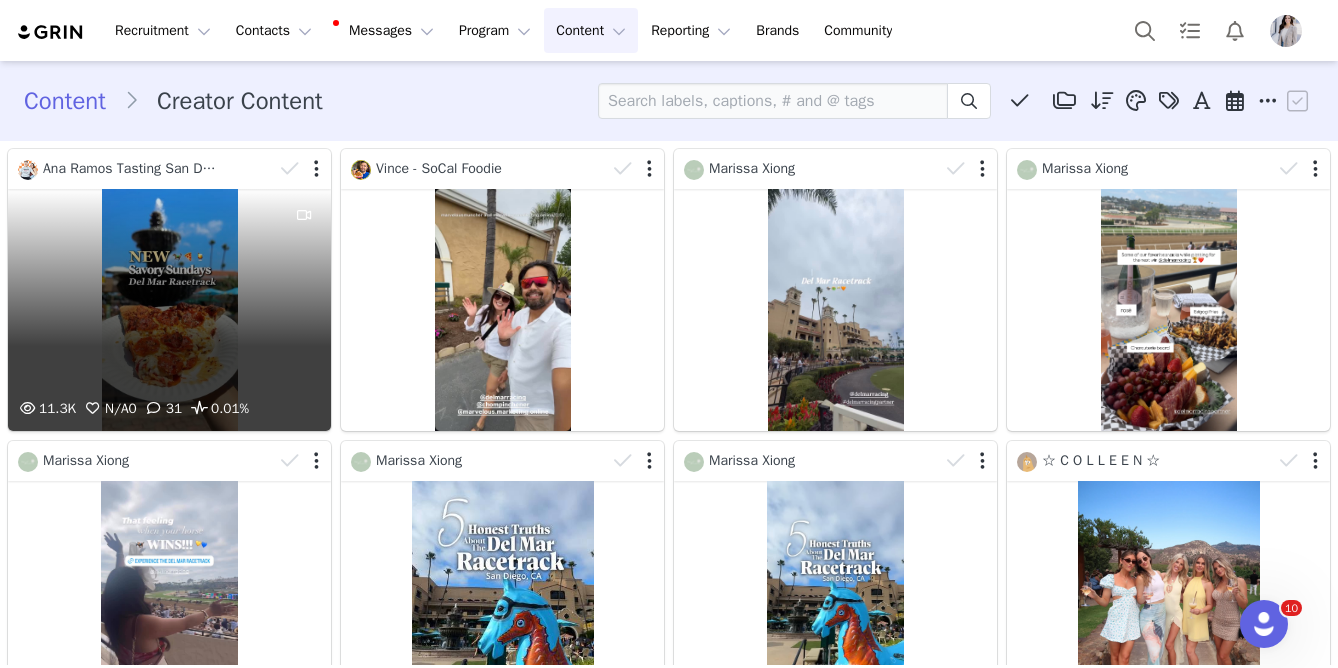 click on "11.3K   N/A  0  31  0.01%" at bounding box center [169, 310] 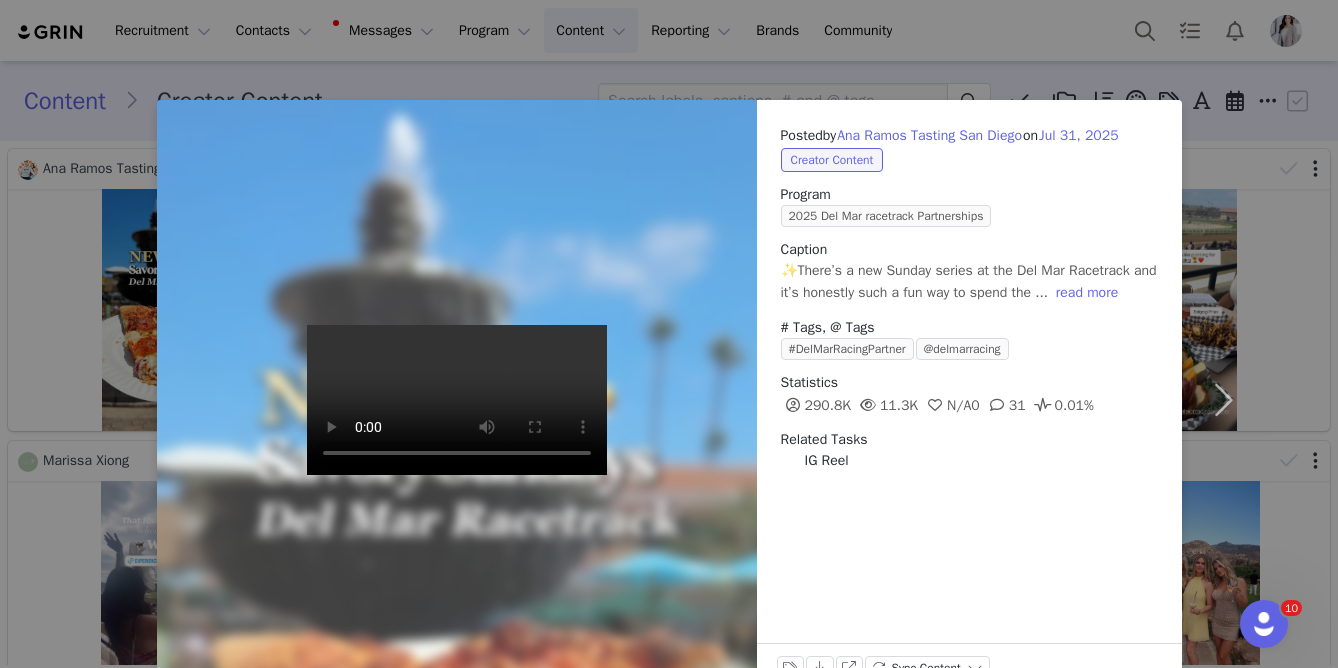 click on "Posted  by  Ana Ramos Tasting San Diego  on  Jul 31, 2025  Creator Content  Program 2025 Del Mar racetrack Partnerships Caption ✨There’s a new Sunday series at the Del Mar Racetrack and it’s honestly such a fun way to spend the ... read more # Tags, @ Tags  #DelMarRacingPartner   @delmarracing      Statistics 290.8K  11.3K   N/A  0  31  0.01%  Related Tasks IG Reel     Labels & Tags Download View on Instagram Sync Content" at bounding box center (669, 334) 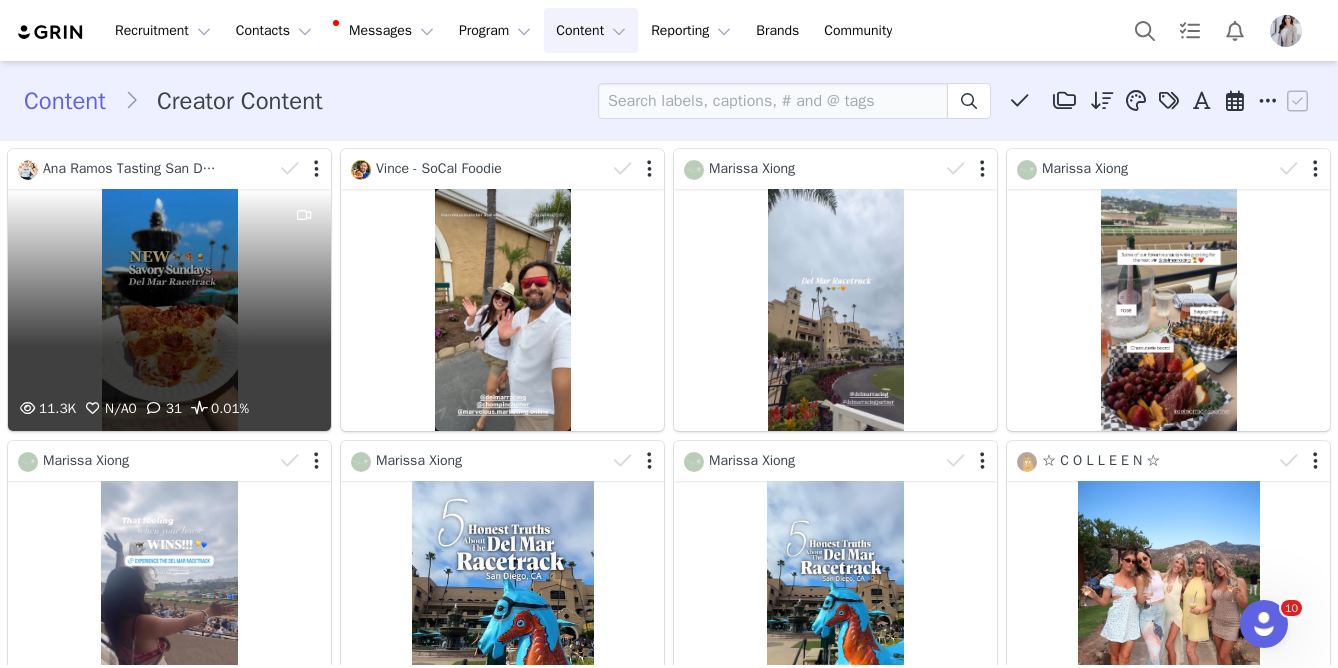 click on "11.3K   N/A  0  31  0.01%" at bounding box center [169, 310] 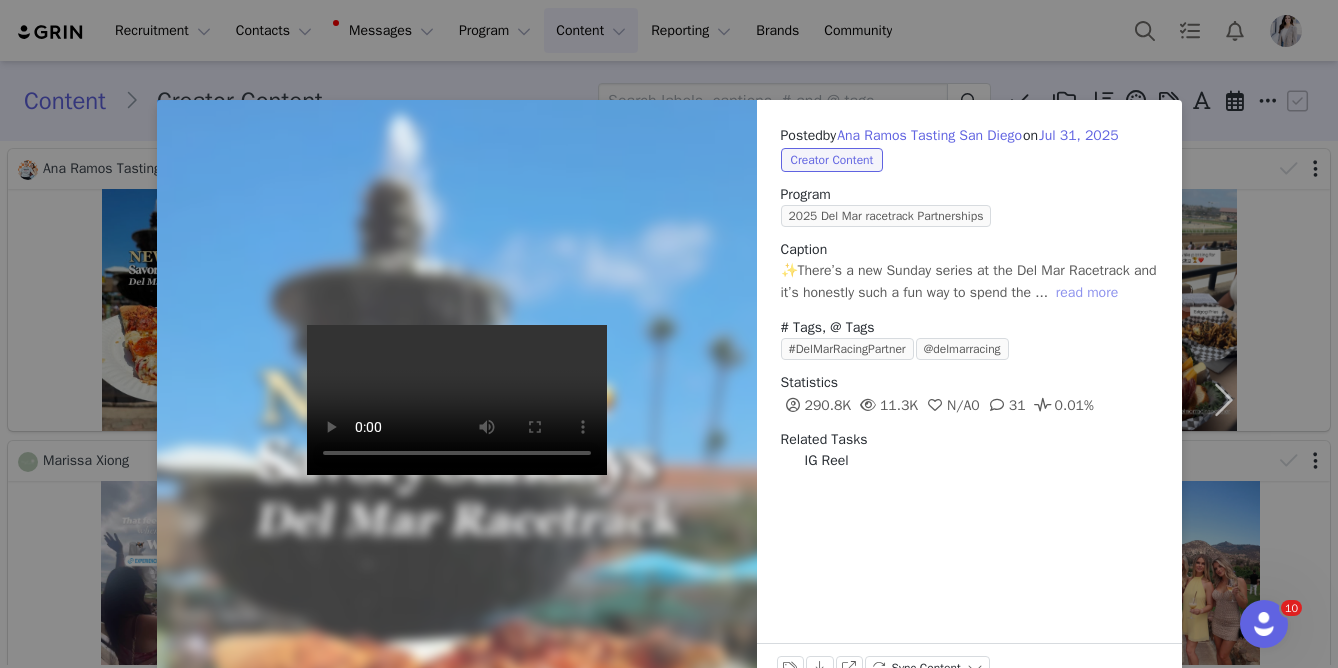 click on "read more" at bounding box center (1087, 293) 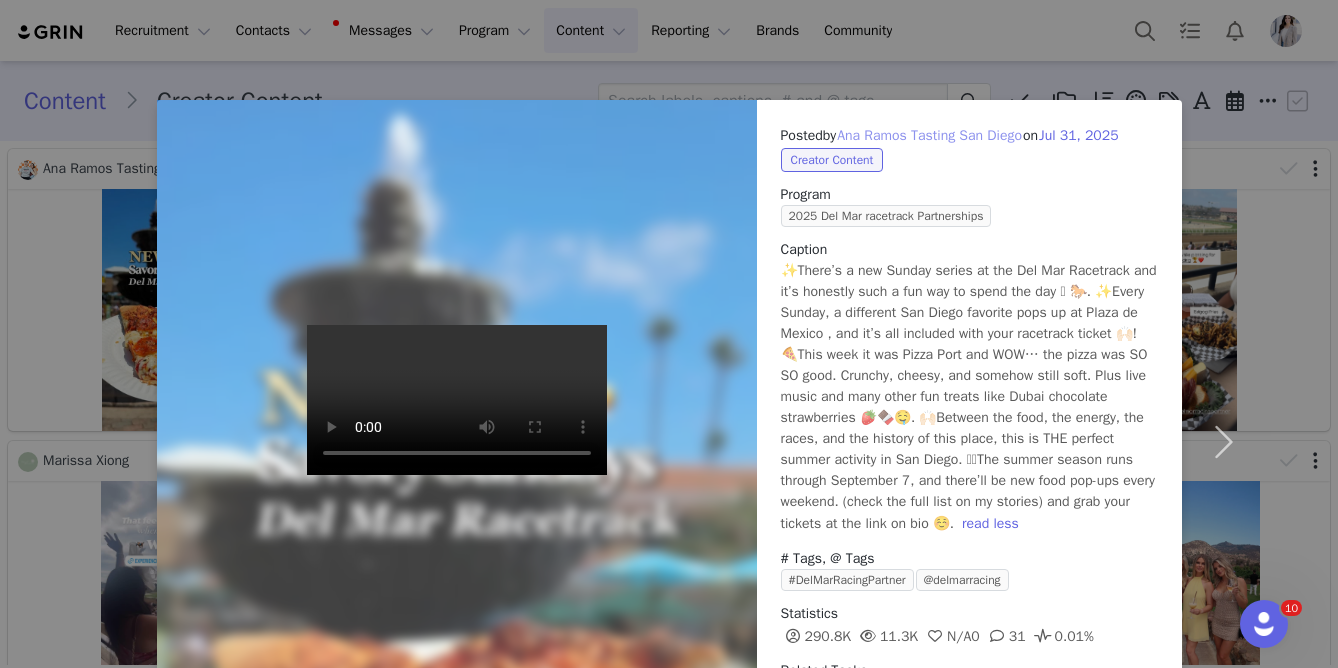 click on "Ana Ramos Tasting San Diego" at bounding box center (929, 136) 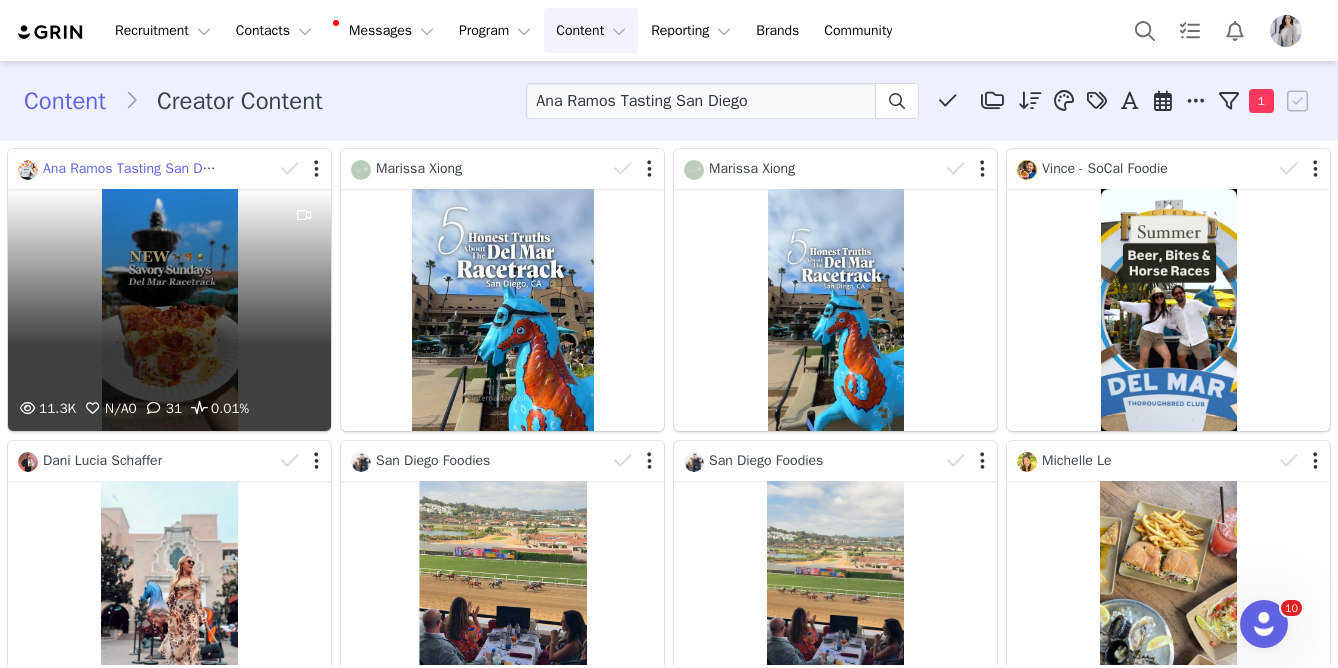 click on "Ana Ramos Tasting San Diego" at bounding box center [135, 168] 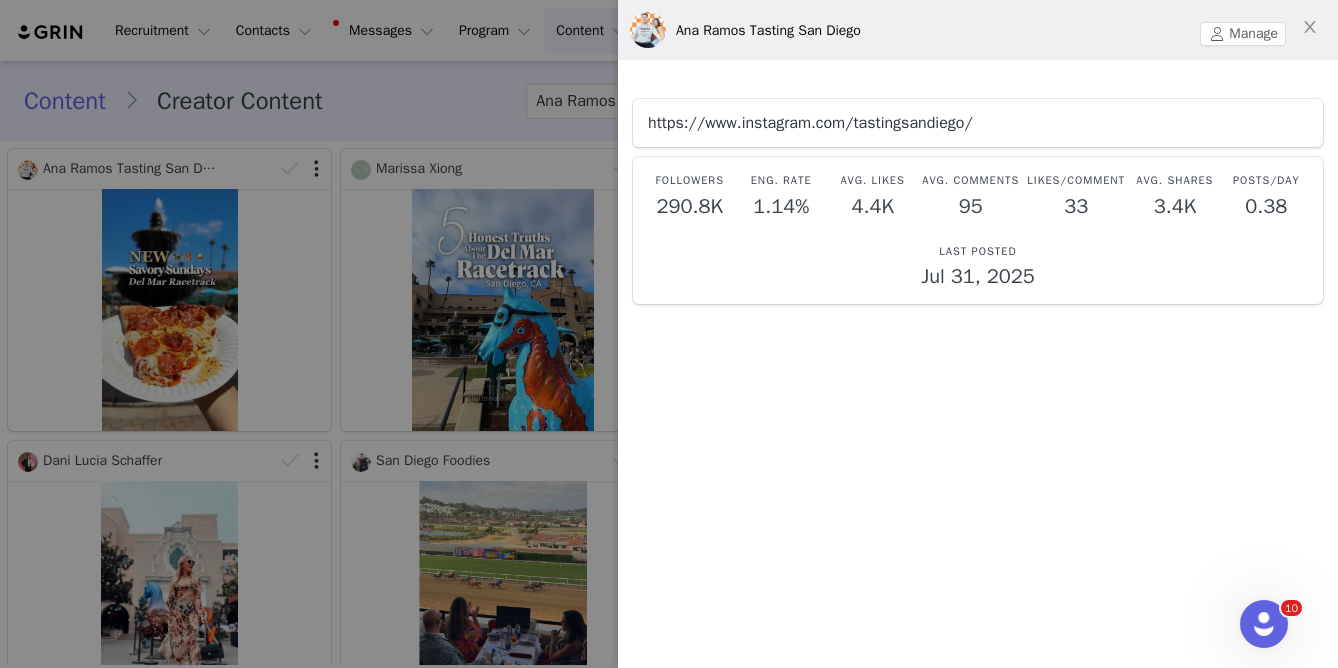 click on "https://www.instagram.com/tastingsandiego/" at bounding box center (810, 123) 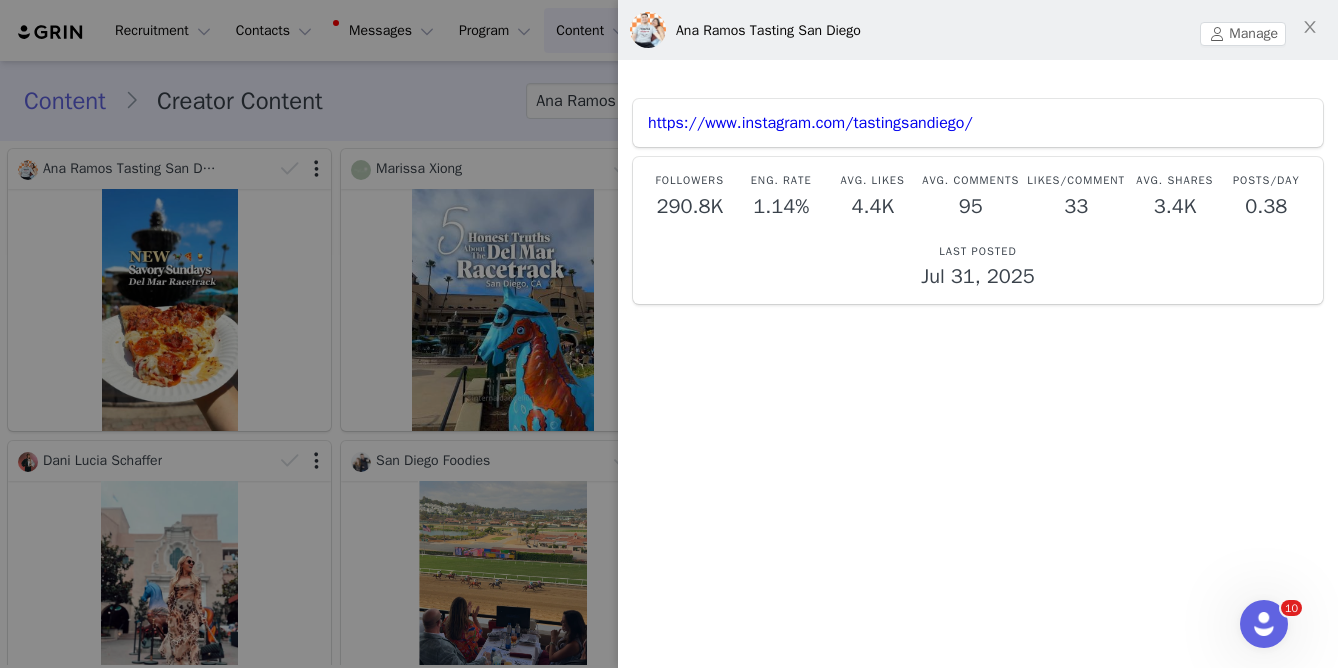 click at bounding box center (669, 334) 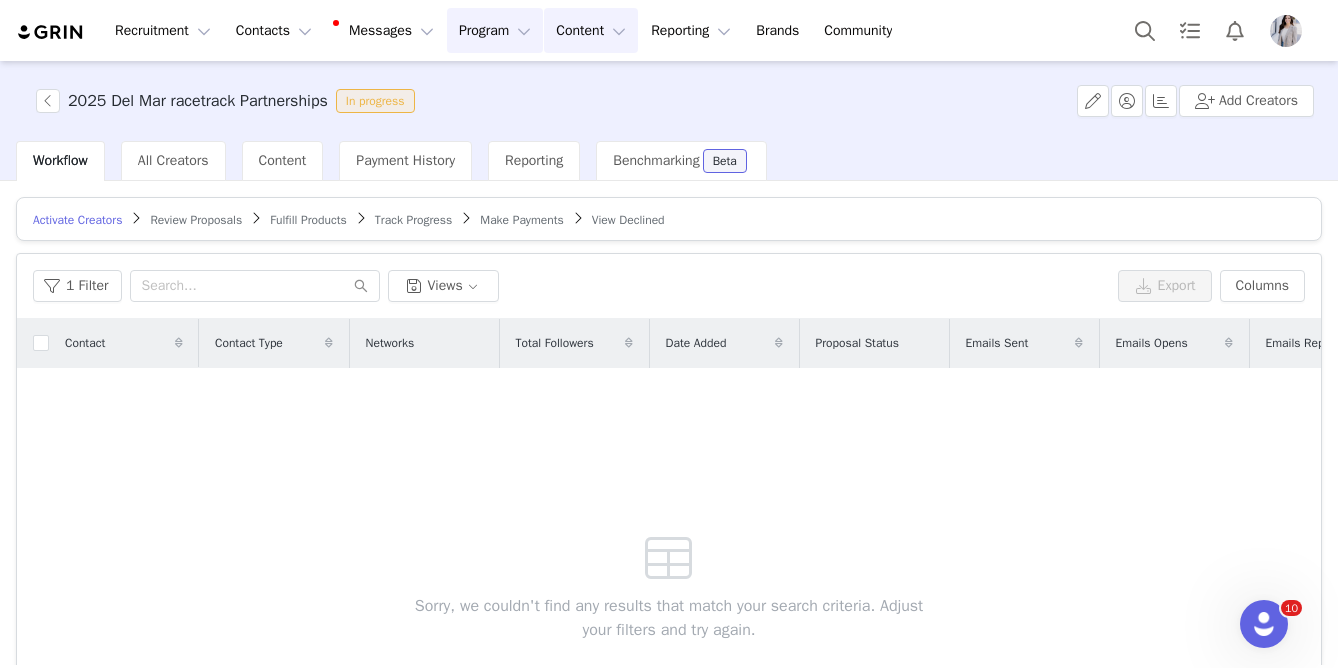 click on "Content Content" at bounding box center [591, 30] 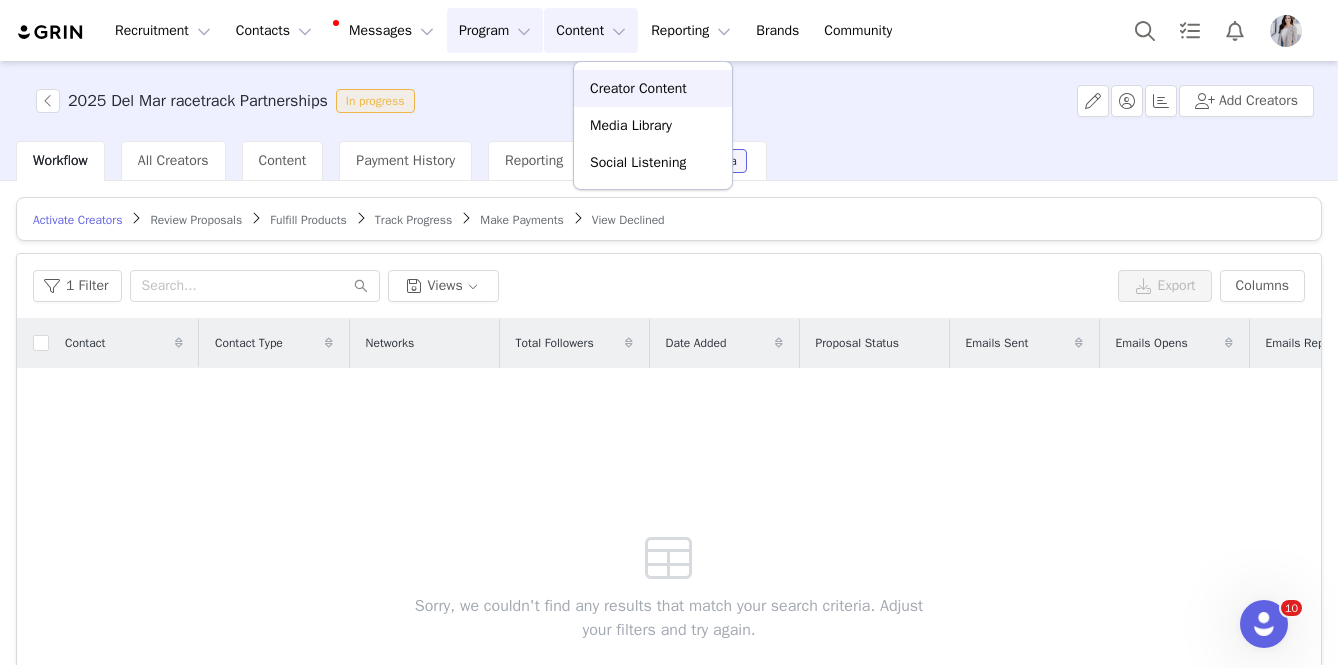 click on "Creator Content" at bounding box center (638, 88) 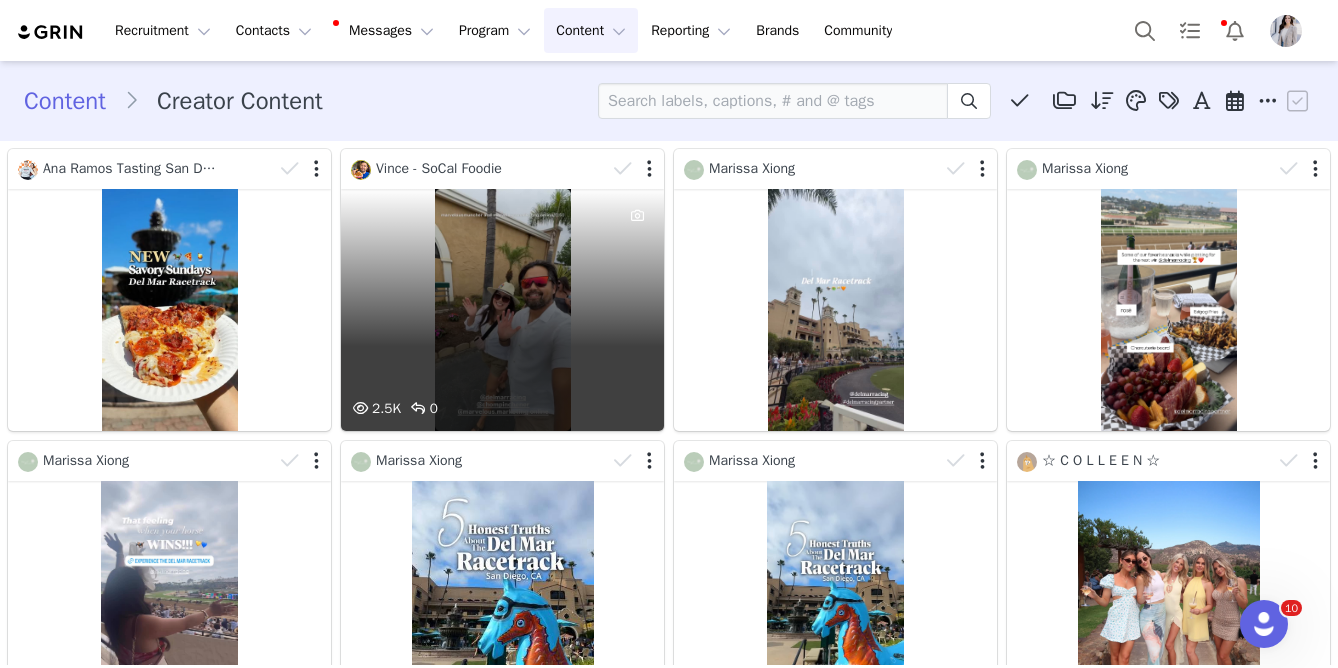 click on "2.5K  0" at bounding box center [502, 310] 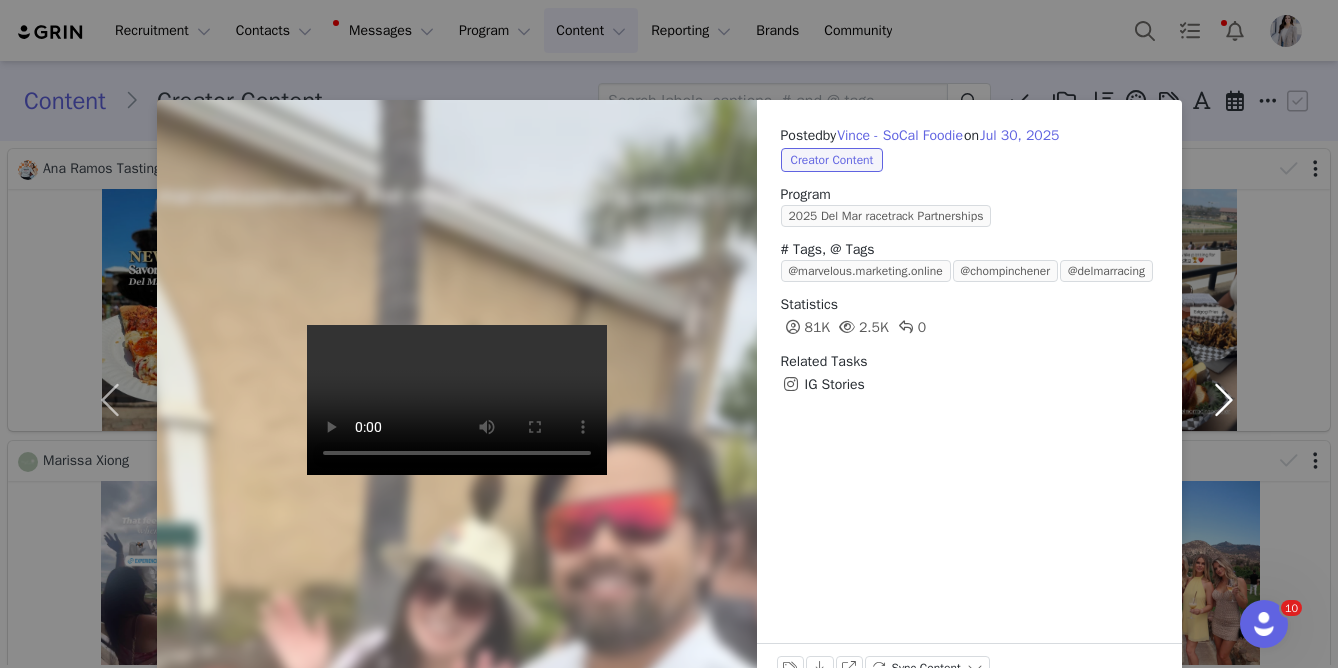 click at bounding box center [1224, 400] 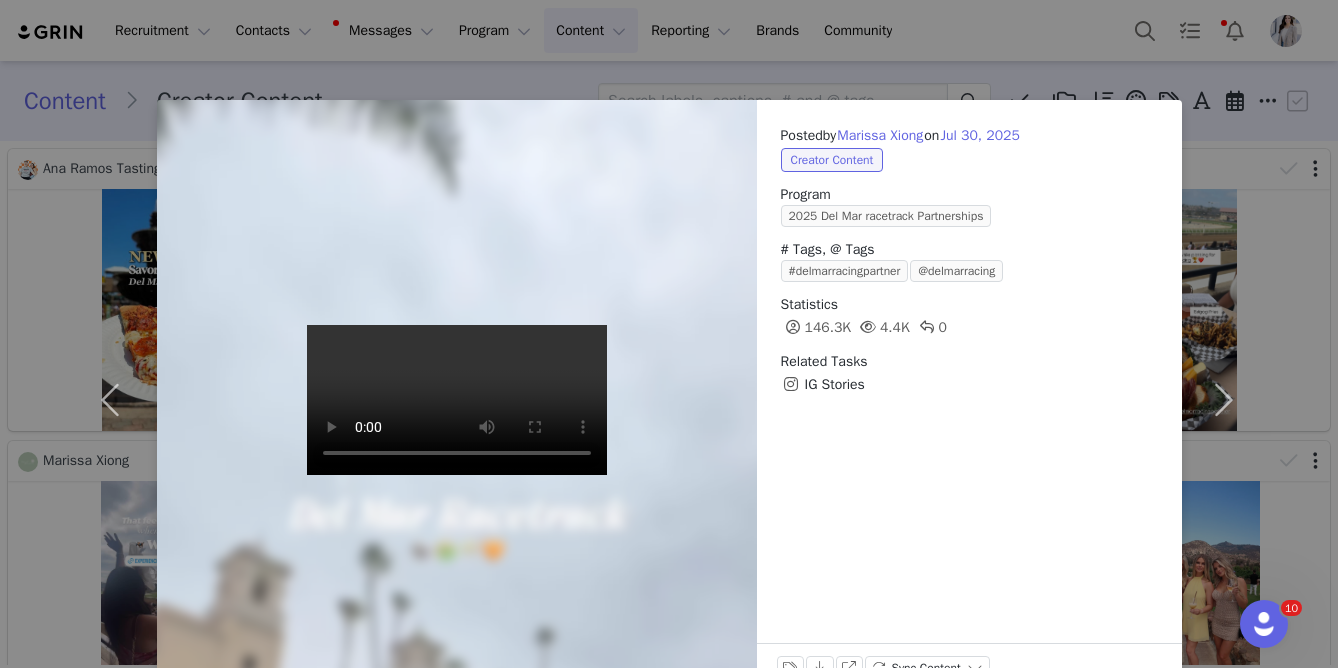 click on "Posted  by  Marissa Xiong  on  Jul 30, 2025  Creator Content  Program 2025 Del Mar racetrack Partnerships # Tags, @ Tags  #delmarracingpartner   @delmarracing      Statistics 146.3K  4.4K  0  Related Tasks IG Stories     Labels & Tags Download View on Instagram Sync Content" at bounding box center (669, 334) 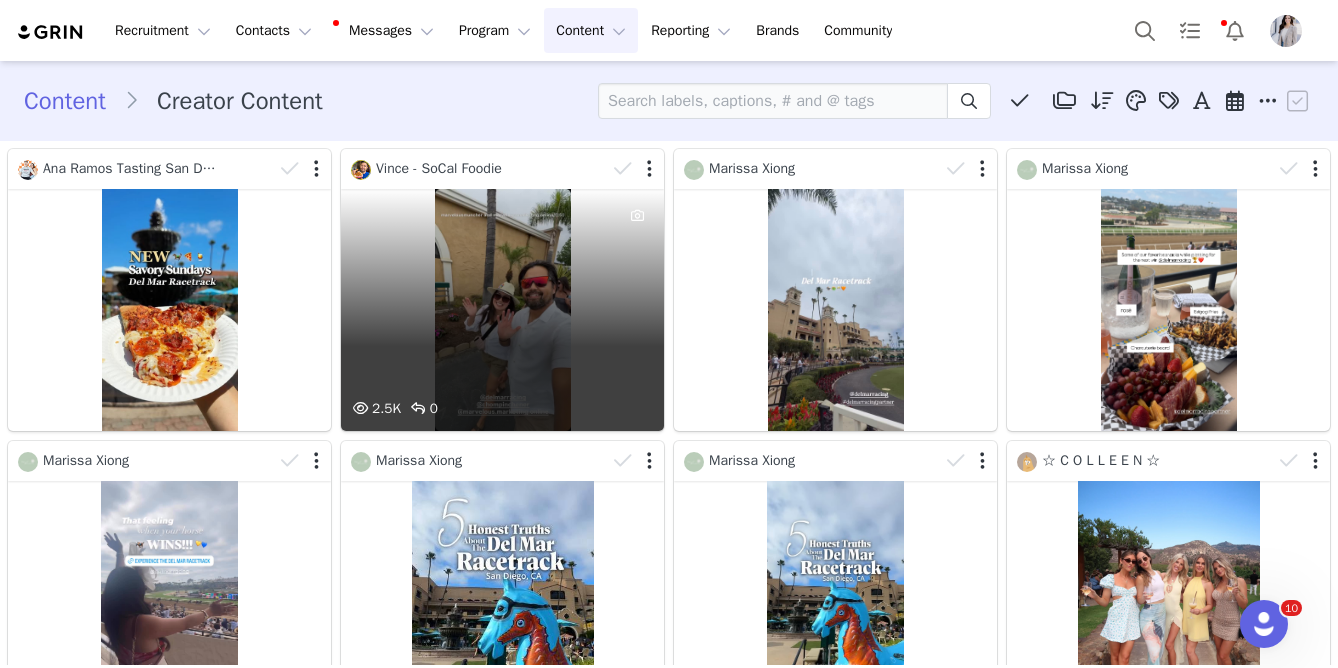 click on "2.5K  0" at bounding box center (502, 310) 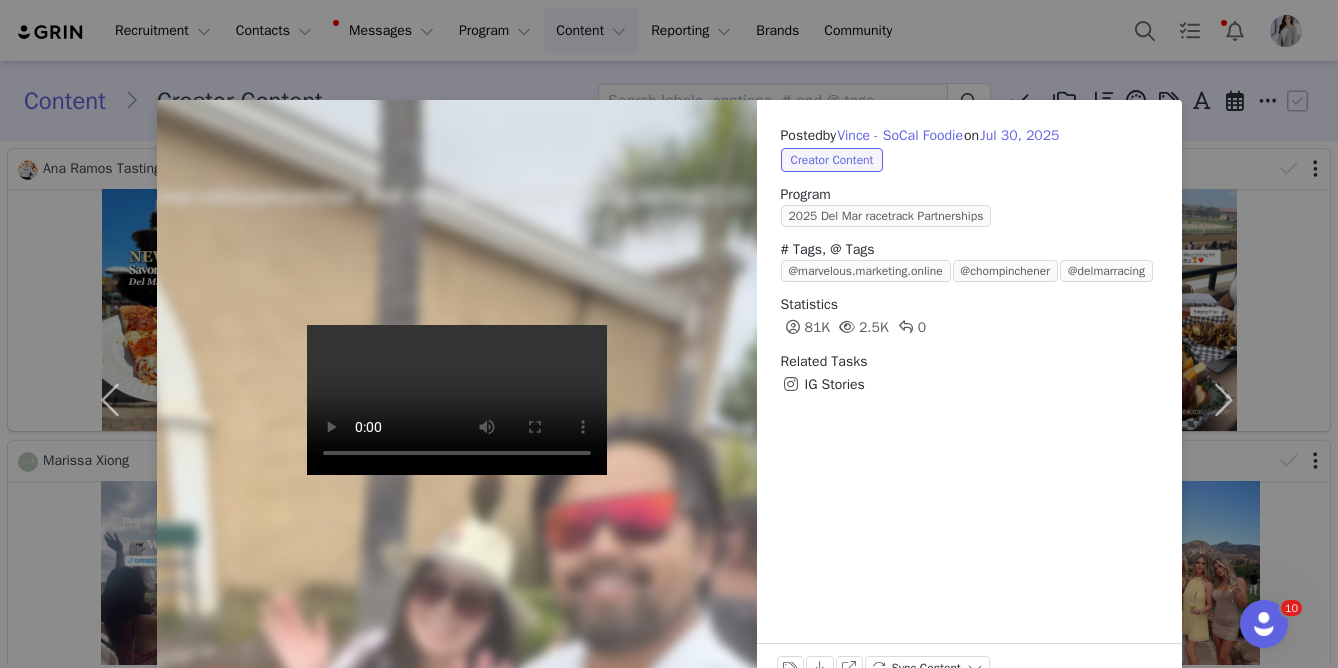 click on "Posted  by  Vince - SoCal Foodie  on  Jul 30, 2025  Creator Content  Program 2025 Del Mar racetrack Partnerships # Tags, @ Tags  @marvelous.marketing.online   @chompinchener   @delmarracing      Statistics 81K  2.5K  0  Related Tasks IG Stories     Labels & Tags Download View on Instagram Sync Content" at bounding box center [669, 334] 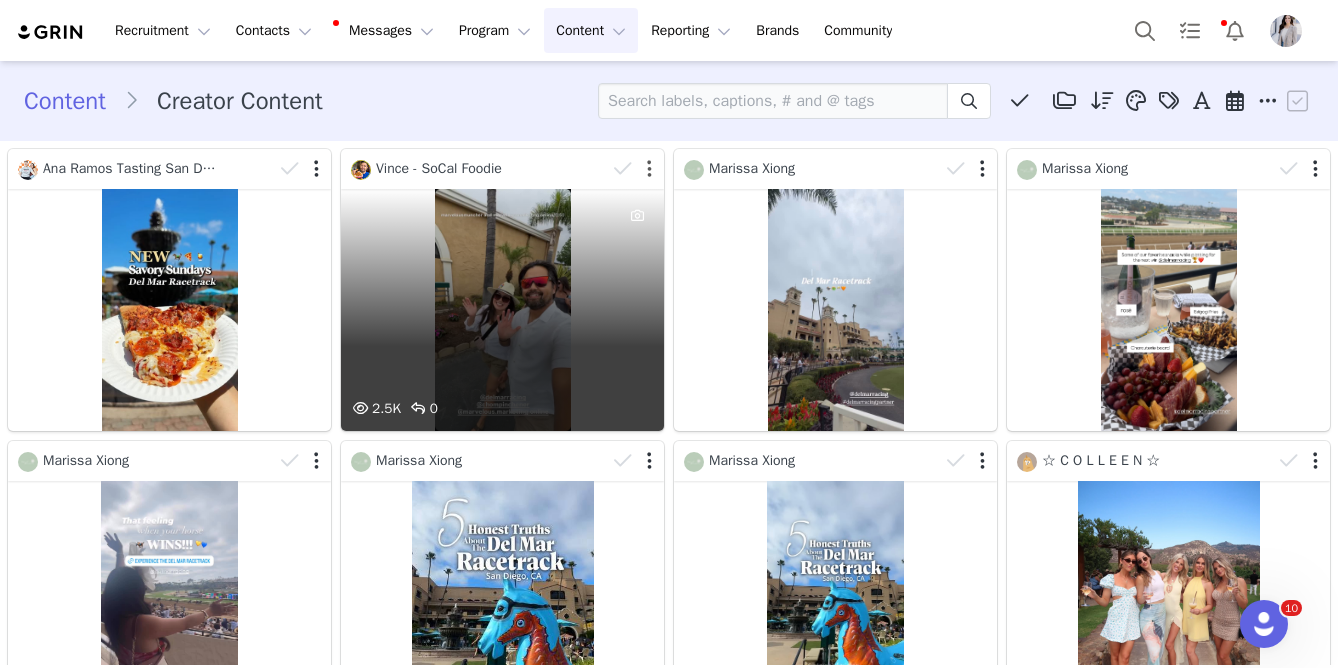 click at bounding box center (649, 169) 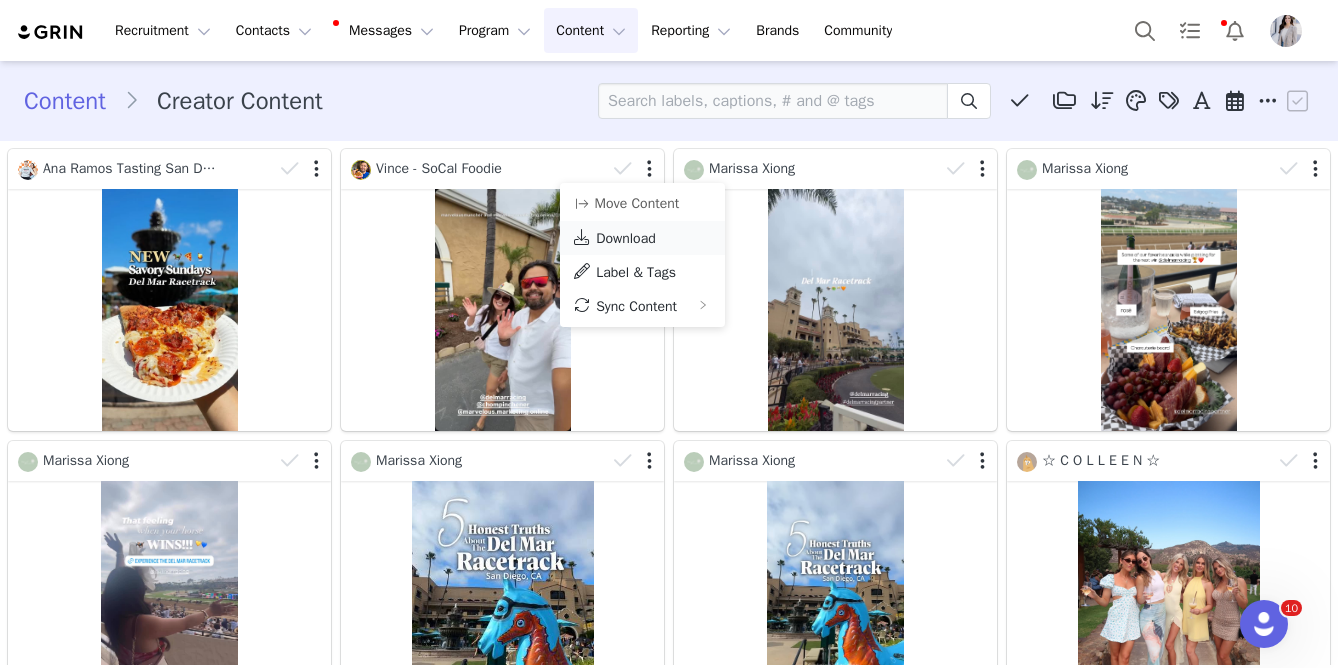 click on "Download" at bounding box center [626, 238] 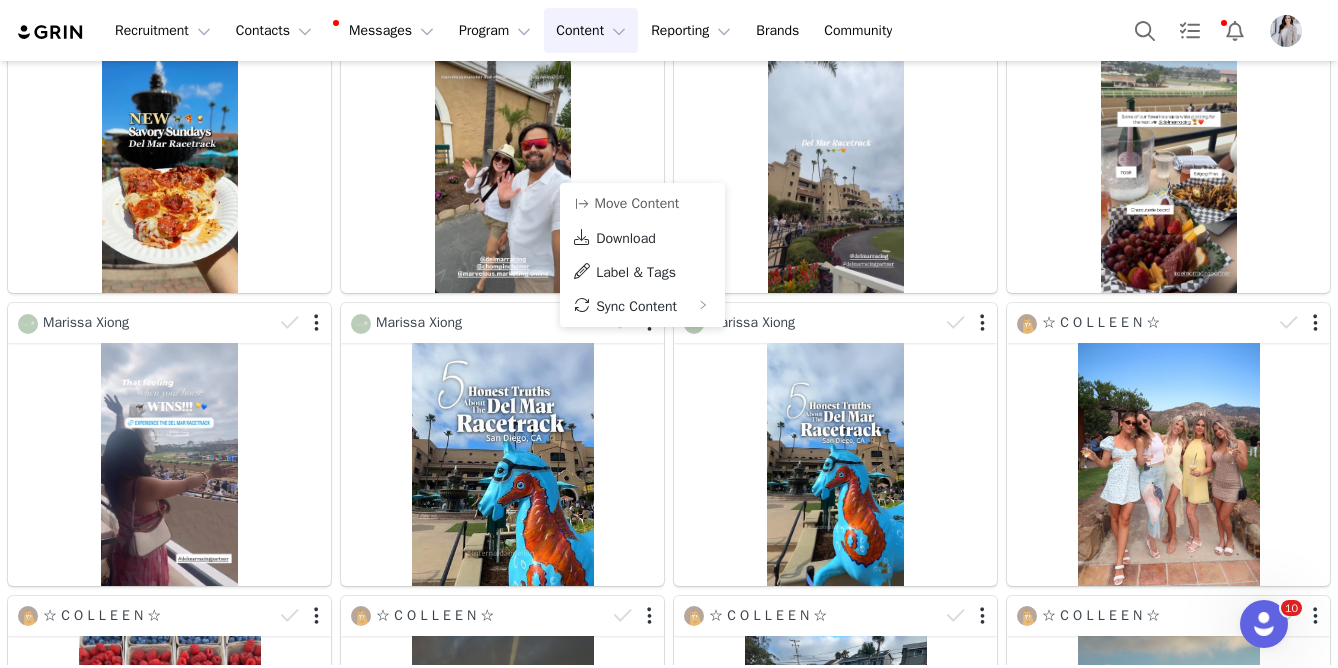 scroll, scrollTop: 212, scrollLeft: 0, axis: vertical 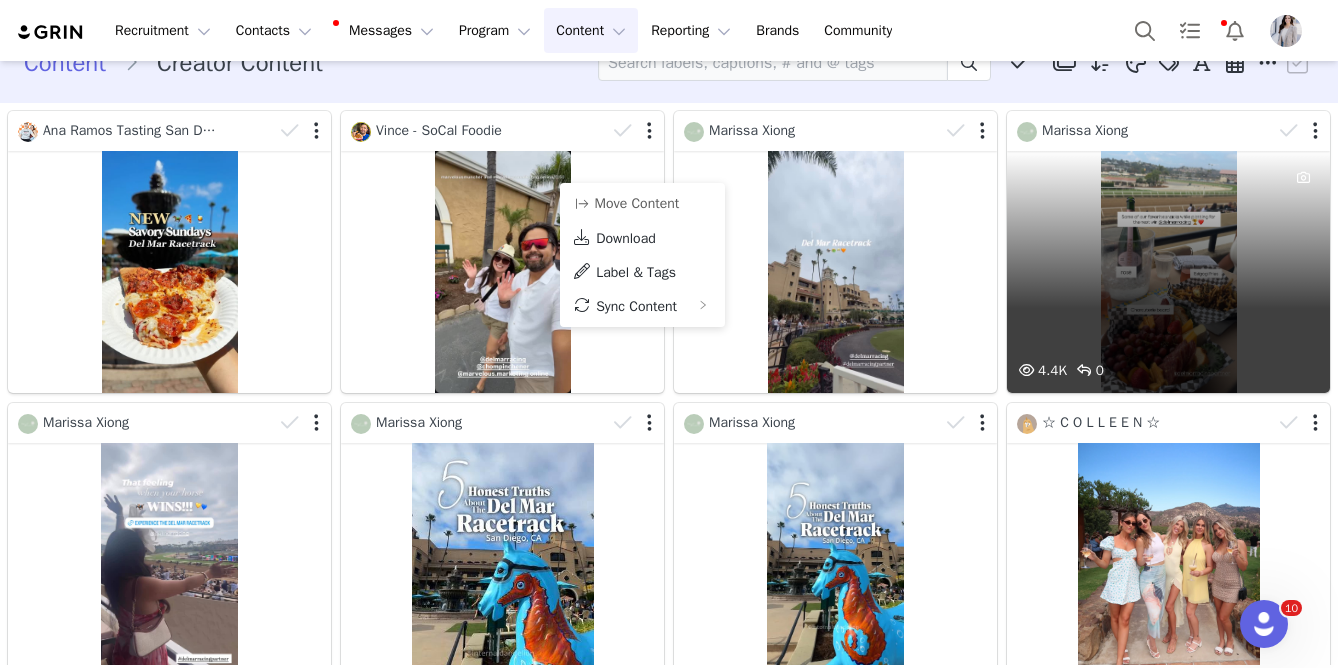 click on "4.4K  0" at bounding box center (1168, 272) 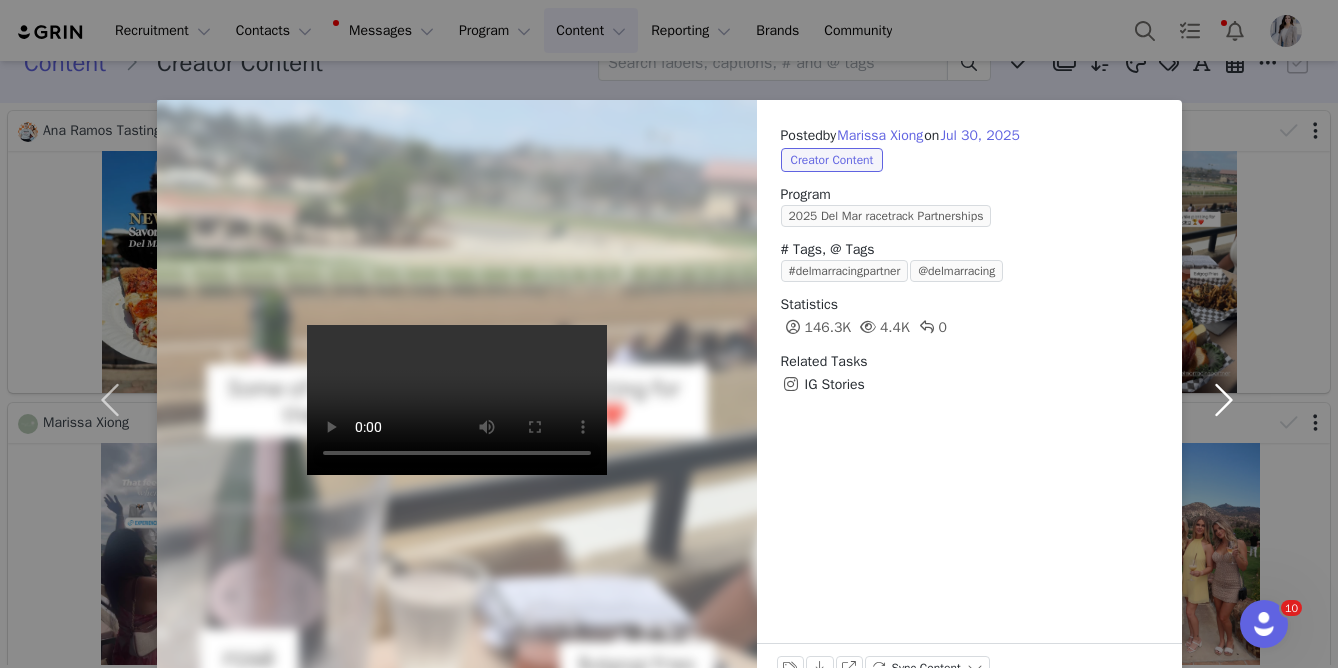 click at bounding box center [1224, 400] 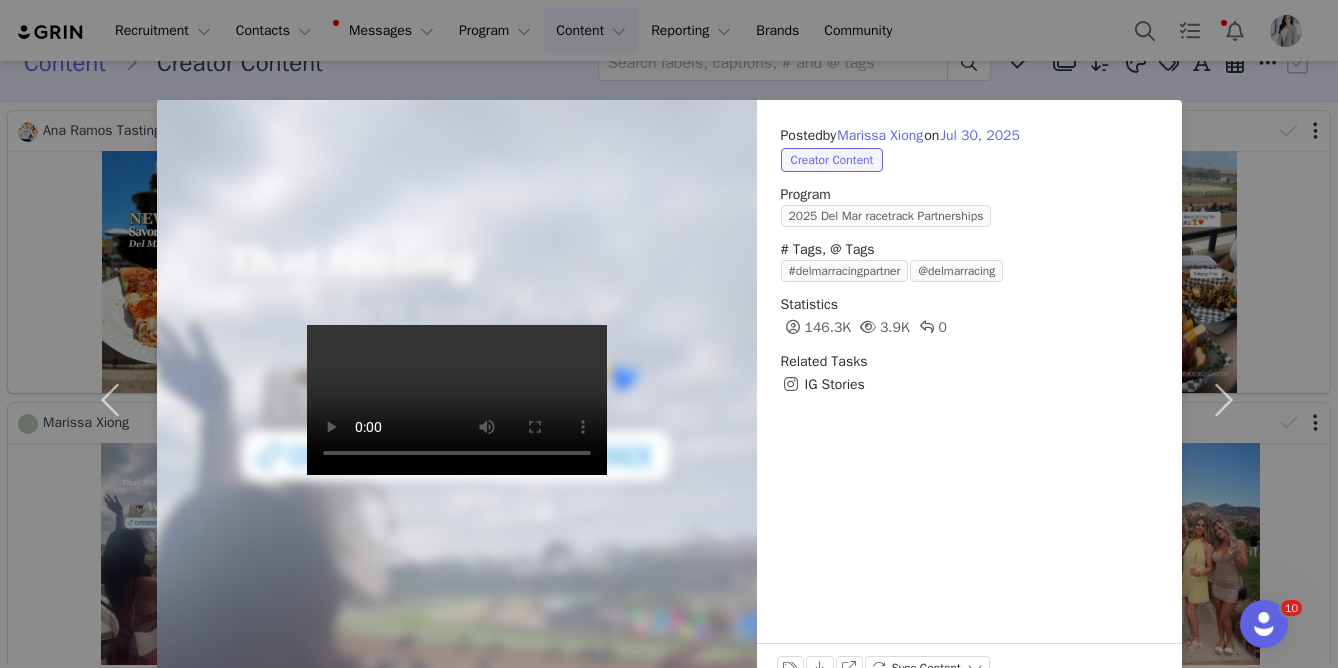 click on "Posted  by  Marissa Xiong  on  Jul 30, 2025  Creator Content  Program 2025 Del Mar racetrack Partnerships # Tags, @ Tags  #delmarracingpartner   @delmarracing      Statistics 146.3K  3.9K  0  Related Tasks IG Stories     Labels & Tags Download View on Instagram Sync Content" at bounding box center [669, 334] 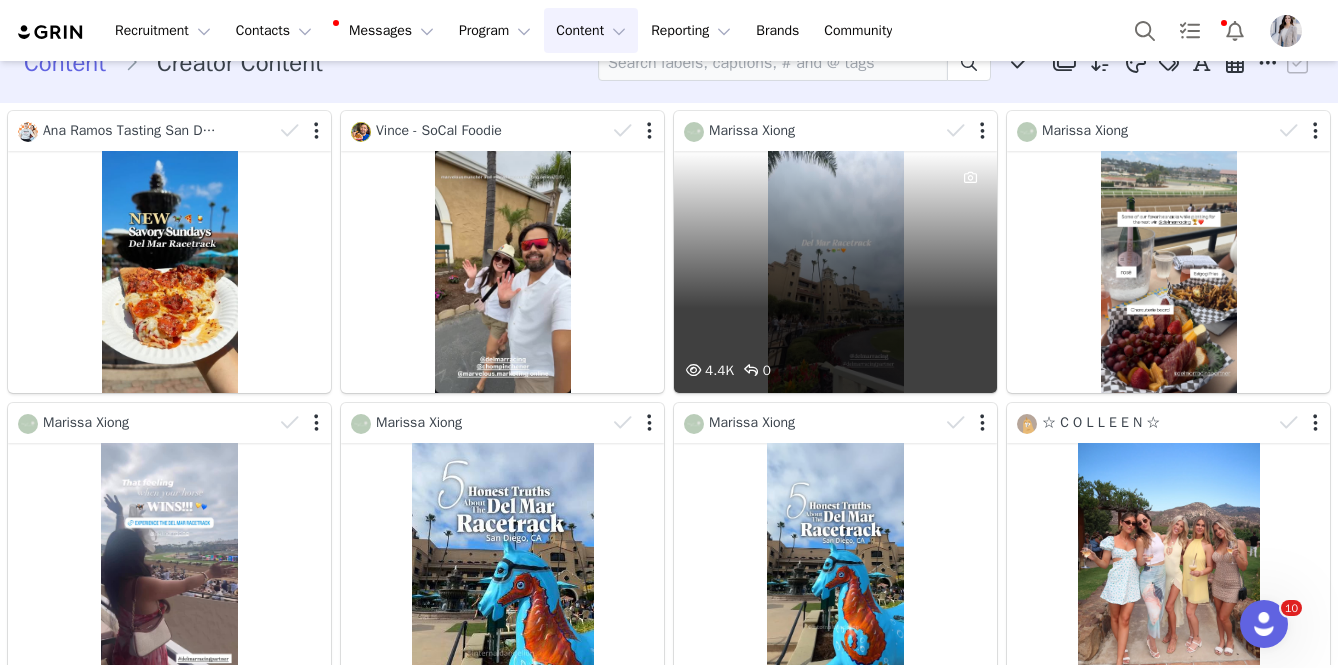 click on "4.4K  0" at bounding box center (835, 272) 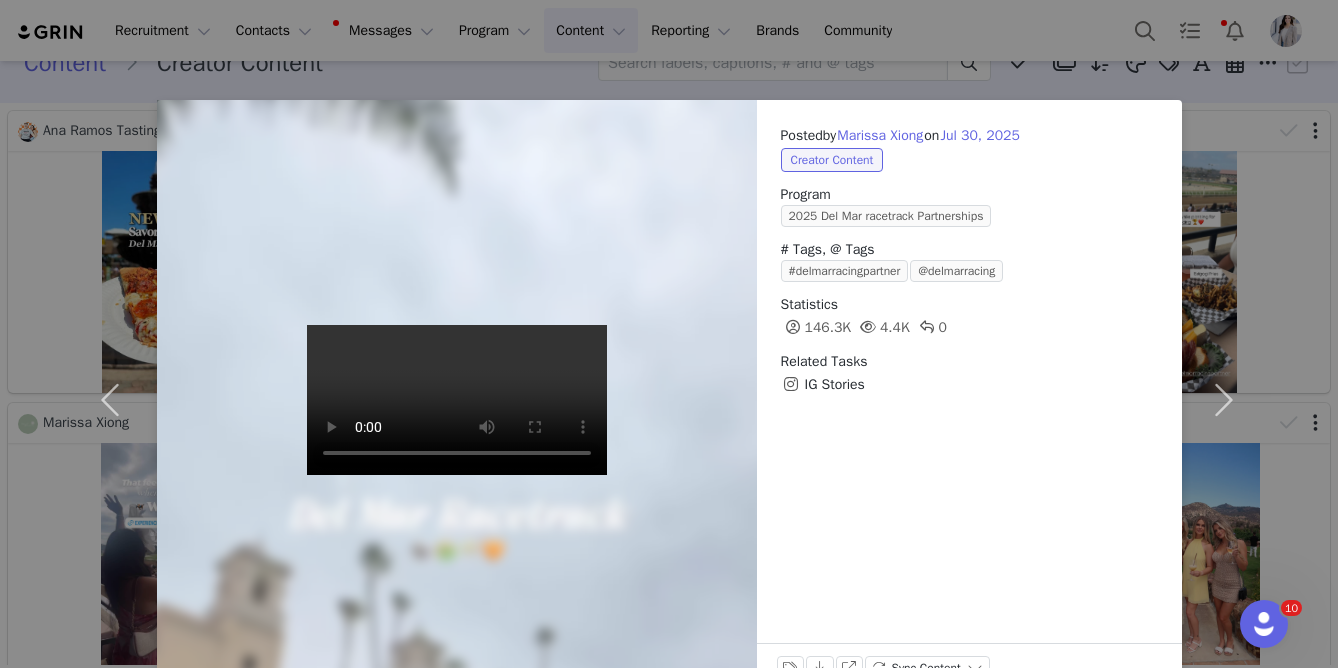 click on "Posted  by  Marissa Xiong  on  Jul 30, 2025  Creator Content  Program 2025 Del Mar racetrack Partnerships # Tags, @ Tags  #delmarracingpartner   @delmarracing      Statistics 146.3K  4.4K  0  Related Tasks IG Stories     Labels & Tags Download View on Instagram Sync Content" at bounding box center (669, 334) 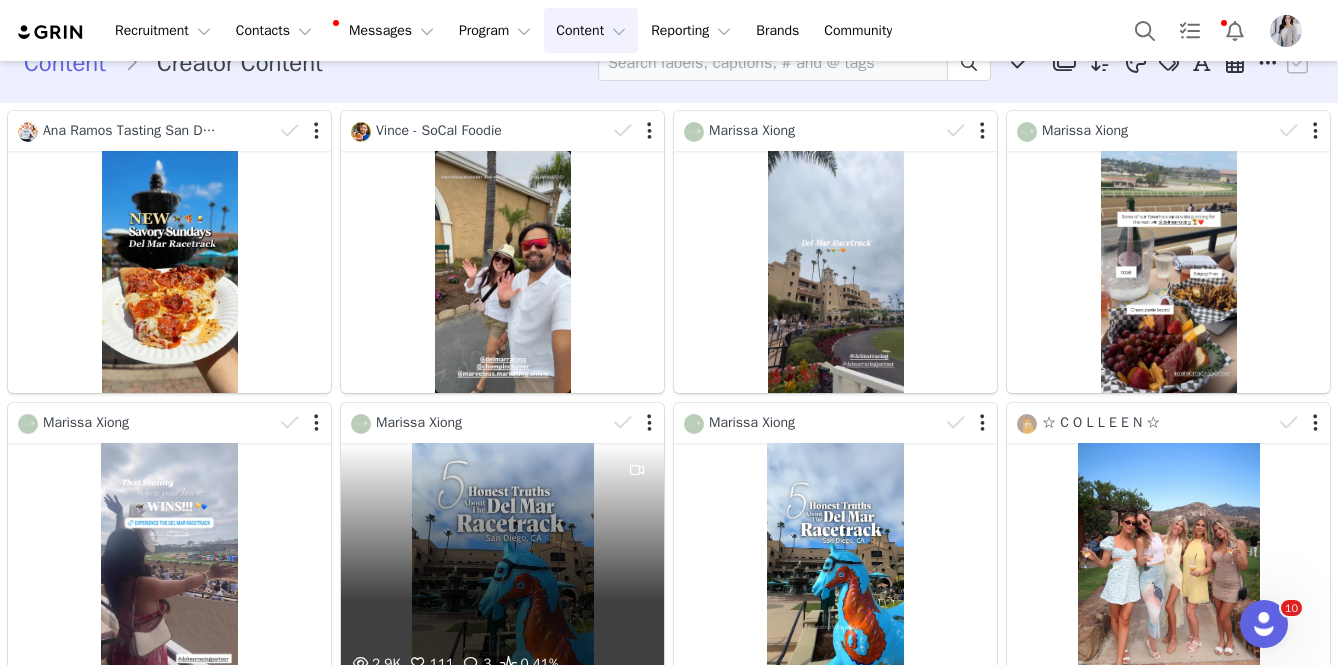 click on "2.9K  111  3  0.41%" at bounding box center [502, 564] 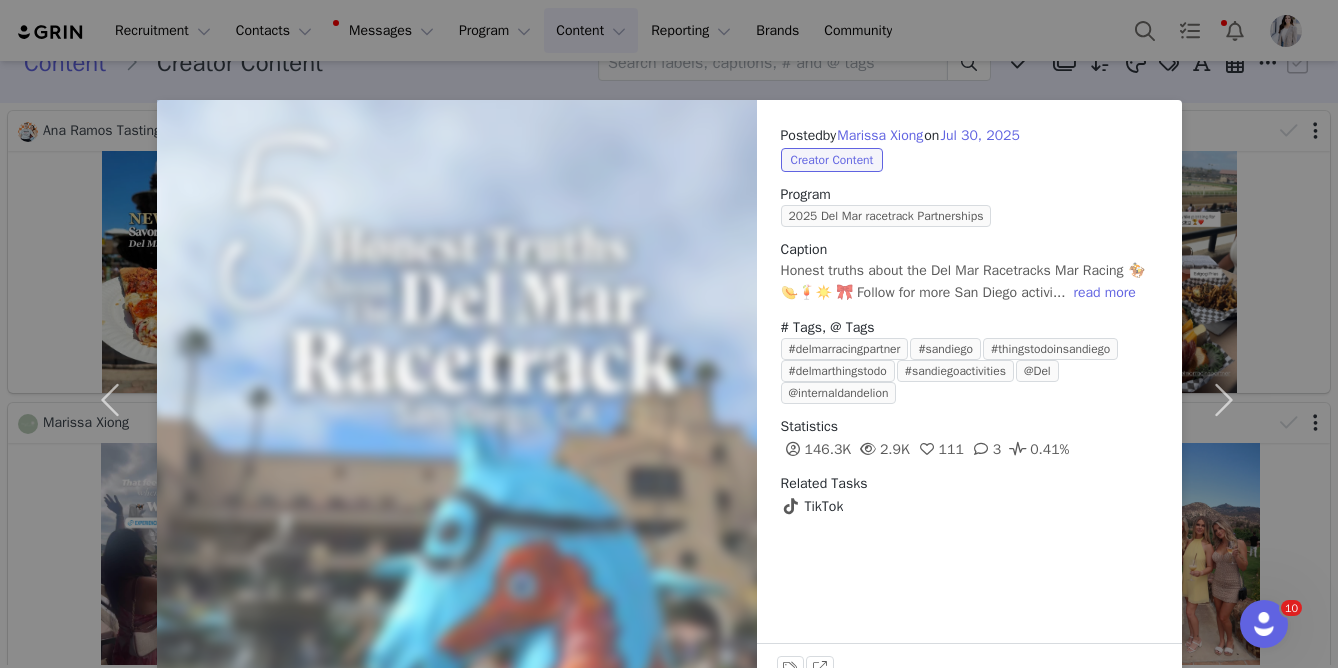 click on "Posted  by  Marissa Xiong  on  Jul 30, 2025  Creator Content  Program 2025 Del Mar racetrack Partnerships Caption Honest truths about the Del Mar Racetracks  Mar Racing 🏇👒🍹☀️ 🎀 Follow  for more San Diego activi... read more # Tags, @ Tags  #delmarracingpartner   #sandiego   #thingstodoinsandiego   #delmarthingstodo   #sandiegoactivities   @Del   @internaldandelion      Statistics 146.3K  2.9K  111  3  0.41%  Related Tasks TikTok     Labels & Tags View on TikTok" at bounding box center [669, 334] 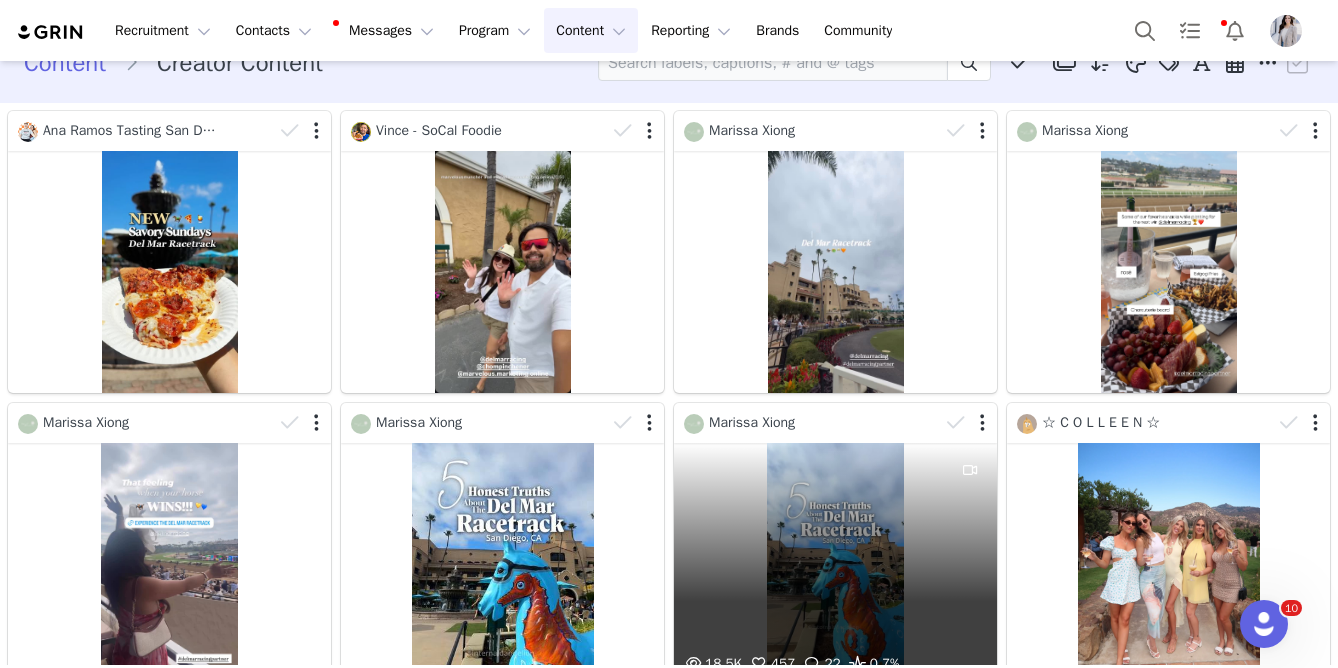 click on "18.5K  457  22  0.7%" at bounding box center [835, 564] 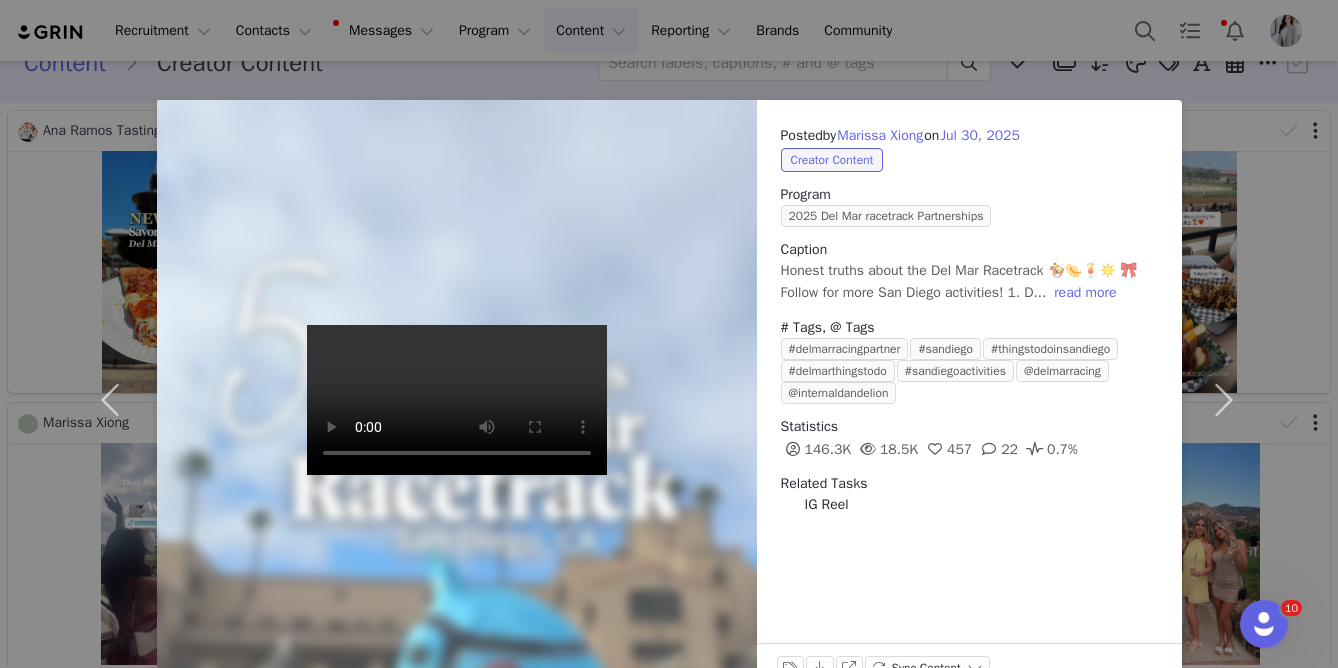 click on "Posted  by  Marissa Xiong  on  Jul 30, 2025  Creator Content  Program 2025 Del Mar racetrack Partnerships Caption Honest truths about the Del Mar Racetrack  🏇👒🍹☀️
🎀 Follow  for more San Diego activities!
1. D... read more # Tags, @ Tags  #delmarracingpartner   #sandiego   #thingstodoinsandiego   #delmarthingstodo   #sandiegoactivities   @delmarracing   @internaldandelion      Statistics 146.3K  18.5K  457  22  0.7%  Related Tasks IG Reel     Labels & Tags Download View on Instagram Sync Content" at bounding box center (669, 334) 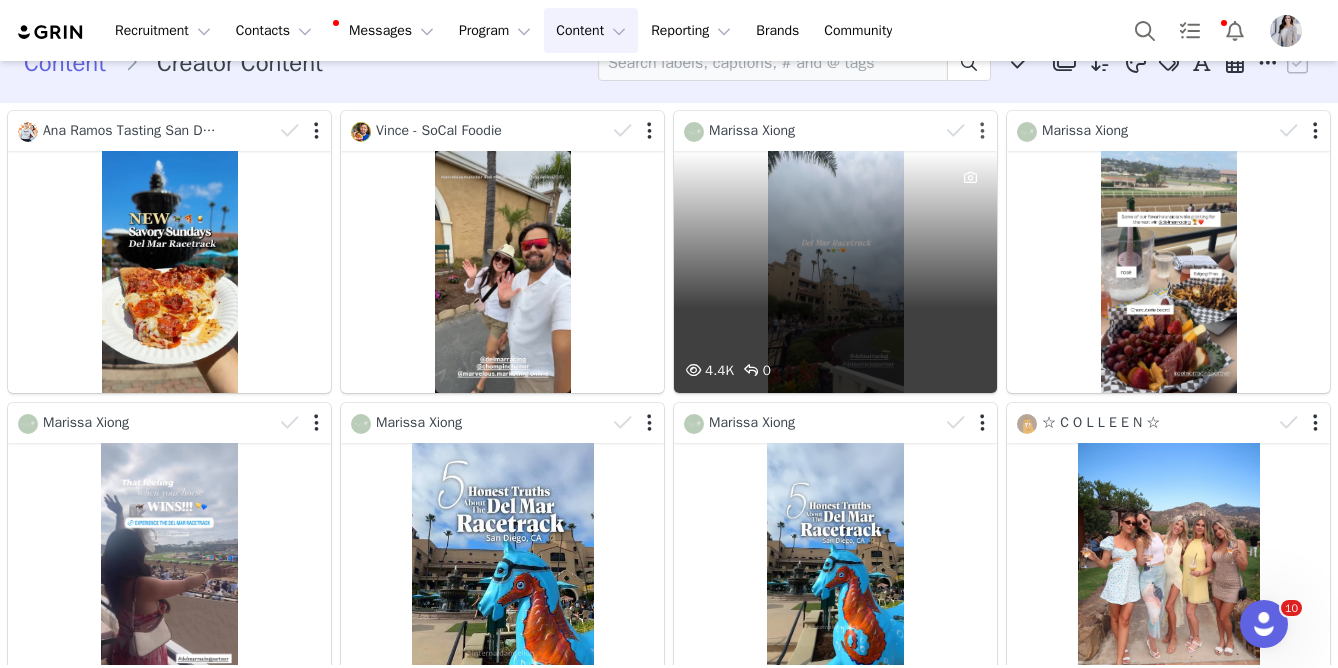 click at bounding box center [982, 131] 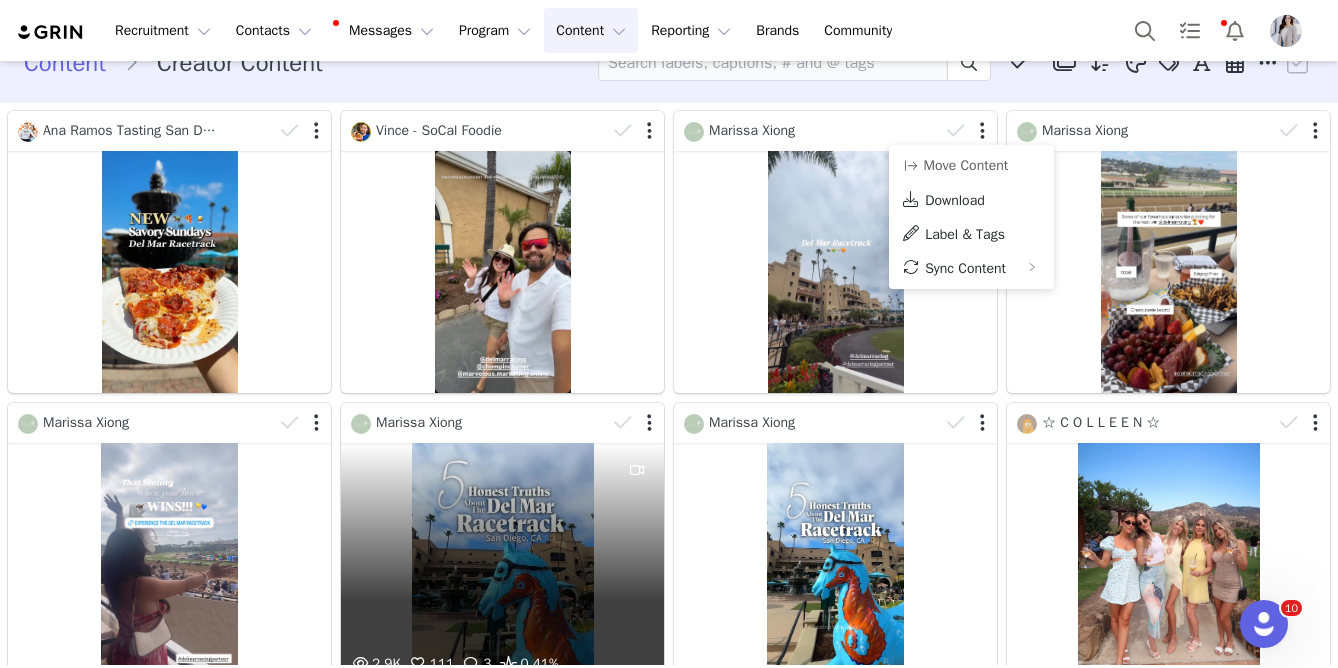 click at bounding box center [637, 547] 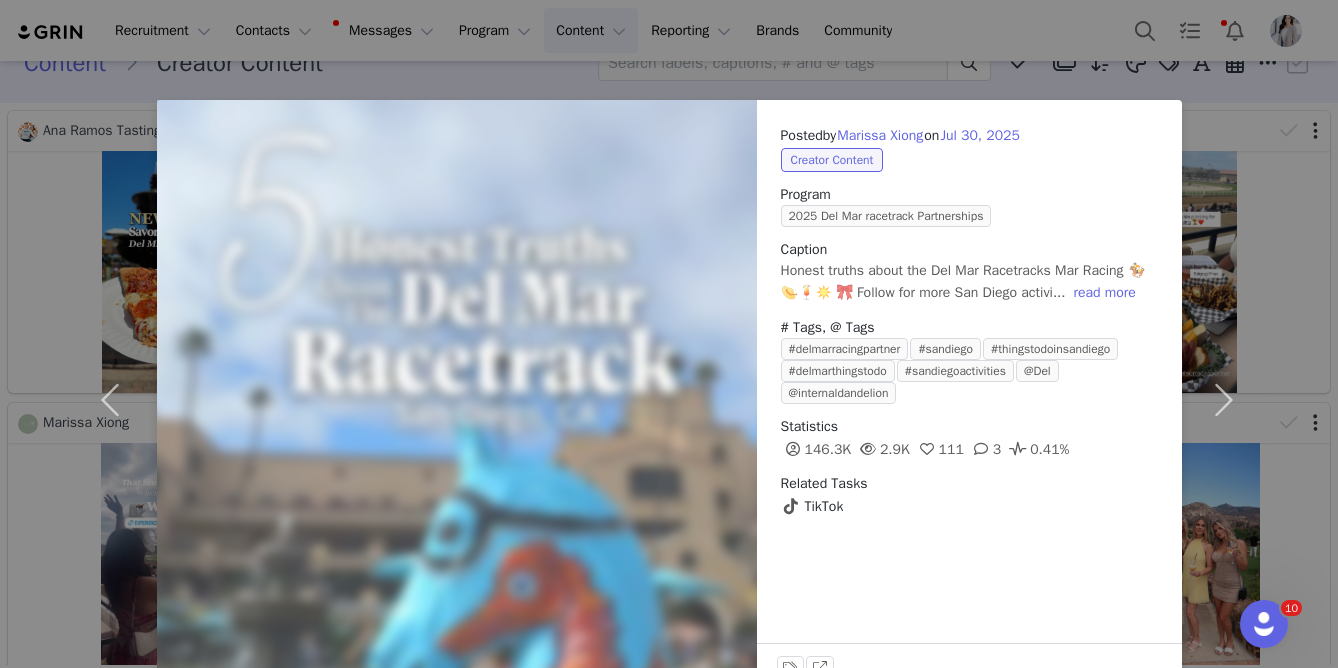 click on "Posted  by  Marissa Xiong  on  Jul 30, 2025  Creator Content  Program 2025 Del Mar racetrack Partnerships Caption Honest truths about the Del Mar Racetracks  Mar Racing 🏇👒🍹☀️ 🎀 Follow  for more San Diego activi... read more # Tags, @ Tags  #delmarracingpartner   #sandiego   #thingstodoinsandiego   #delmarthingstodo   #sandiegoactivities   @Del   @internaldandelion      Statistics 146.3K  2.9K  111  3  0.41%  Related Tasks TikTok     Labels & Tags View on TikTok" at bounding box center [669, 334] 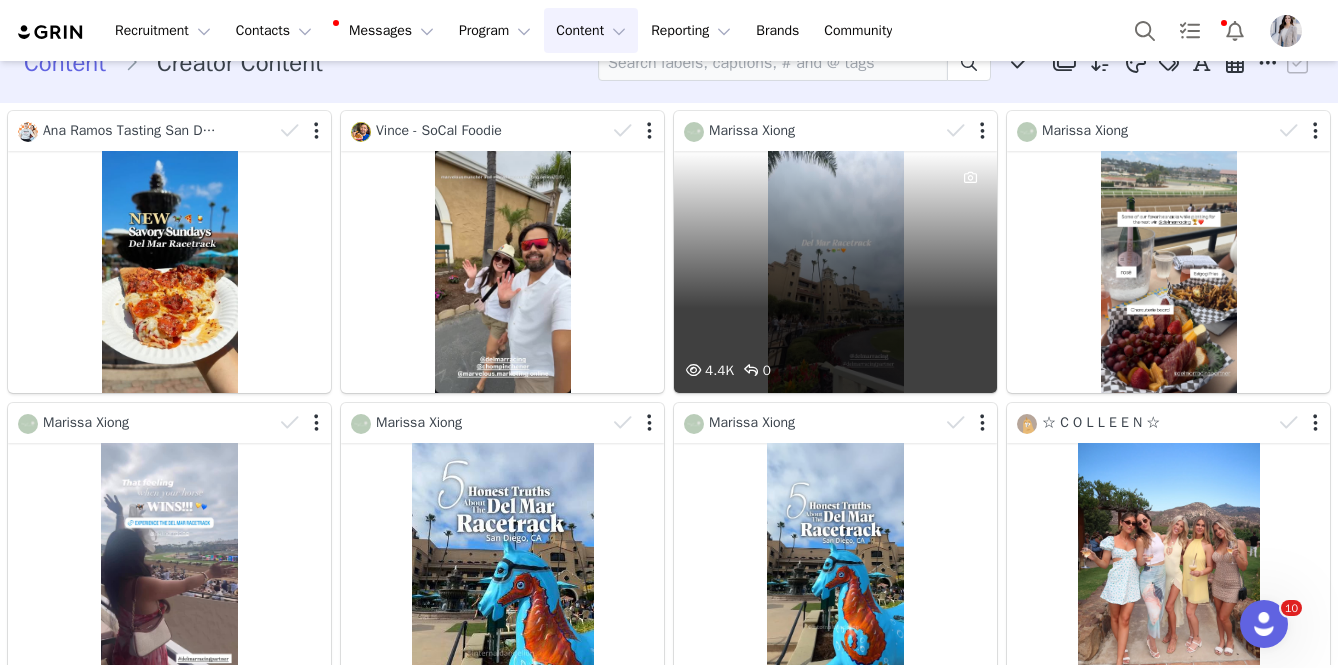 click at bounding box center (968, 131) 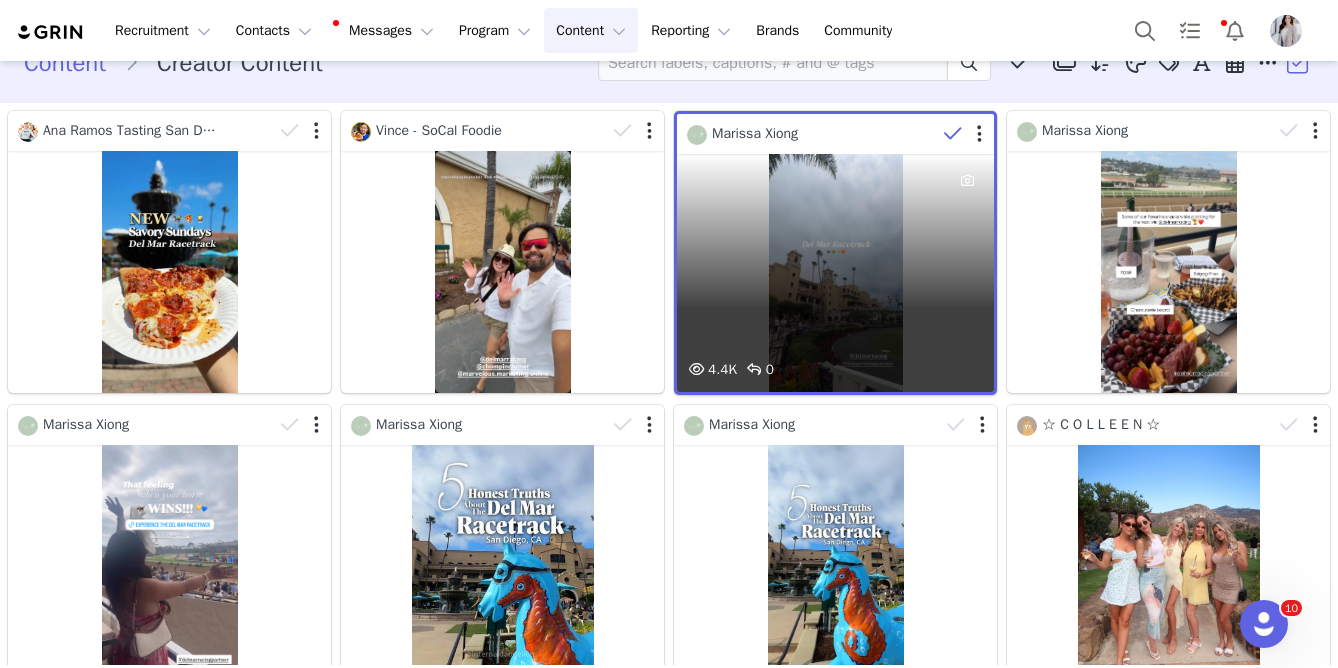 click at bounding box center [965, 134] 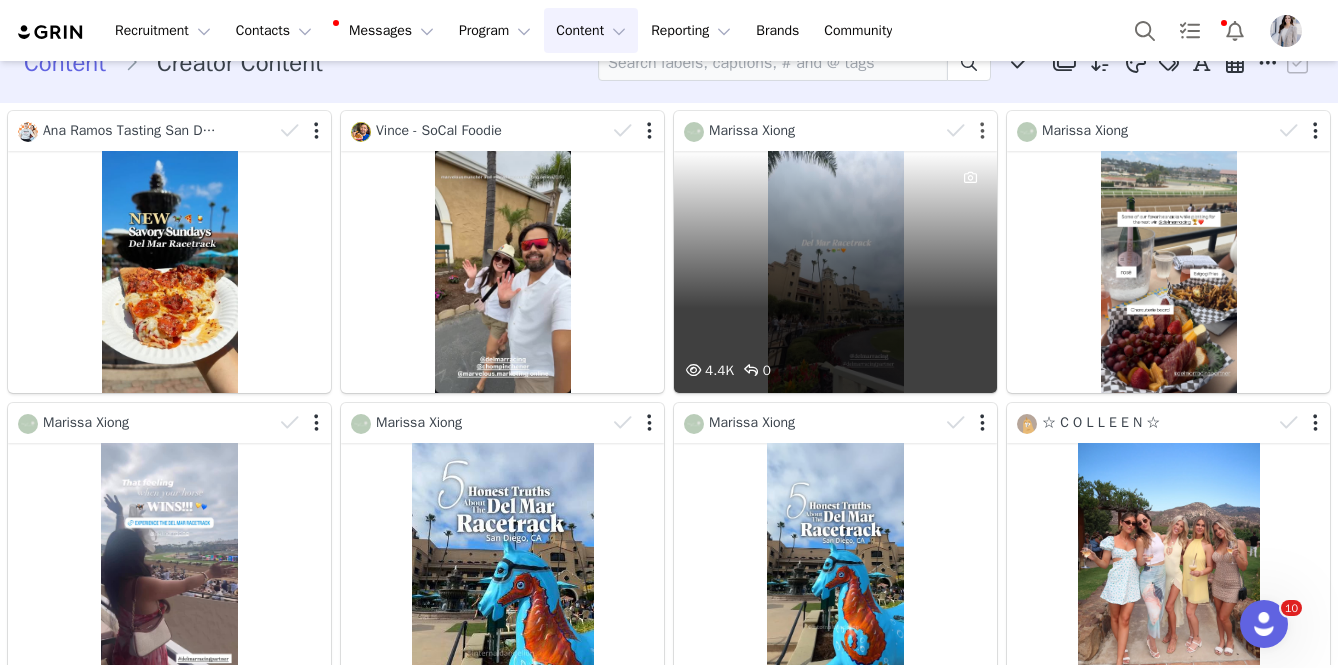 click at bounding box center [982, 131] 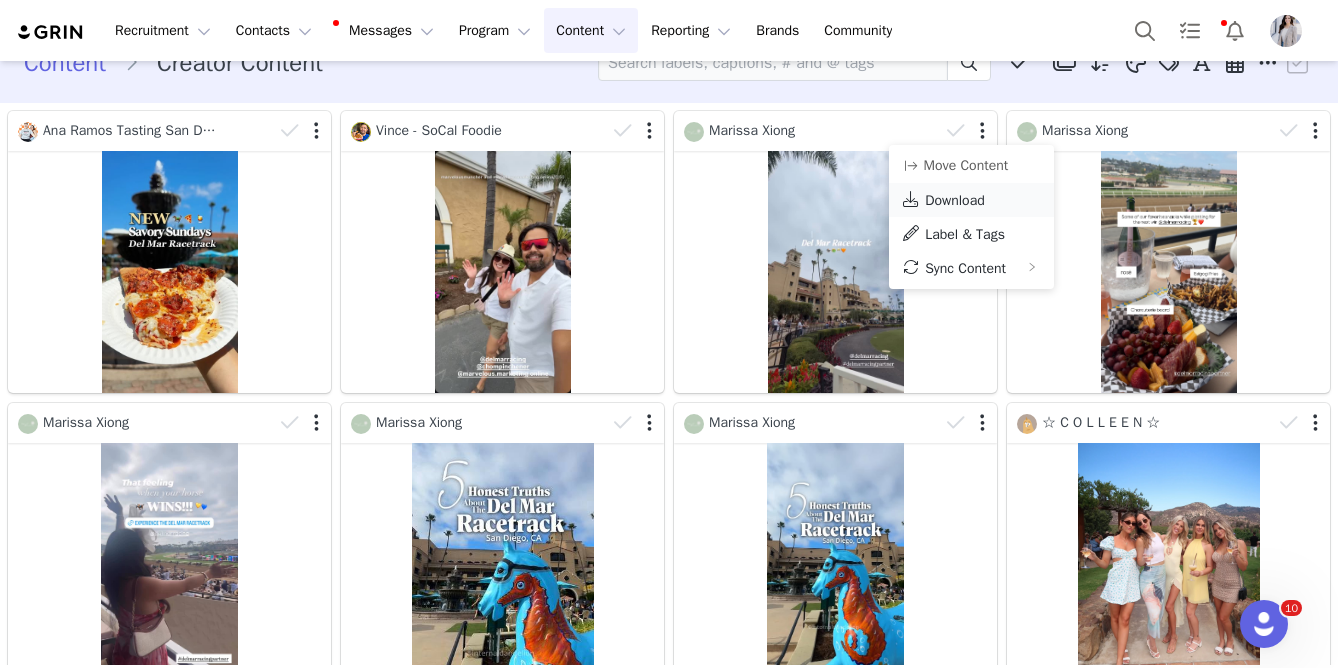 click on "Download" at bounding box center [955, 200] 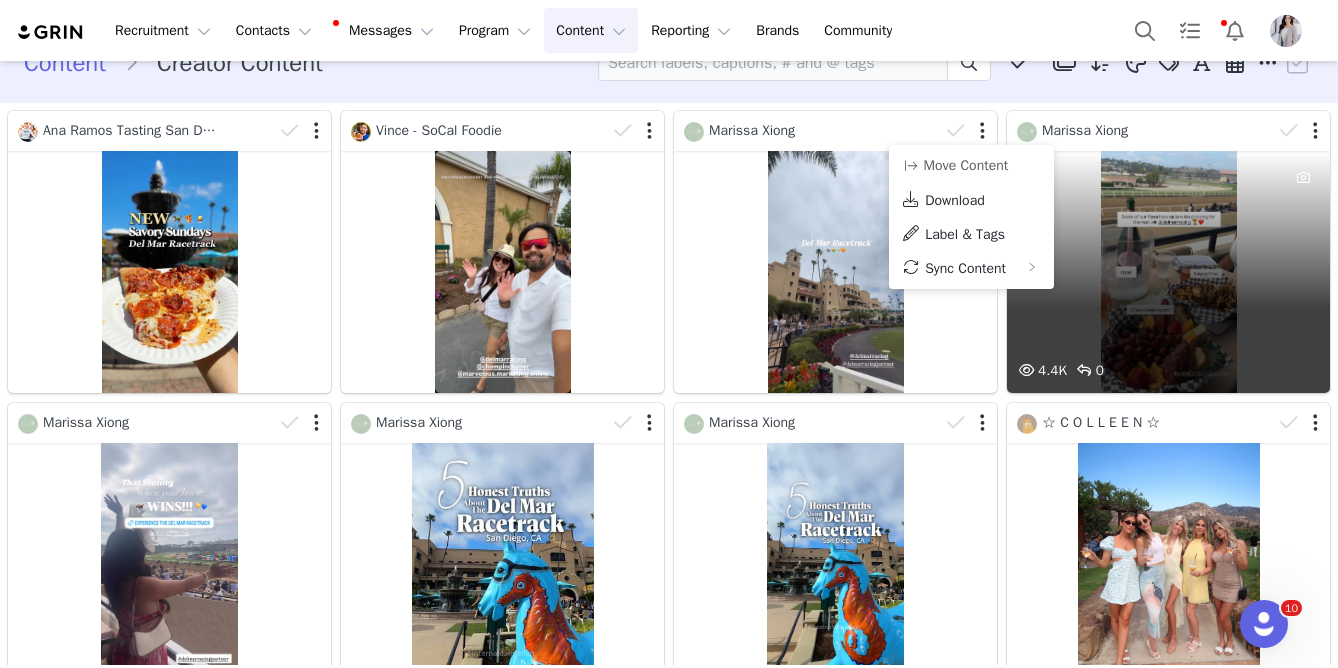 click at bounding box center [1301, 131] 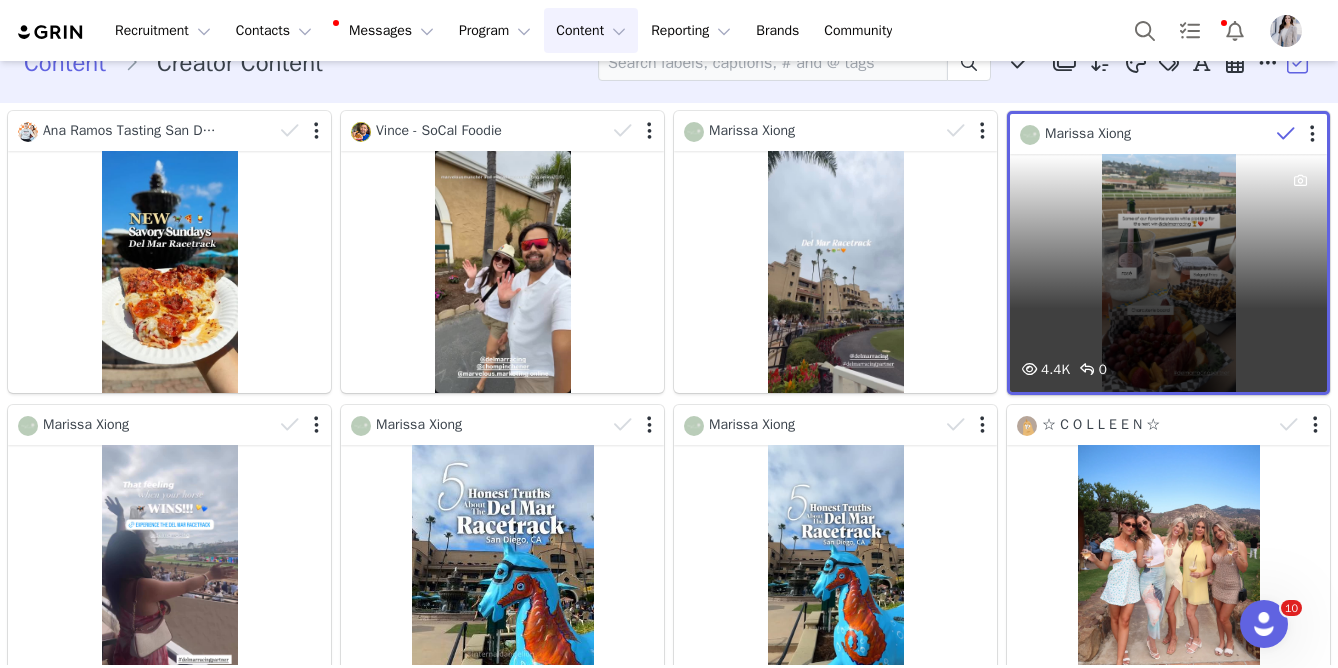 click at bounding box center (1298, 134) 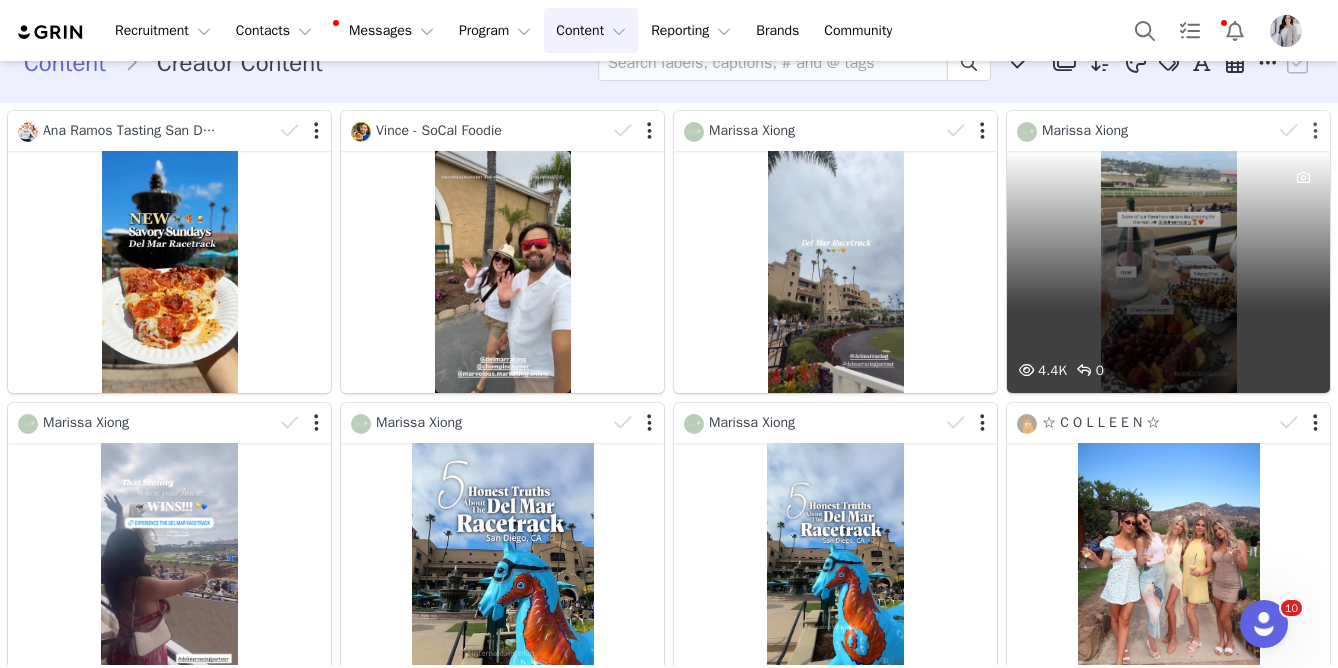 click at bounding box center [1315, 131] 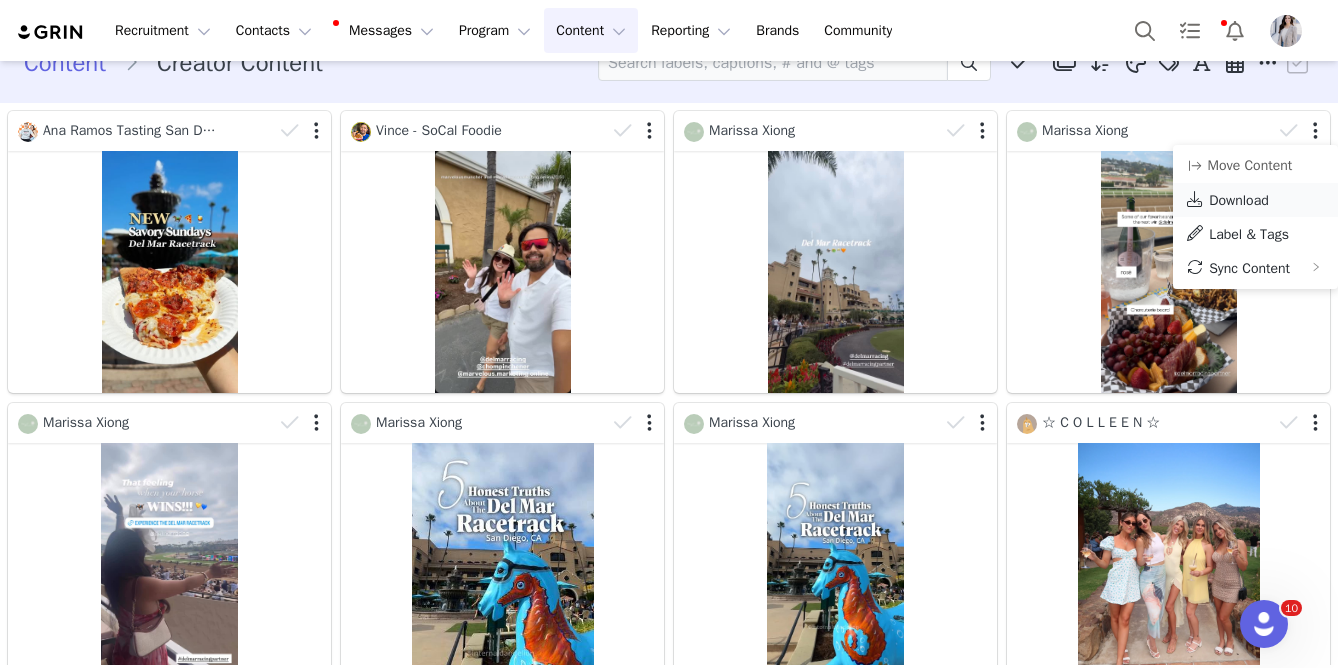 click on "Download" at bounding box center [1239, 200] 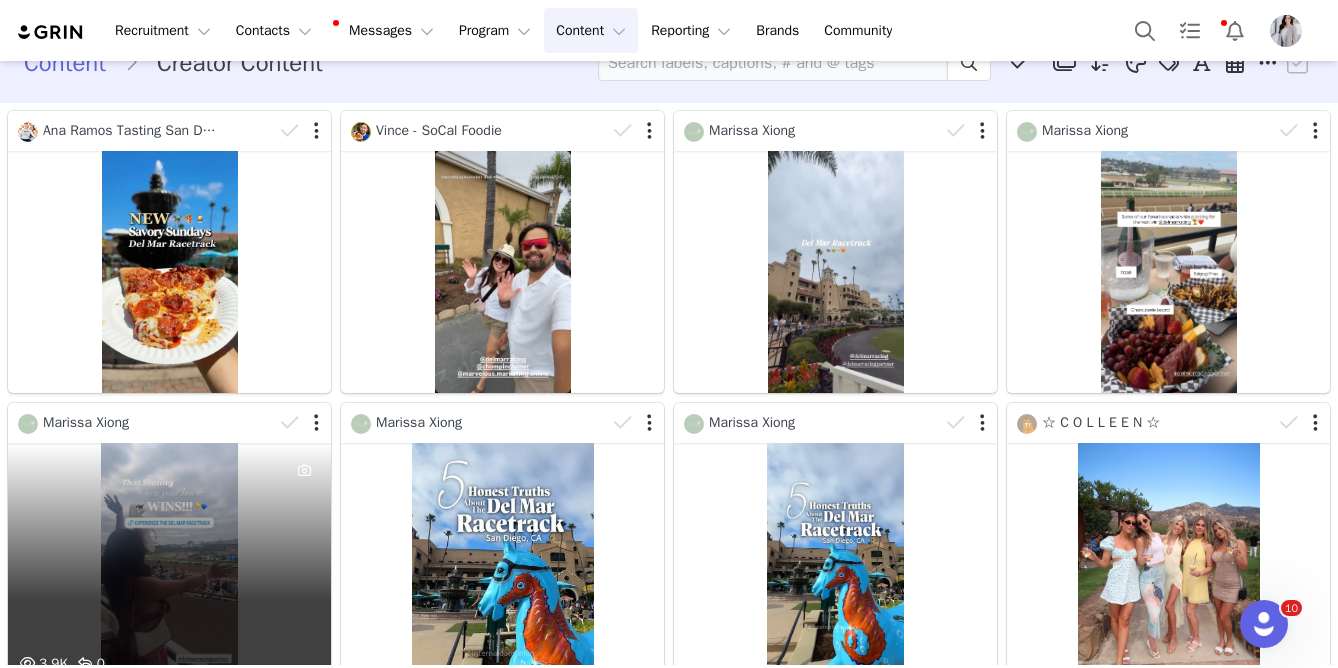click at bounding box center [302, 423] 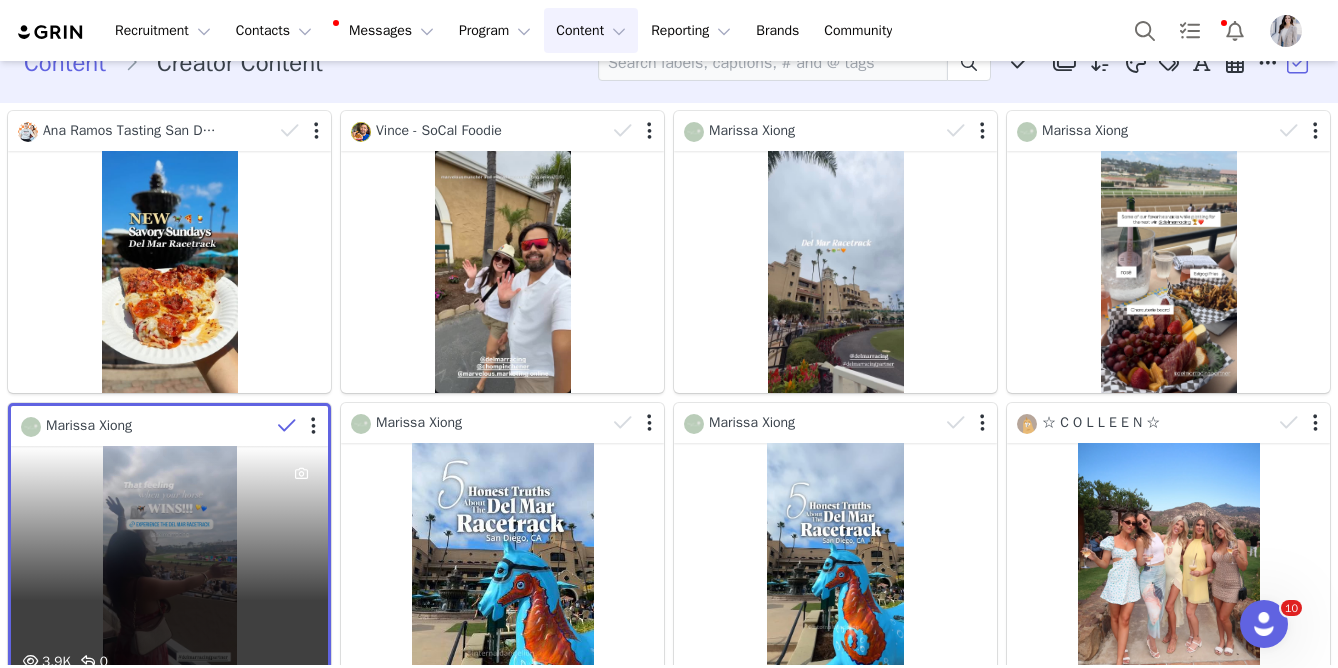 click at bounding box center [299, 426] 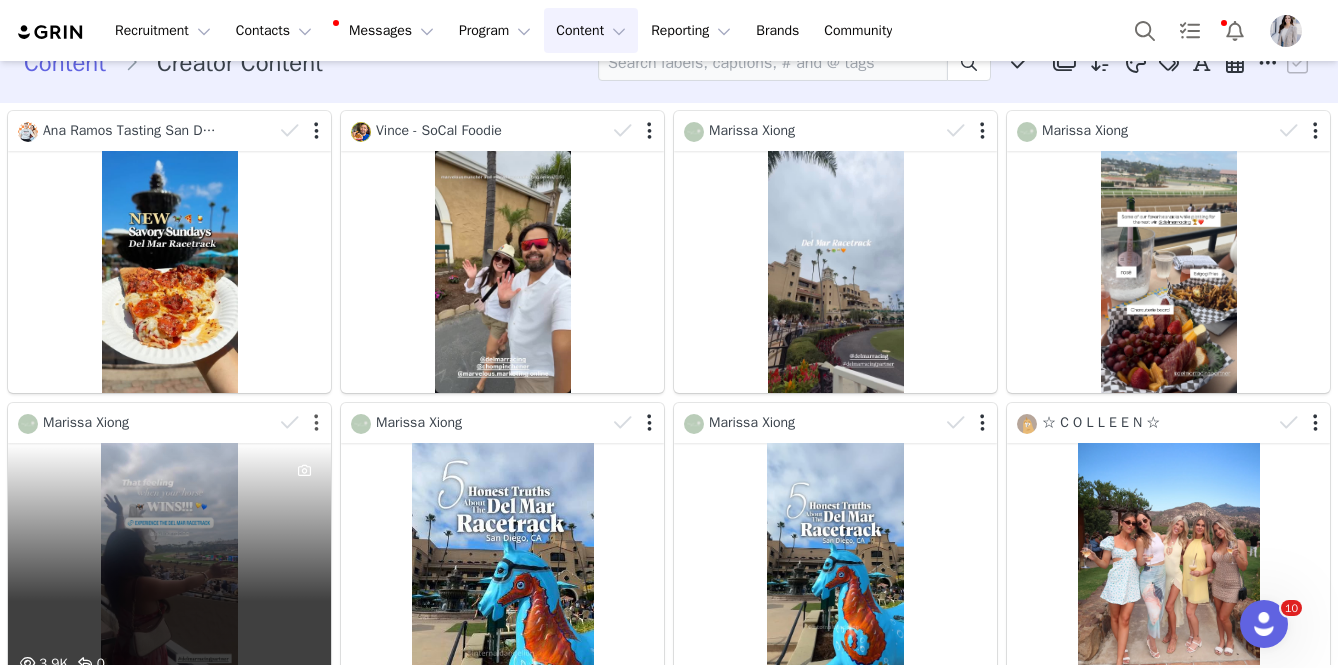 click at bounding box center (316, 423) 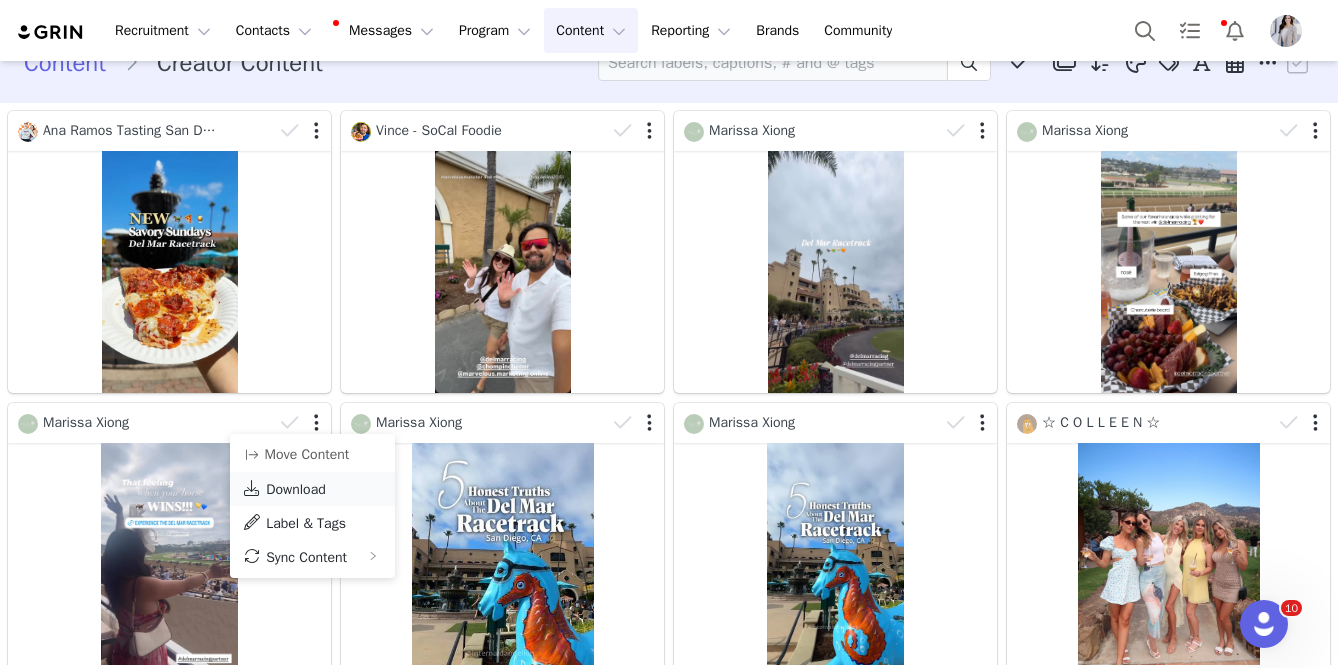 click on "Download" at bounding box center (296, 489) 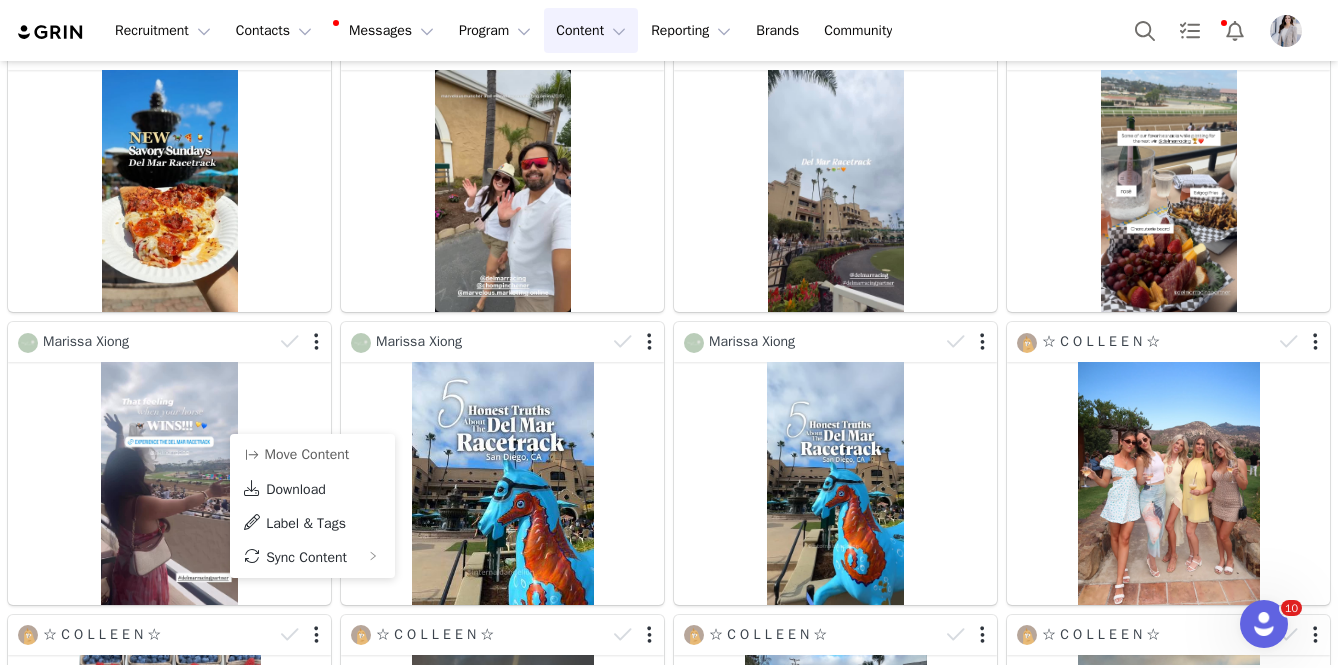 scroll, scrollTop: 130, scrollLeft: 0, axis: vertical 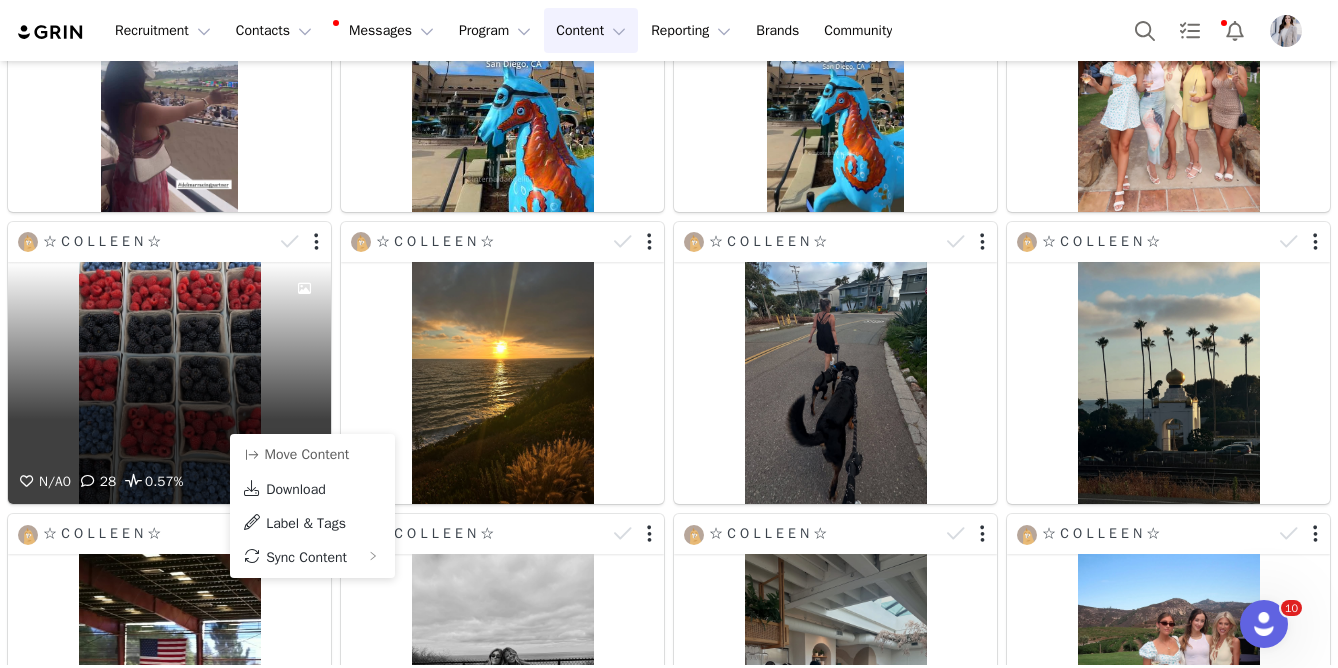 click on "N/A  0  28  0.57%" at bounding box center (169, 383) 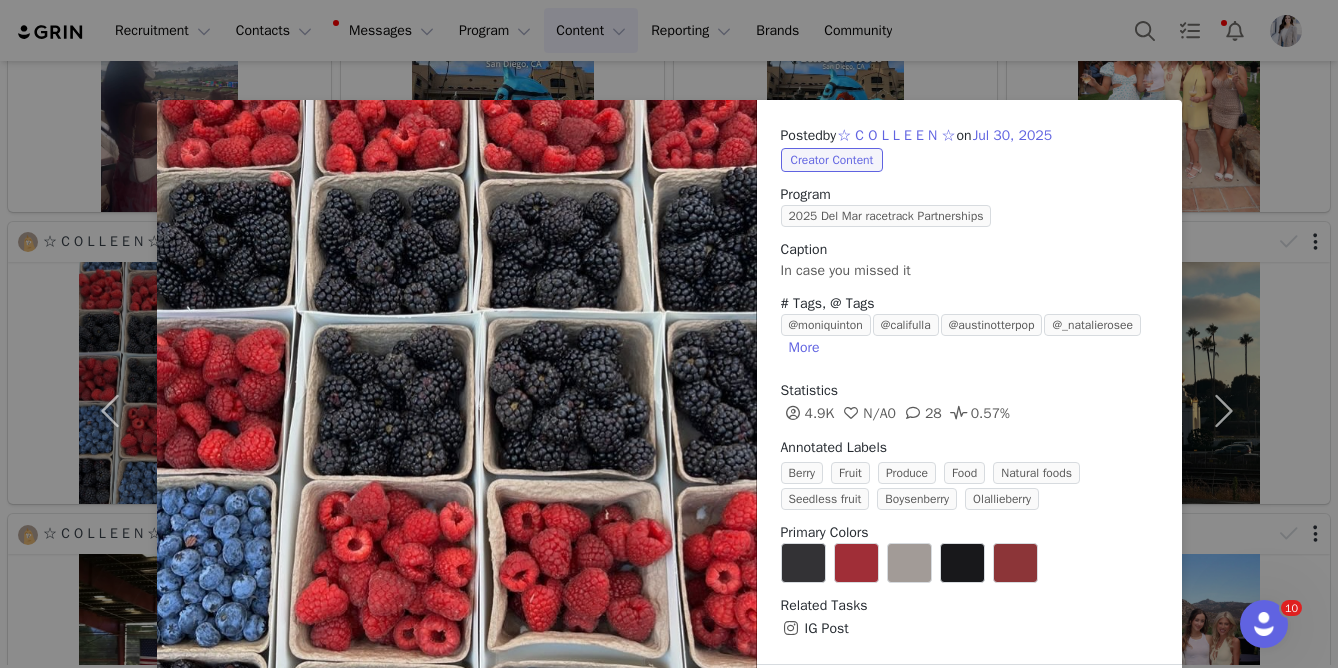click on "Posted  by  ☆ C O L L E E N ☆  on  Jul 30, 2025  Creator Content  Program 2025 Del Mar racetrack Partnerships Caption In case you missed it # Tags, @ Tags  @moniquinton   @califulla   @austinotterpop   @_natalierosee  More     Statistics 4.9K   N/A  0  28  0.57%  Annotated Labels  Berry   Fruit   Produce   Food   Natural foods   Seedless fruit   Boysenberry   Olallieberry  Primary Colors Related Tasks IG Post     Labels & Tags Download View on Instagram Sync Content" at bounding box center [669, 334] 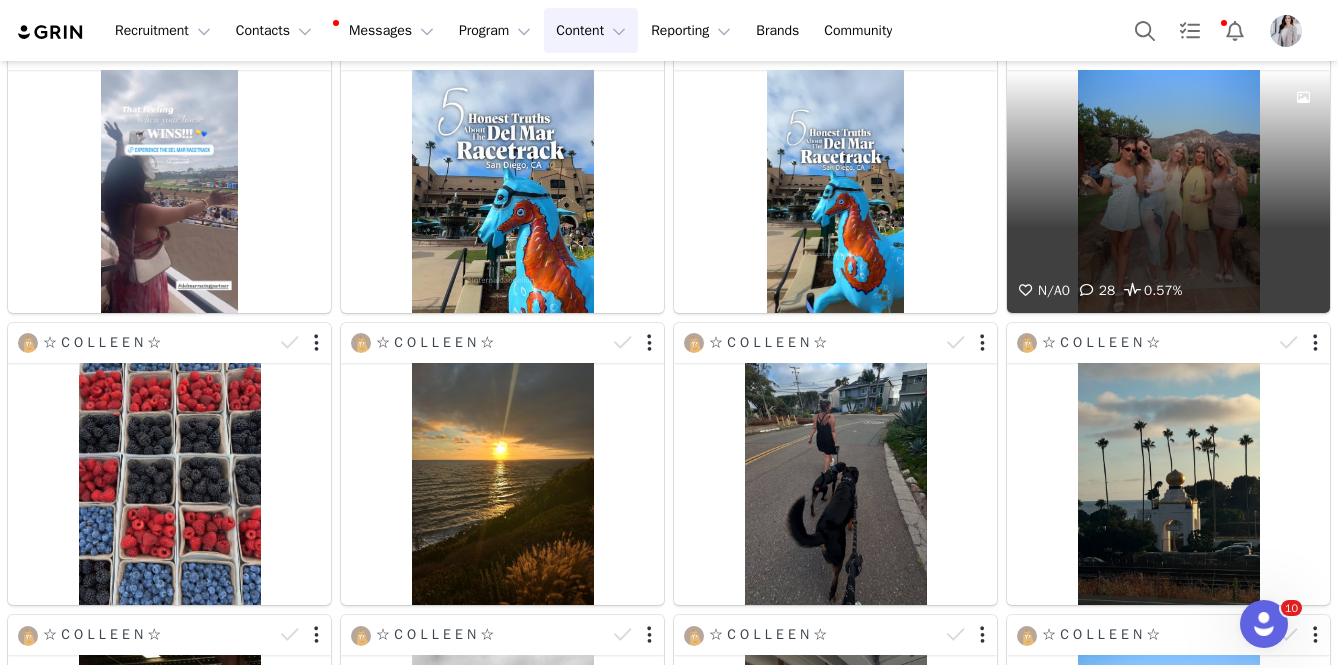 scroll, scrollTop: 367, scrollLeft: 0, axis: vertical 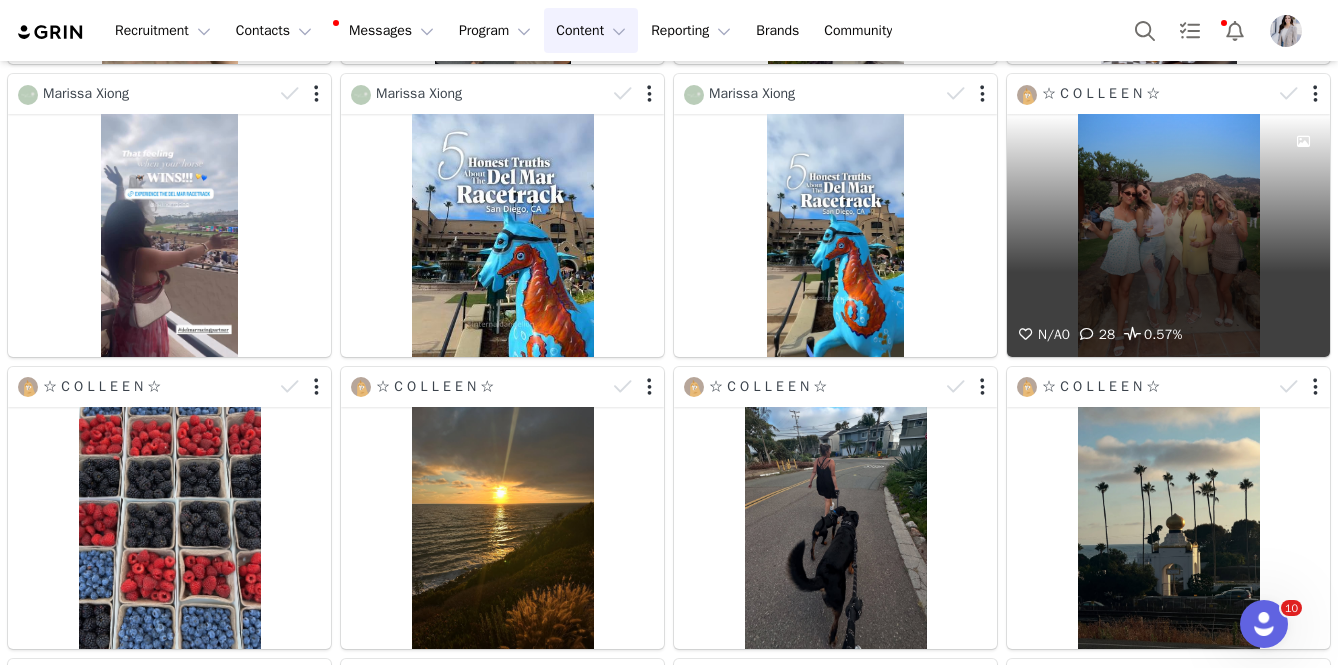click on "N/A  0  28  0.57%" at bounding box center (1168, 235) 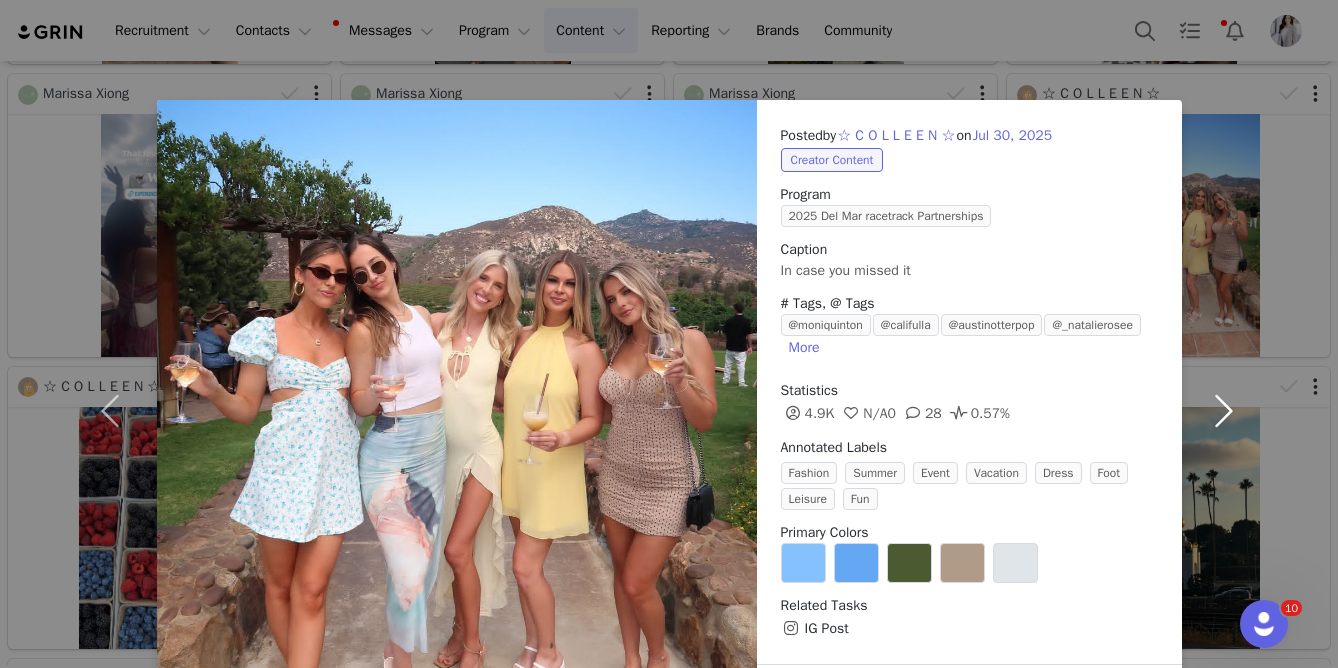 click at bounding box center (1224, 410) 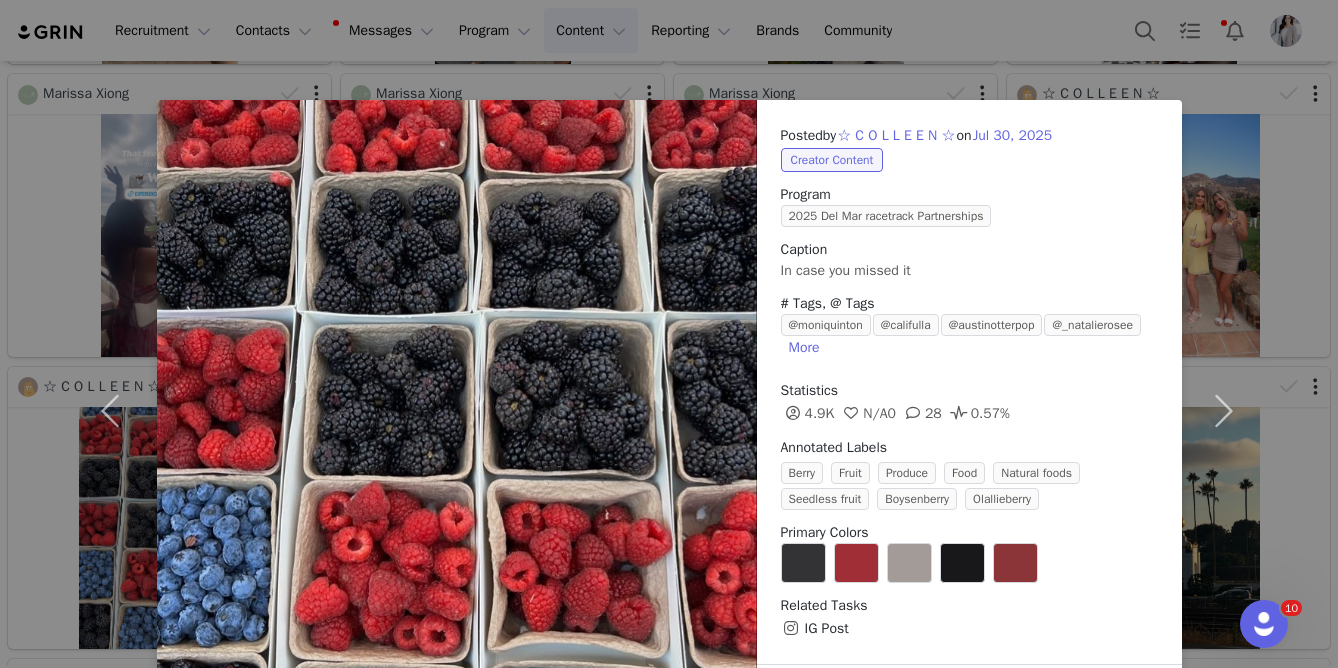 click on "Posted  by  ☆ C O L L E E N ☆  on  Jul 30, 2025  Creator Content  Program 2025 Del Mar racetrack Partnerships Caption In case you missed it # Tags, @ Tags  @moniquinton   @califulla   @austinotterpop   @_natalierosee  More     Statistics 4.9K   N/A  0  28  0.57%  Annotated Labels  Berry   Fruit   Produce   Food   Natural foods   Seedless fruit   Boysenberry   Olallieberry  Primary Colors Related Tasks IG Post     Labels & Tags Download View on Instagram Sync Content" at bounding box center (669, 334) 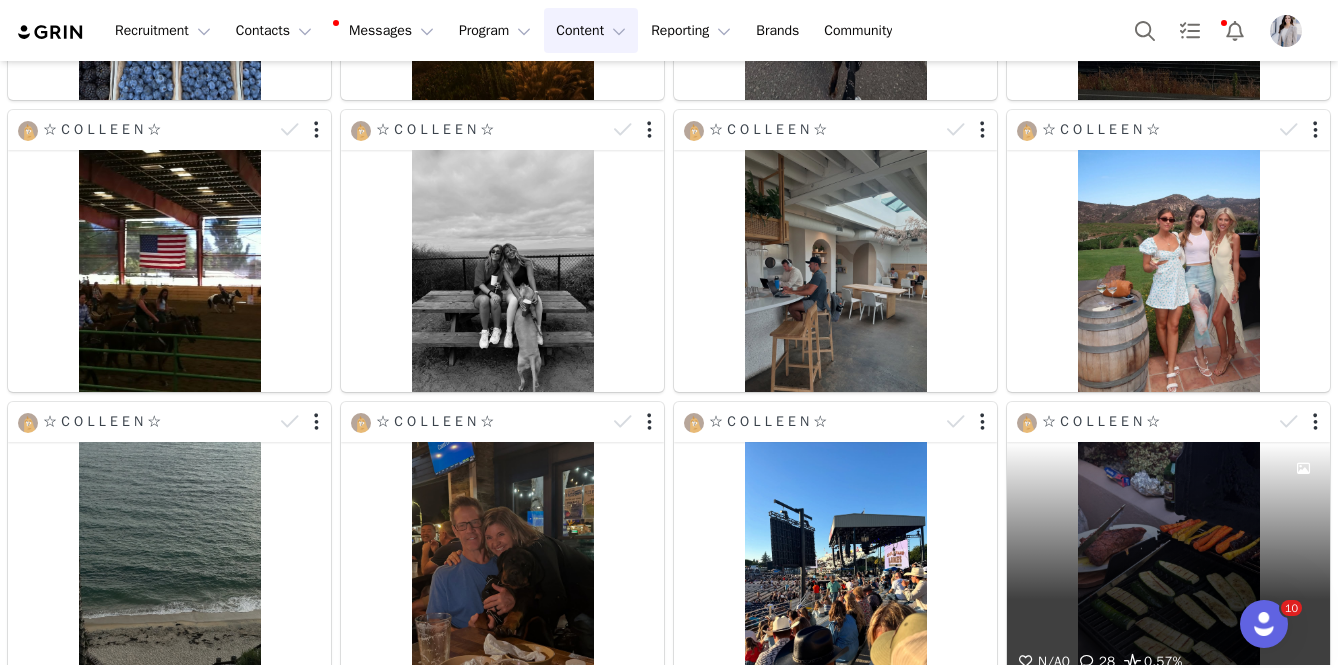 scroll, scrollTop: 918, scrollLeft: 0, axis: vertical 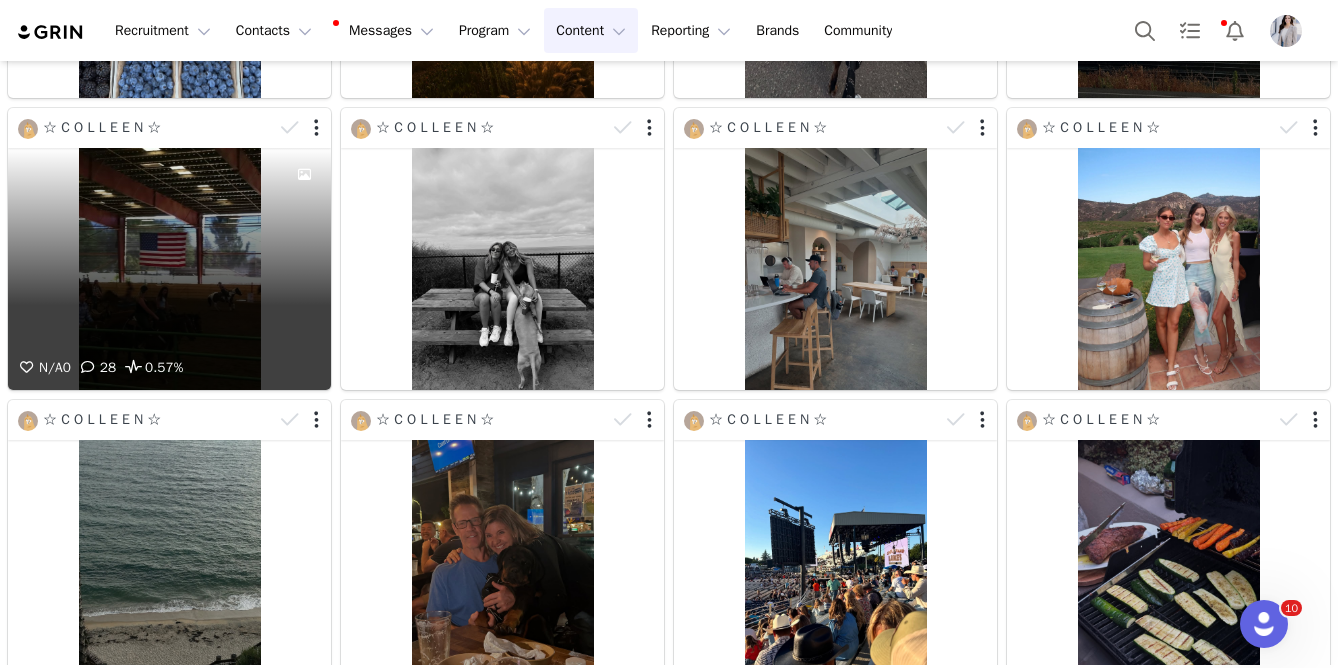 click on "N/A  0  28  0.57%" at bounding box center [169, 269] 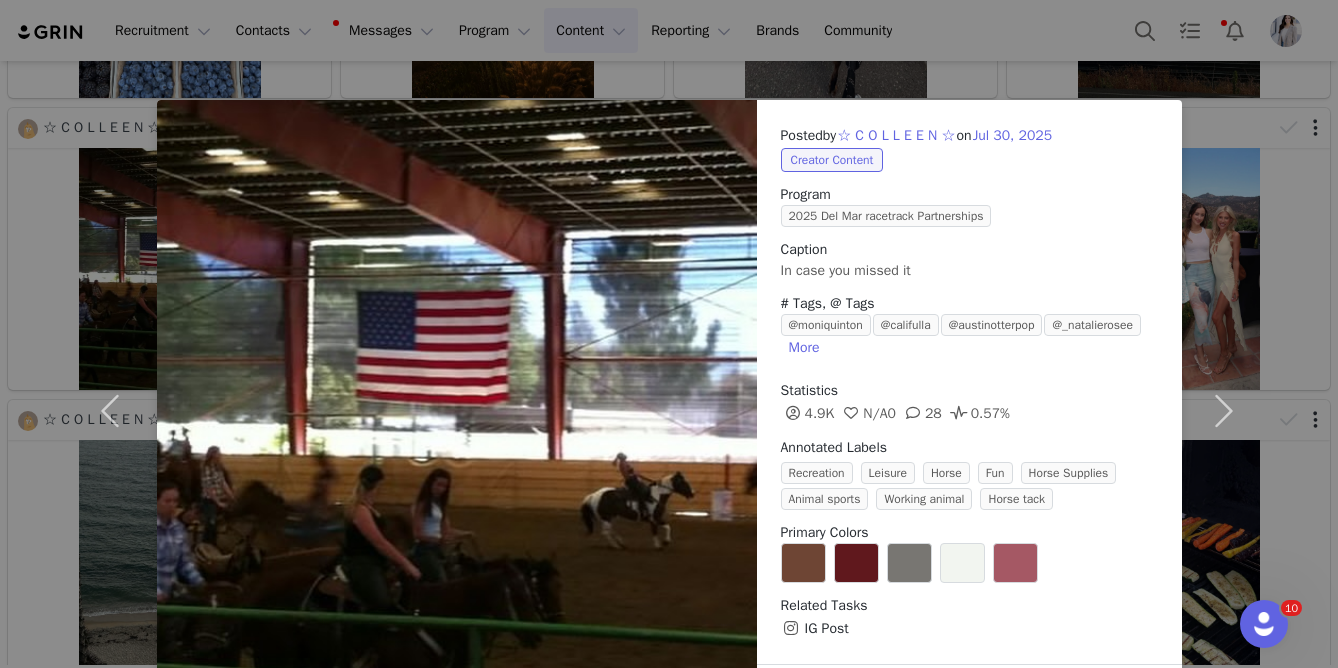 click on "Posted  by  ☆ C O L L E E N ☆  on  Jul 30, 2025  Creator Content  Program 2025 Del Mar racetrack Partnerships Caption In case you missed it # Tags, @ Tags  @moniquinton   @califulla   @austinotterpop   @_natalierosee  More     Statistics 4.9K   N/A  0  28  0.57%  Annotated Labels  Recreation   Leisure   Horse   Fun   Horse Supplies   Animal sports   Working animal   Horse tack  Primary Colors Related Tasks IG Post     Labels & Tags Download View on Instagram Sync Content" at bounding box center [669, 334] 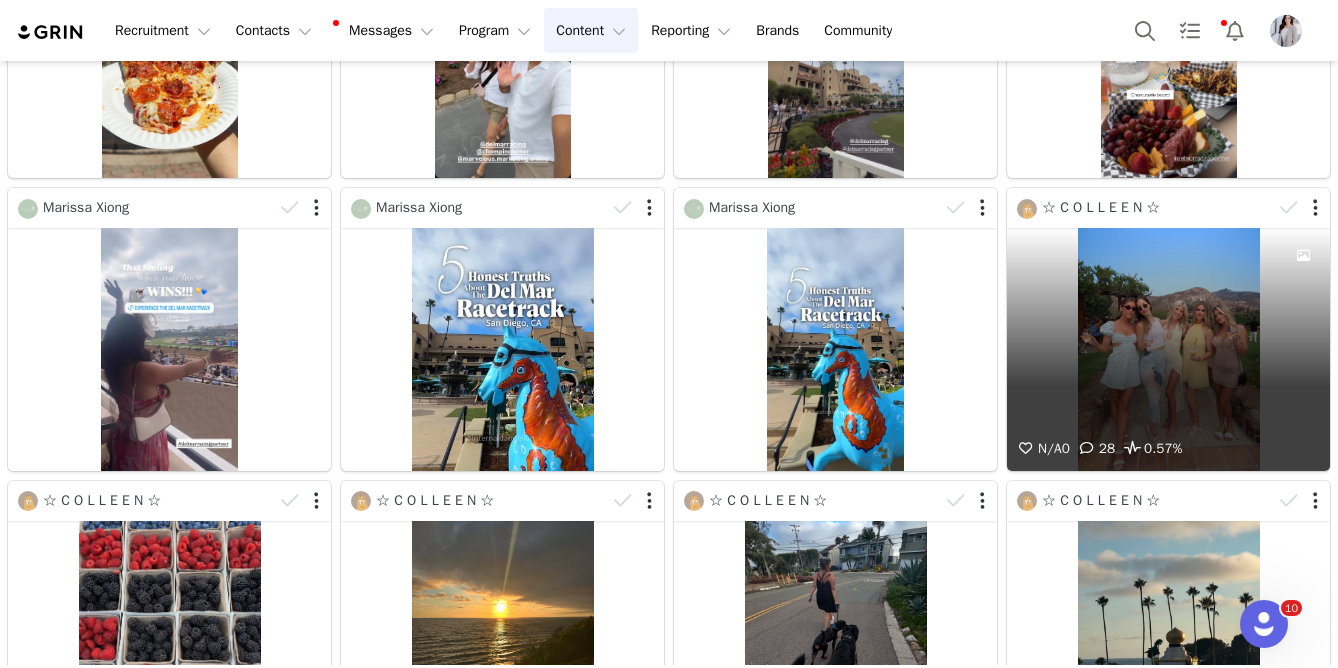 scroll, scrollTop: 0, scrollLeft: 0, axis: both 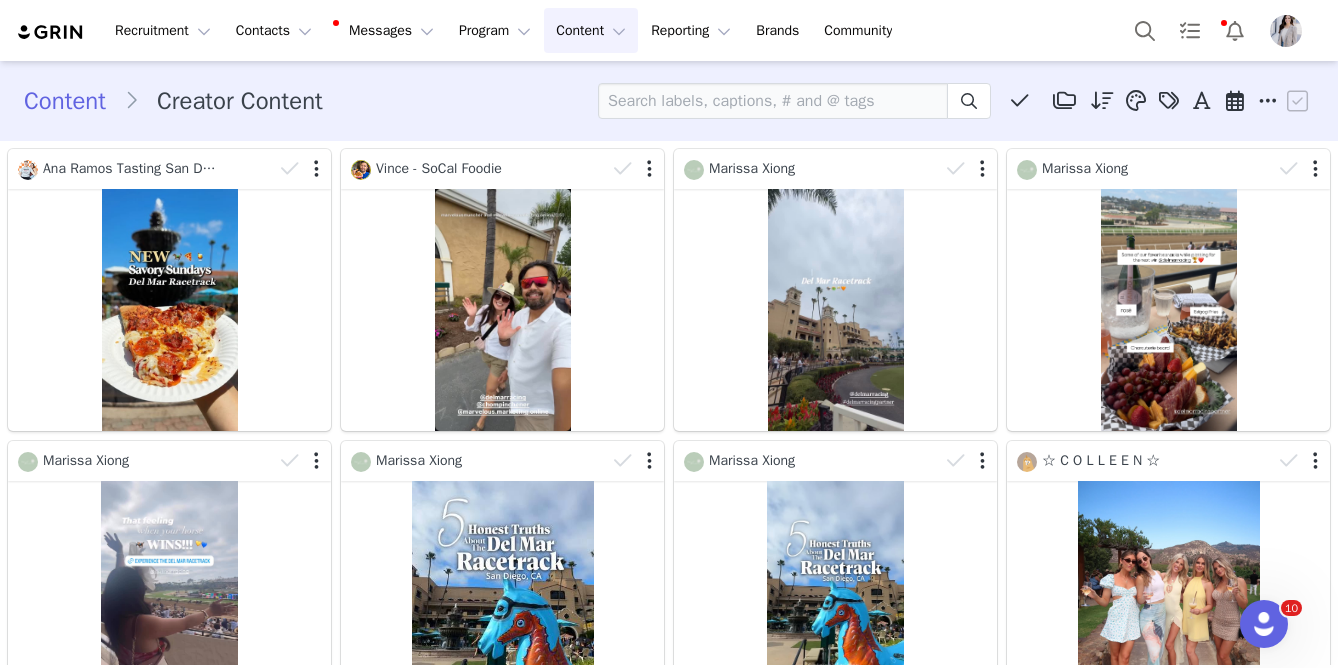 click at bounding box center (1286, 31) 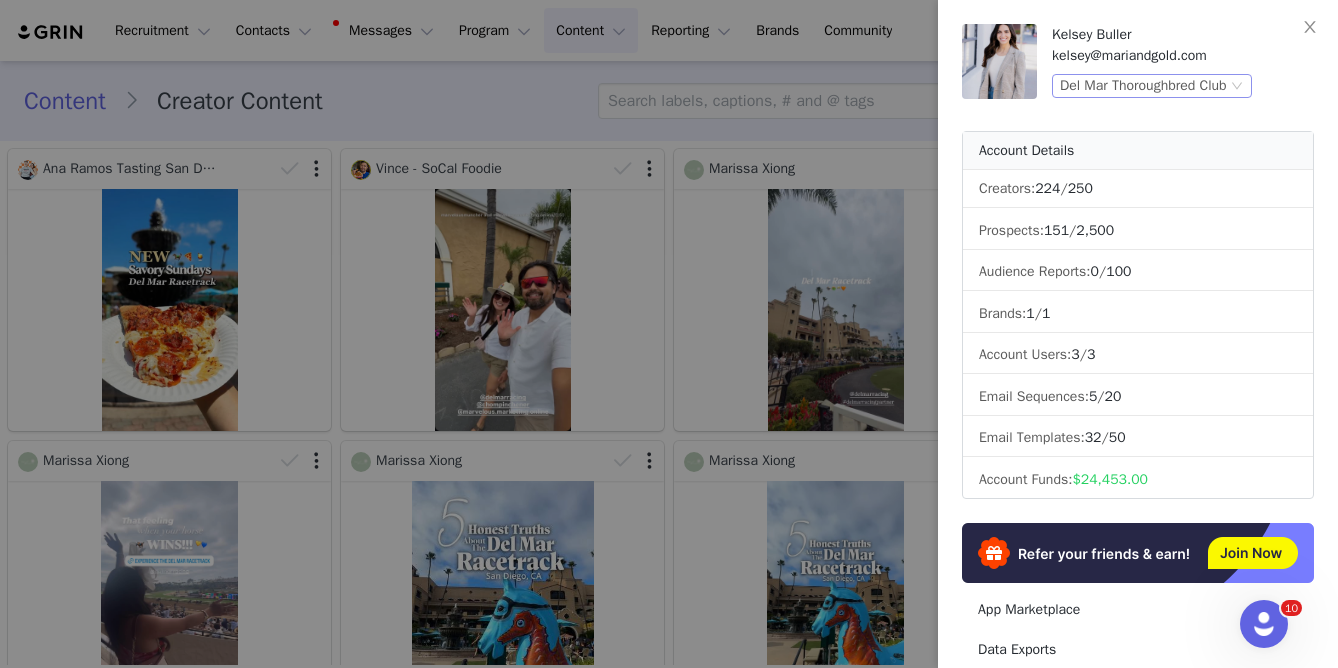 click on "Del Mar Thoroughbred Club" at bounding box center (1143, 86) 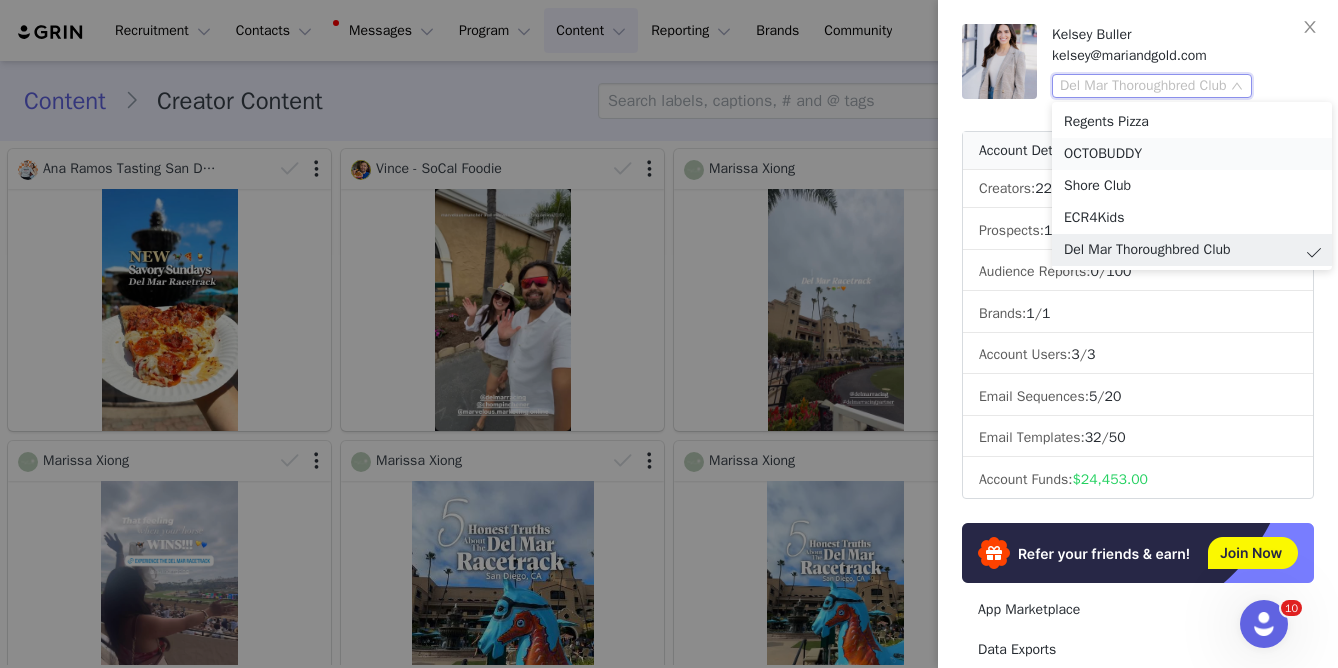click on "OCTOBUDDY" at bounding box center [1192, 154] 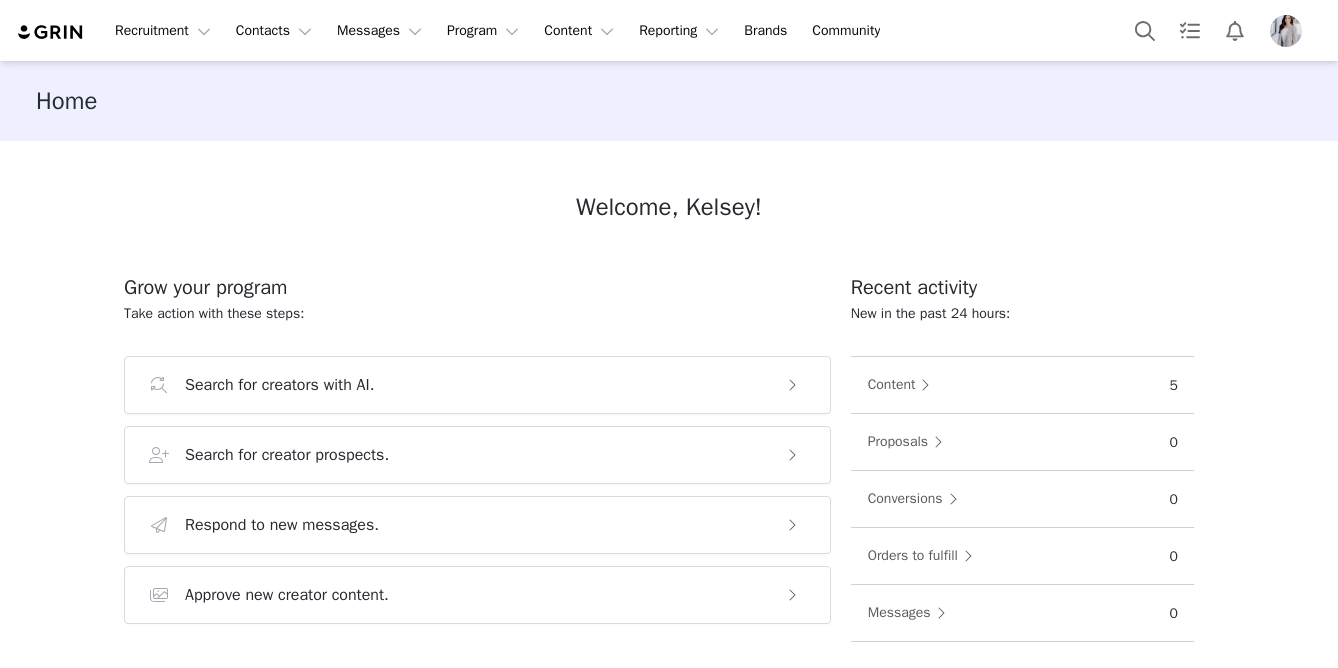 scroll, scrollTop: 0, scrollLeft: 0, axis: both 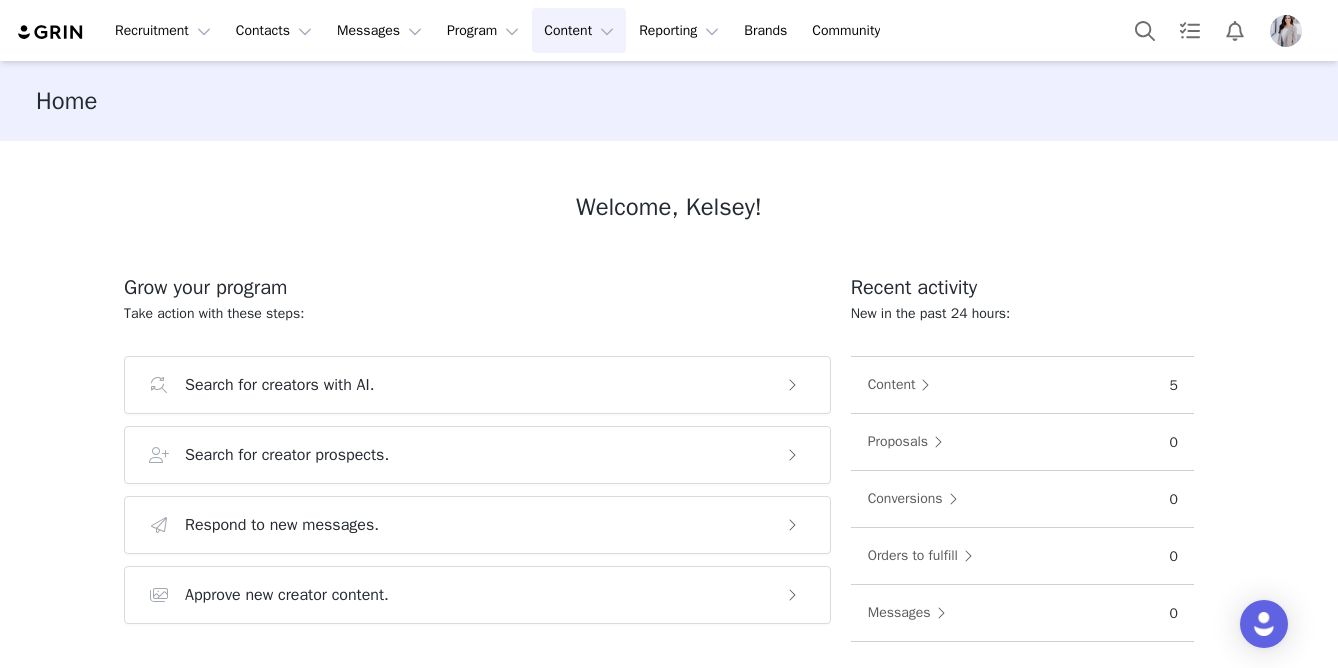 click on "Content Content" at bounding box center (579, 30) 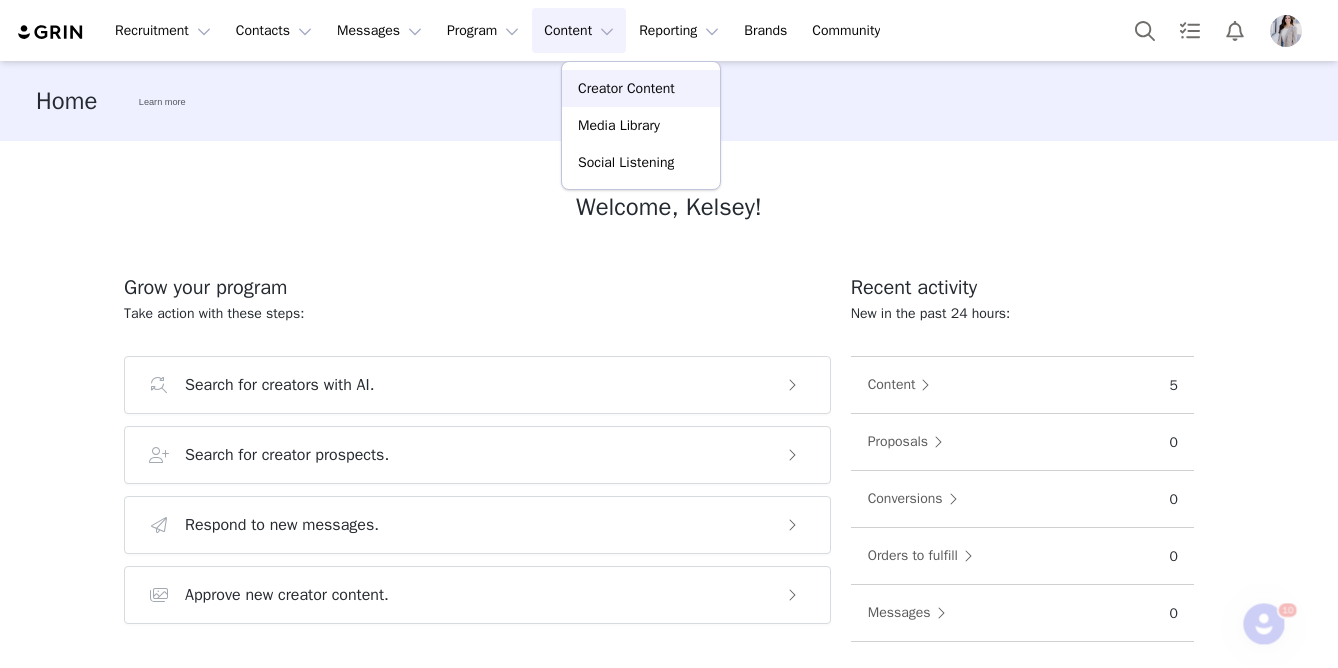 scroll, scrollTop: 0, scrollLeft: 0, axis: both 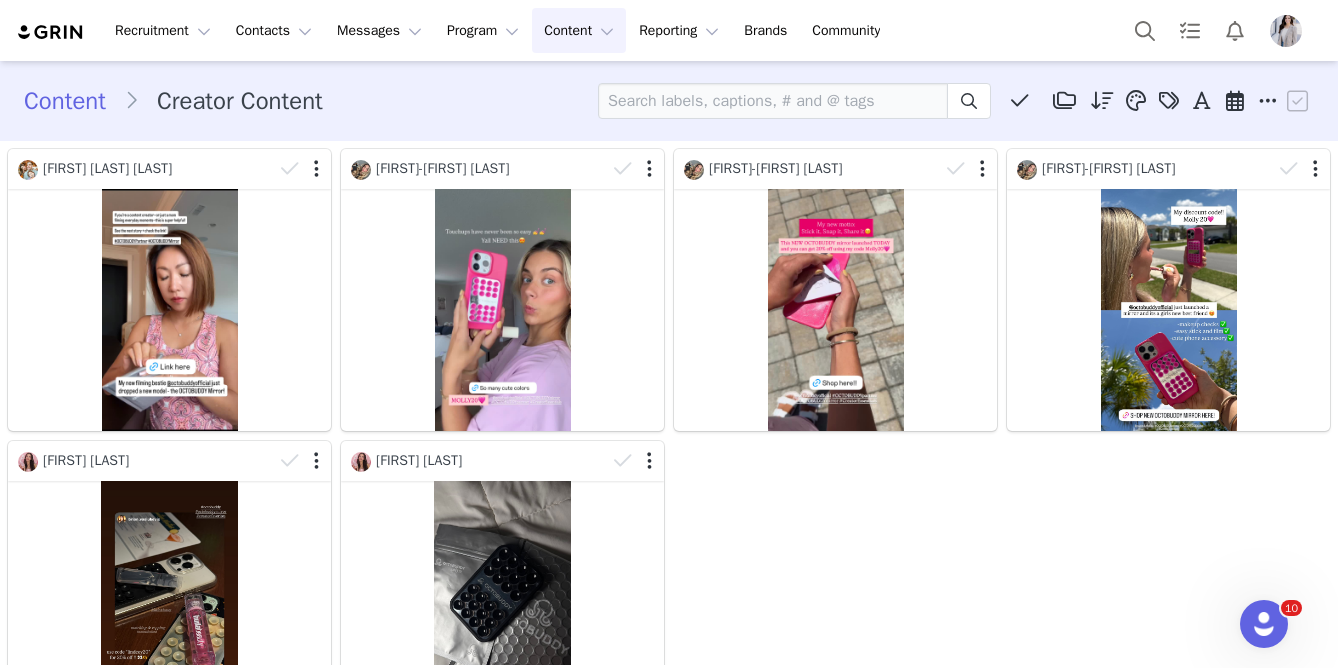 click at bounding box center [1286, 31] 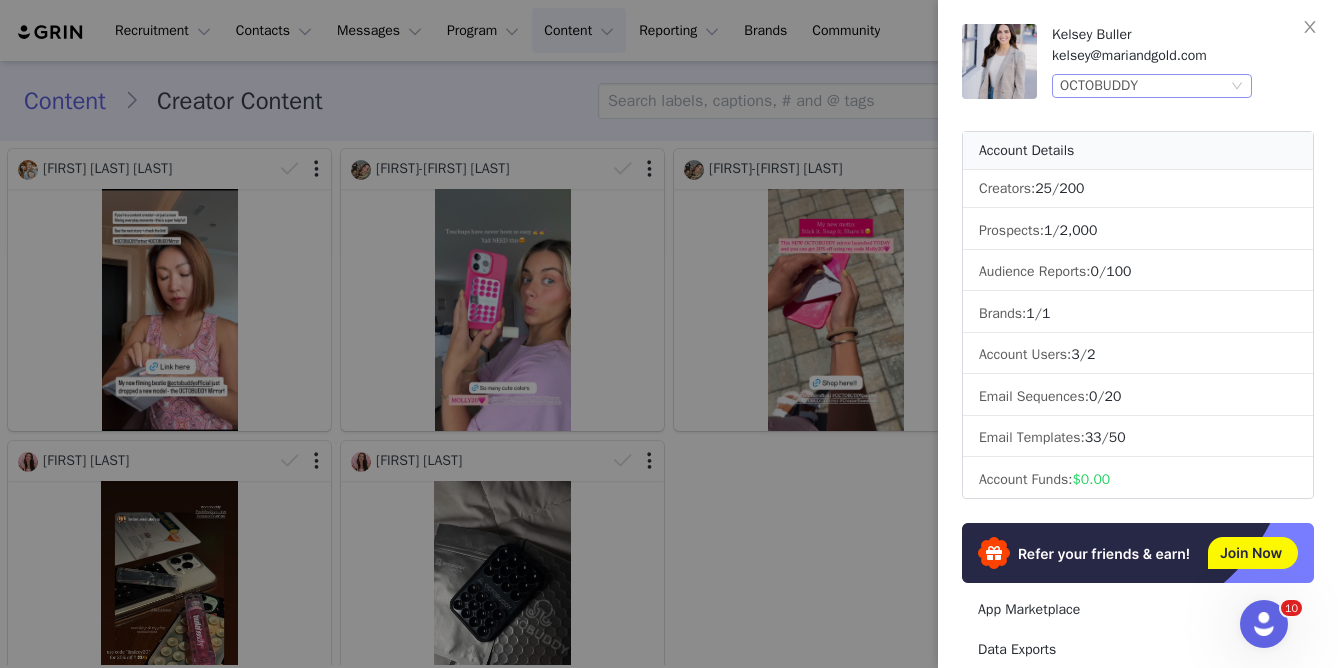 click on "OCTOBUDDY" at bounding box center (1143, 86) 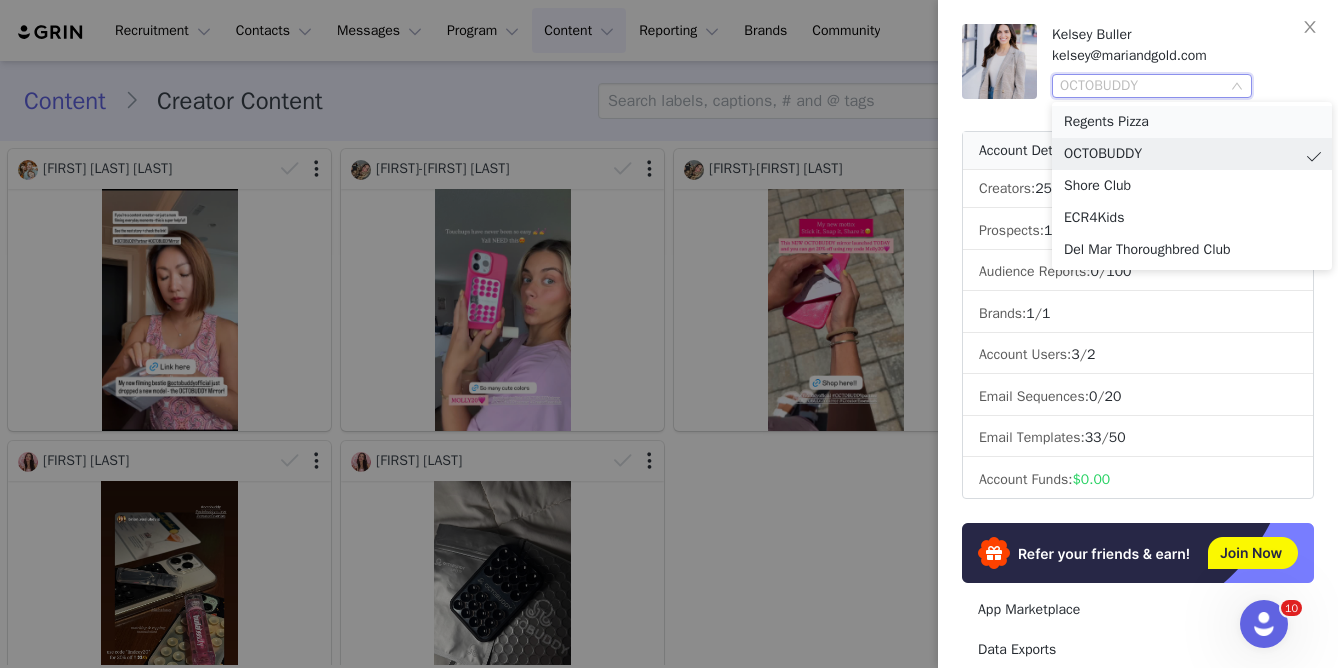 click on "Regents Pizza" at bounding box center [1192, 122] 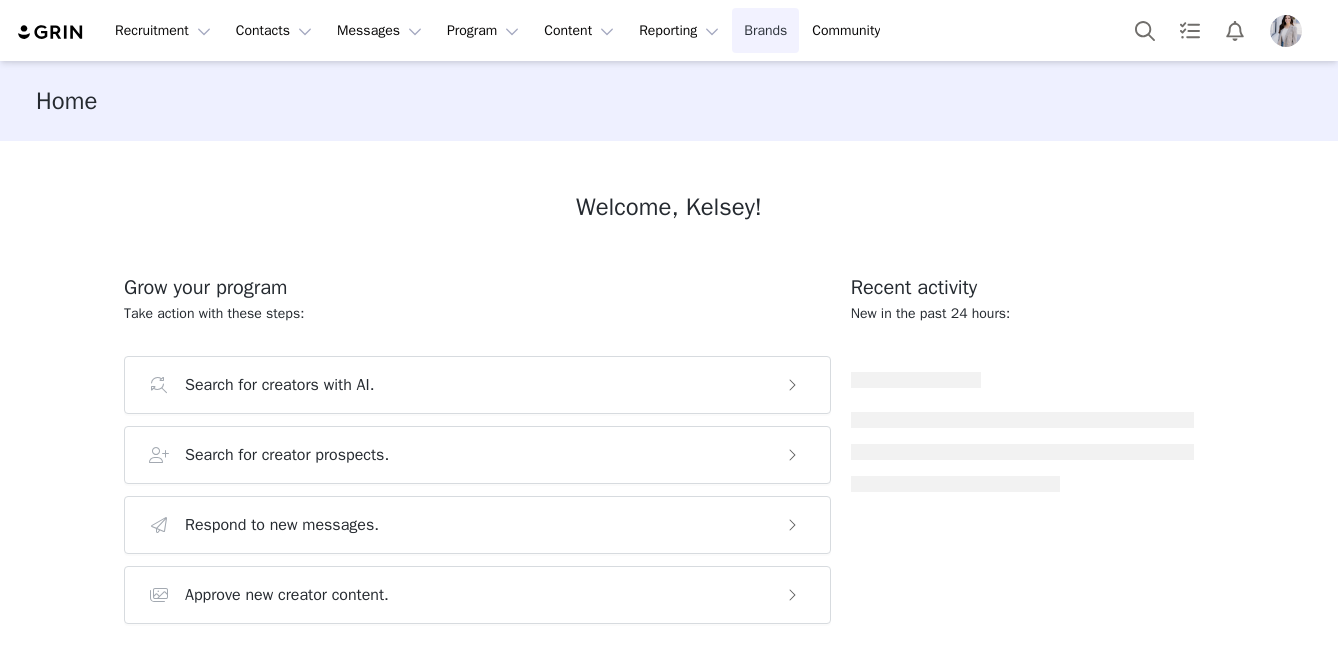 scroll, scrollTop: 0, scrollLeft: 0, axis: both 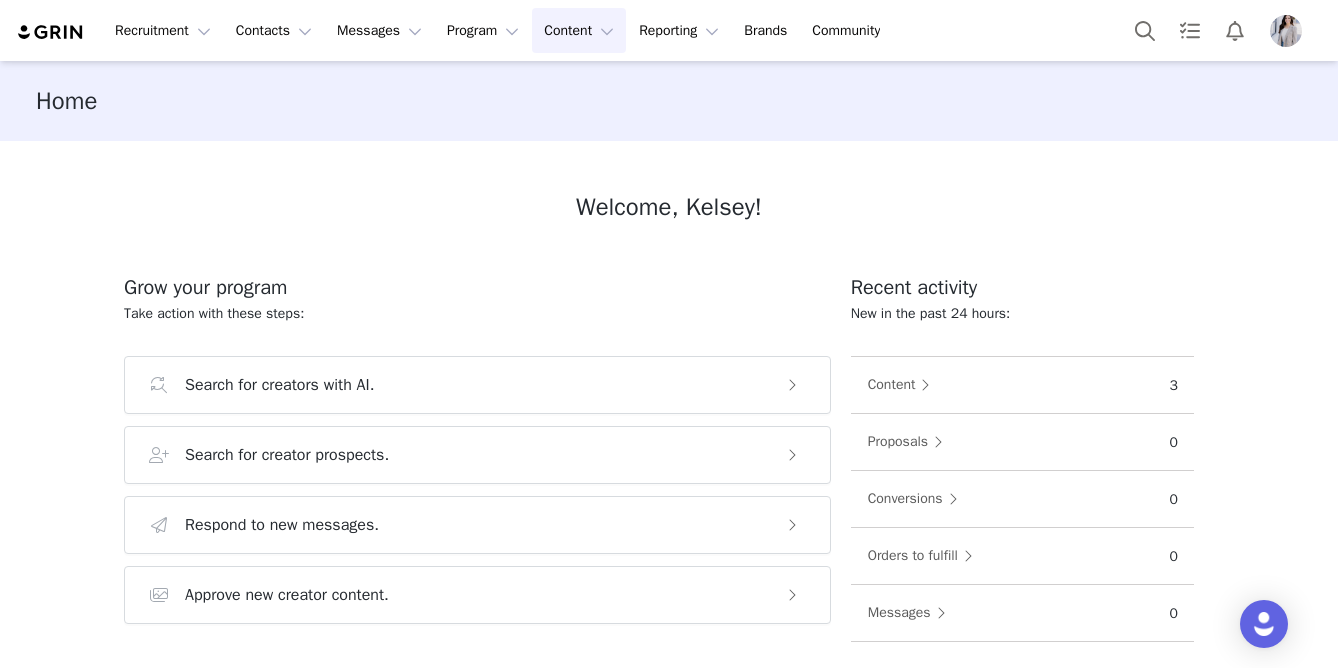 click on "Content Content" at bounding box center [579, 30] 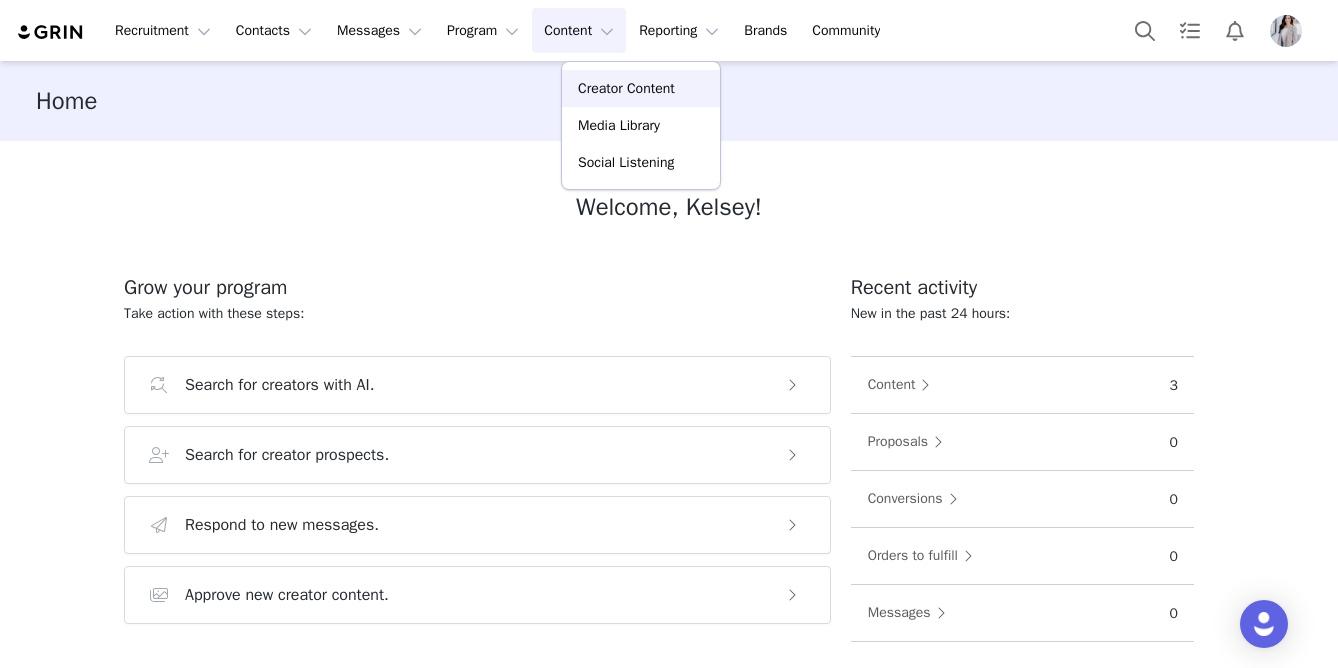 click on "Creator Content" at bounding box center (626, 88) 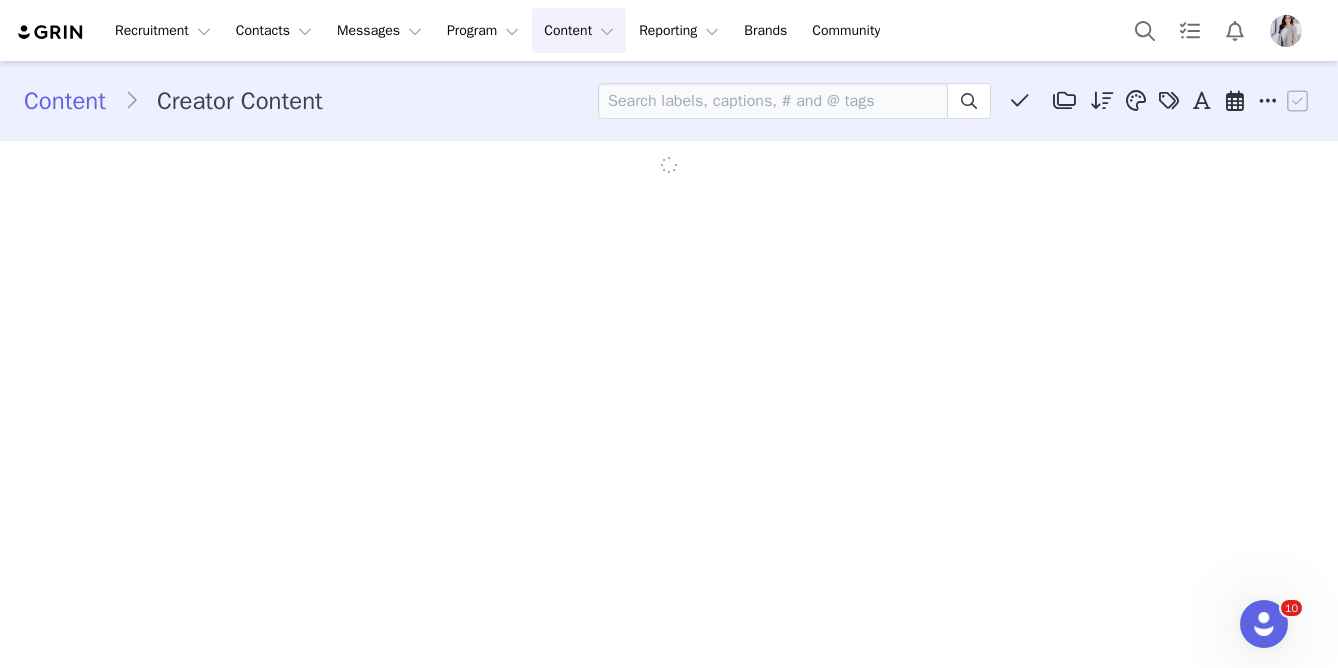 scroll, scrollTop: 0, scrollLeft: 0, axis: both 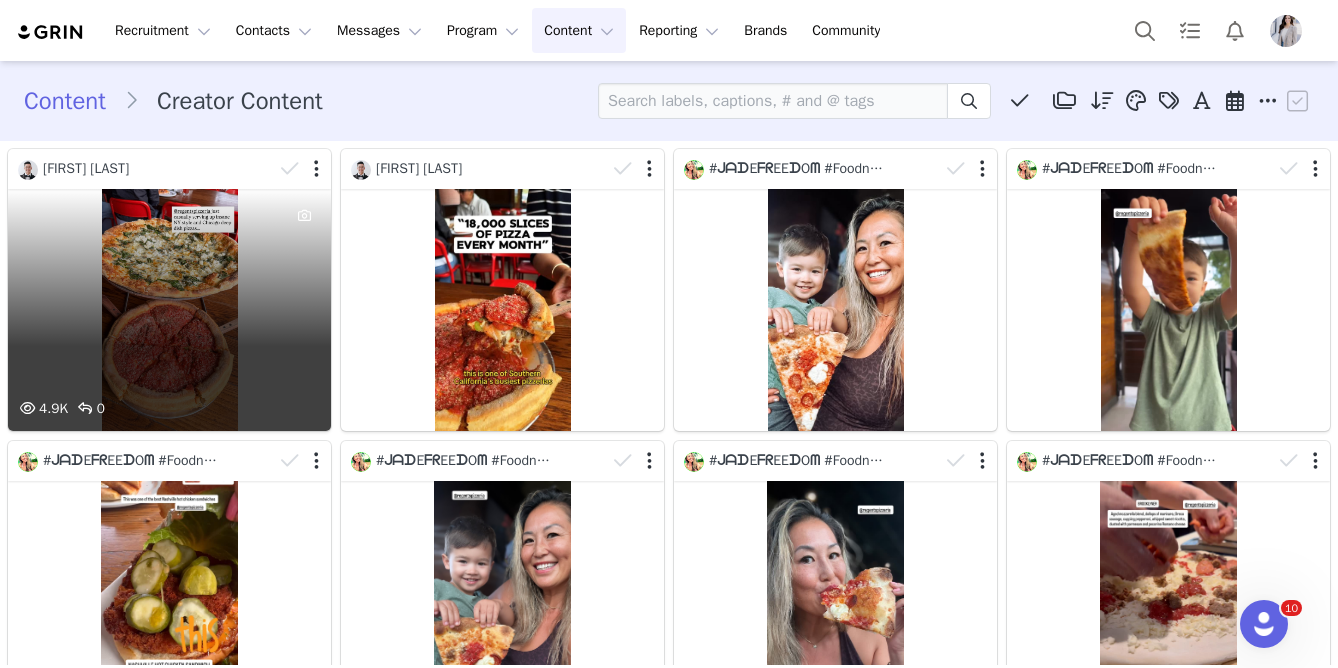 click on "4.9K  0" at bounding box center (169, 310) 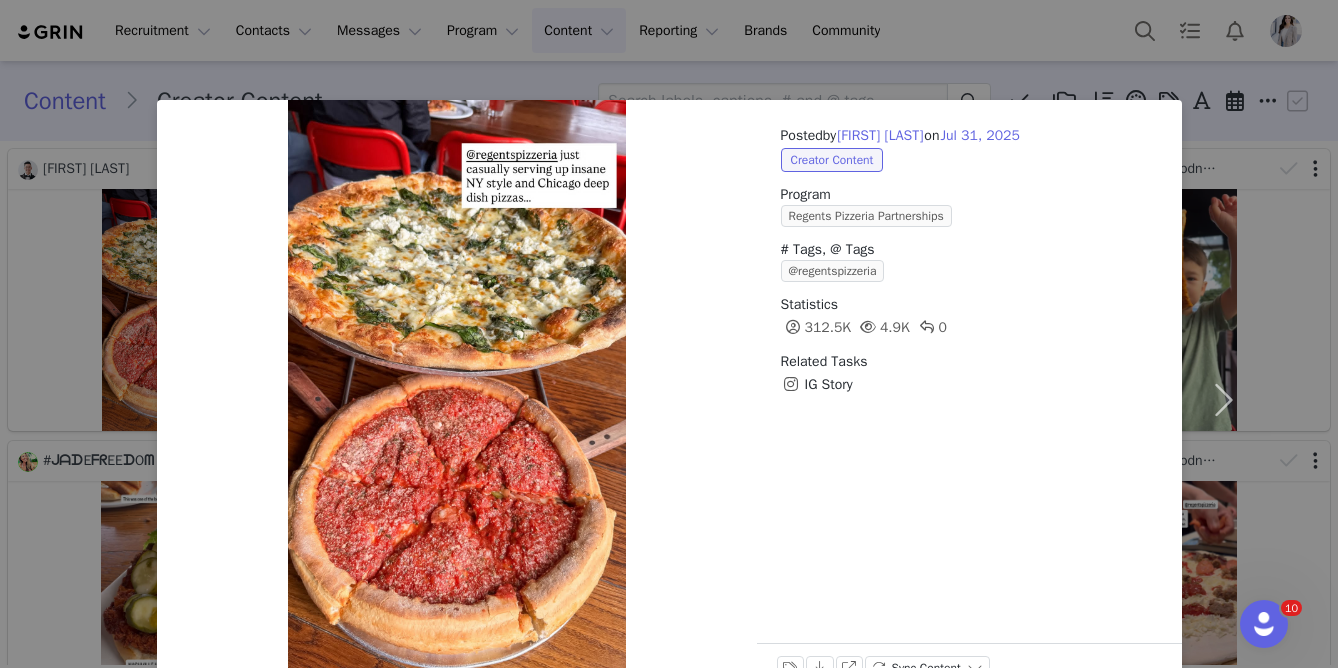 click on "Posted  by  Nate Nguyen  on  Jul 31, 2025  Creator Content  Program Regents Pizzeria Partnerships # Tags, @ Tags  @regentspizzeria      Statistics 312.5K  4.9K  0  Related Tasks IG Story     Labels & Tags Download View on Instagram Sync Content" at bounding box center (669, 334) 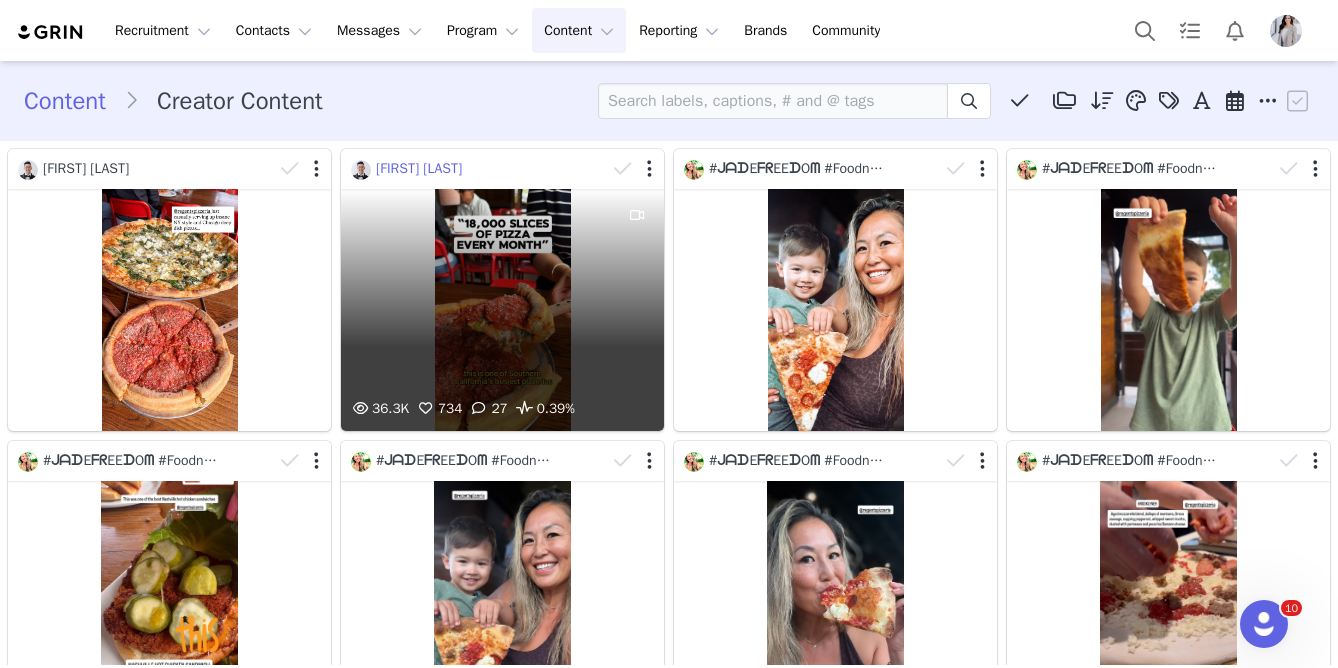 click on "36.3K  734  27  0.39%" at bounding box center [502, 310] 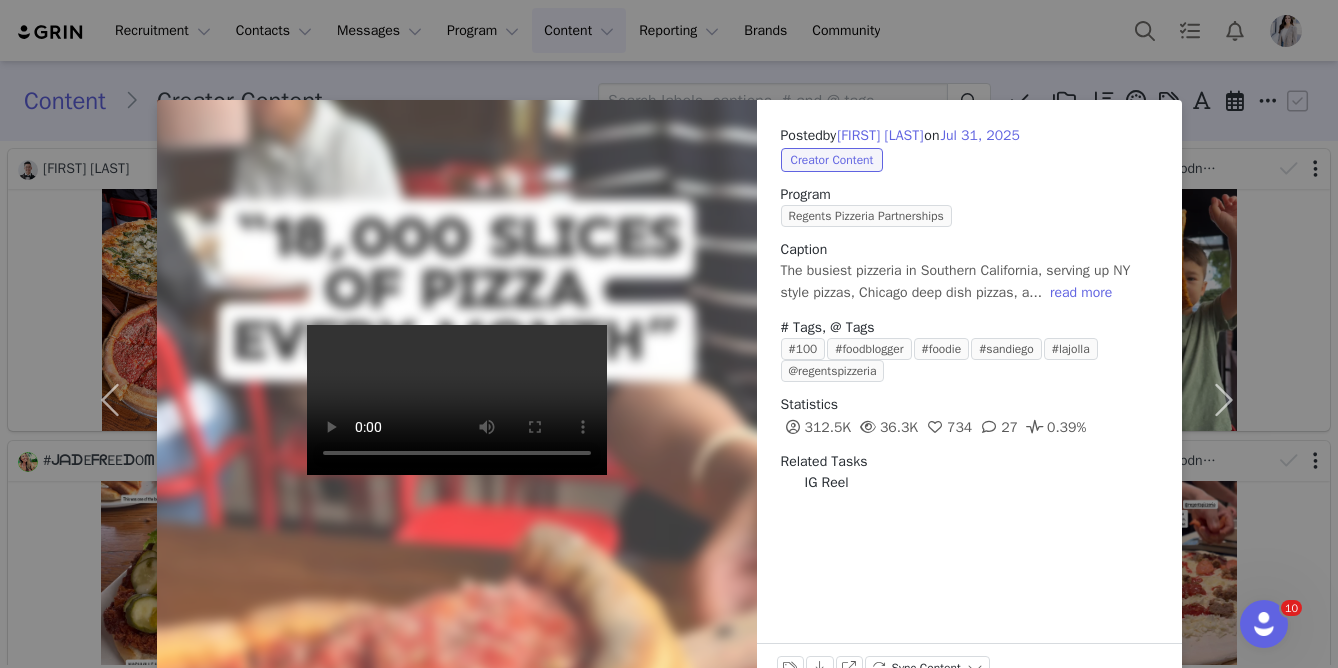 click on "Posted  by  Nate Nguyen  on  Jul 31, 2025  Creator Content  Program Regents Pizzeria Partnerships Caption The busiest pizzeria in Southern California, serving up NY style pizzas, Chicago deep dish pizzas, a... read more # Tags, @ Tags  #100   #foodblogger   #foodie   #sandiego   #lajolla   @regentspizzeria      Statistics 312.5K  36.3K  734  27  0.39%  Related Tasks IG Reel     Labels & Tags Download View on Instagram Sync Content" at bounding box center [669, 334] 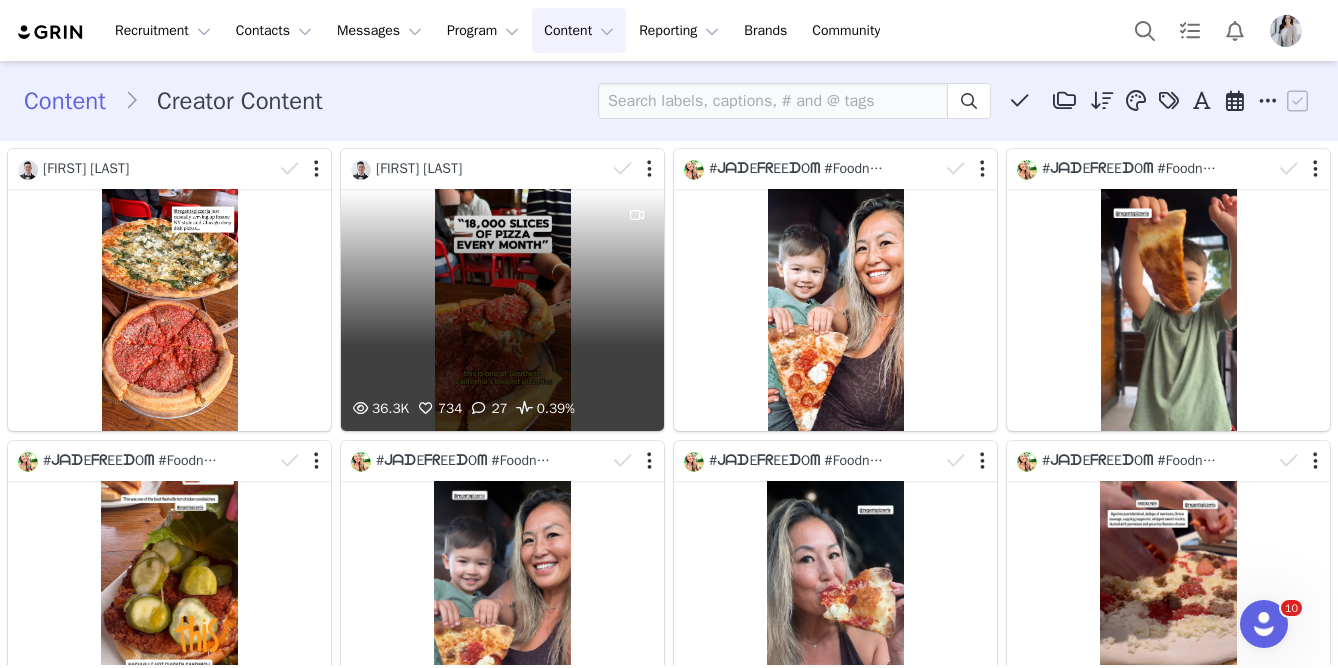 click on "36.3K  734  27  0.39%" at bounding box center (502, 310) 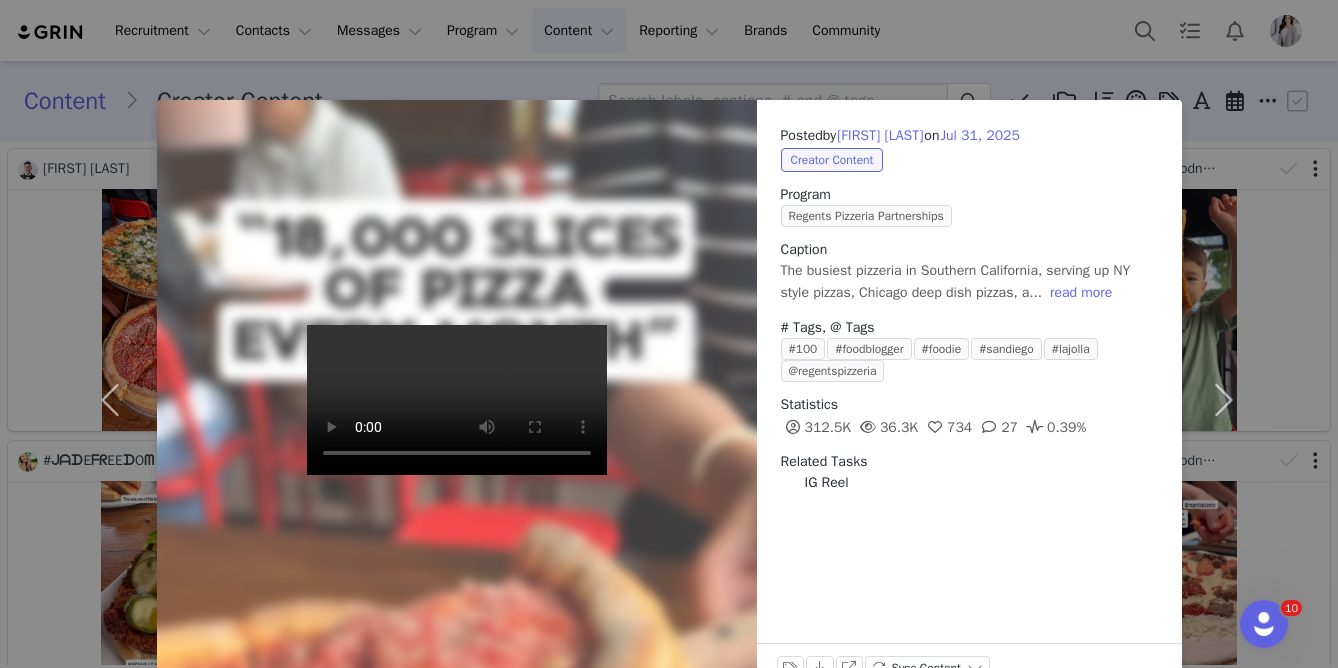 click on "Posted  by  Nate Nguyen  on  Jul 31, 2025  Creator Content  Program Regents Pizzeria Partnerships Caption The busiest pizzeria in Southern California, serving up NY style pizzas, Chicago deep dish pizzas, a... read more # Tags, @ Tags  #100   #foodblogger   #foodie   #sandiego   #lajolla   @regentspizzeria      Statistics 312.5K  36.3K  734  27  0.39%  Related Tasks IG Reel     Labels & Tags Download View on Instagram Sync Content" at bounding box center [669, 334] 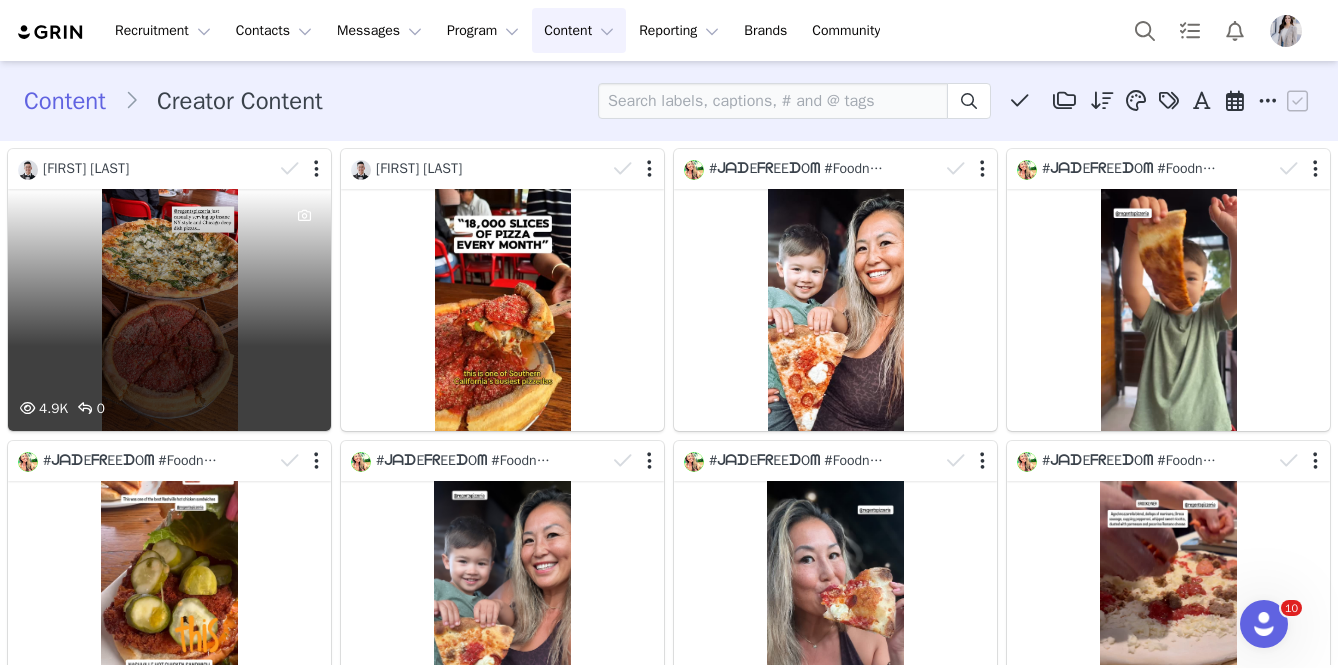 click at bounding box center [302, 169] 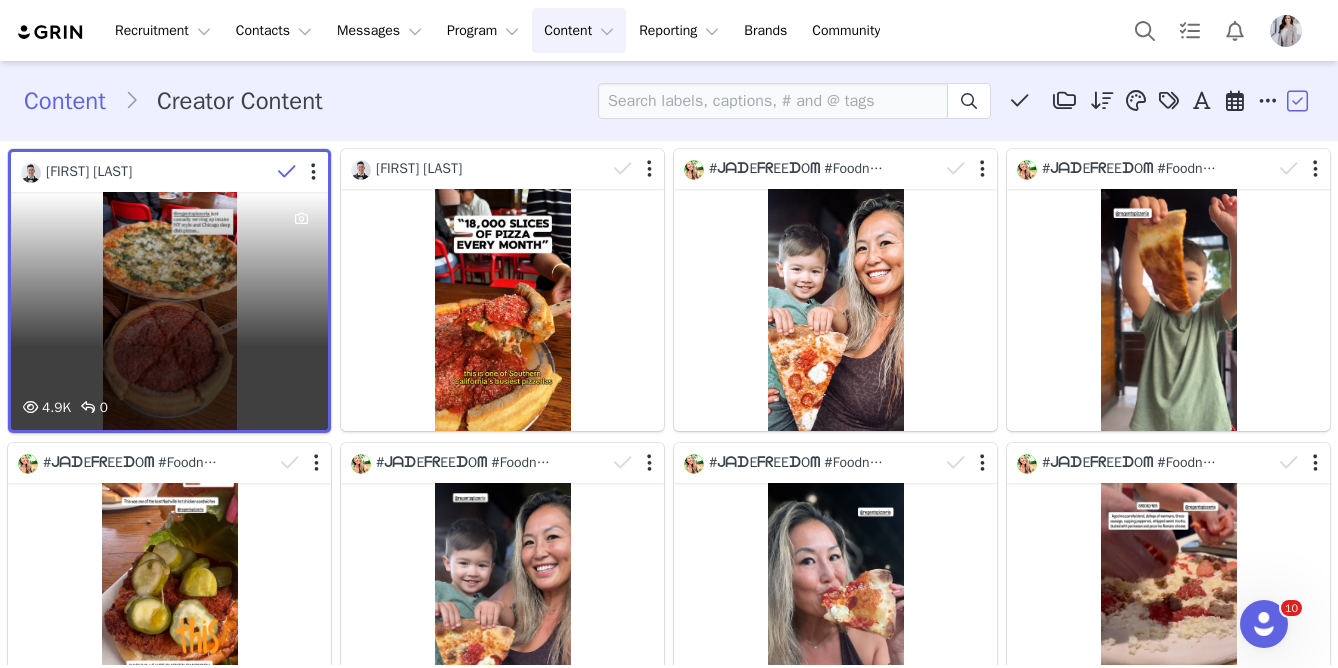 click at bounding box center (299, 172) 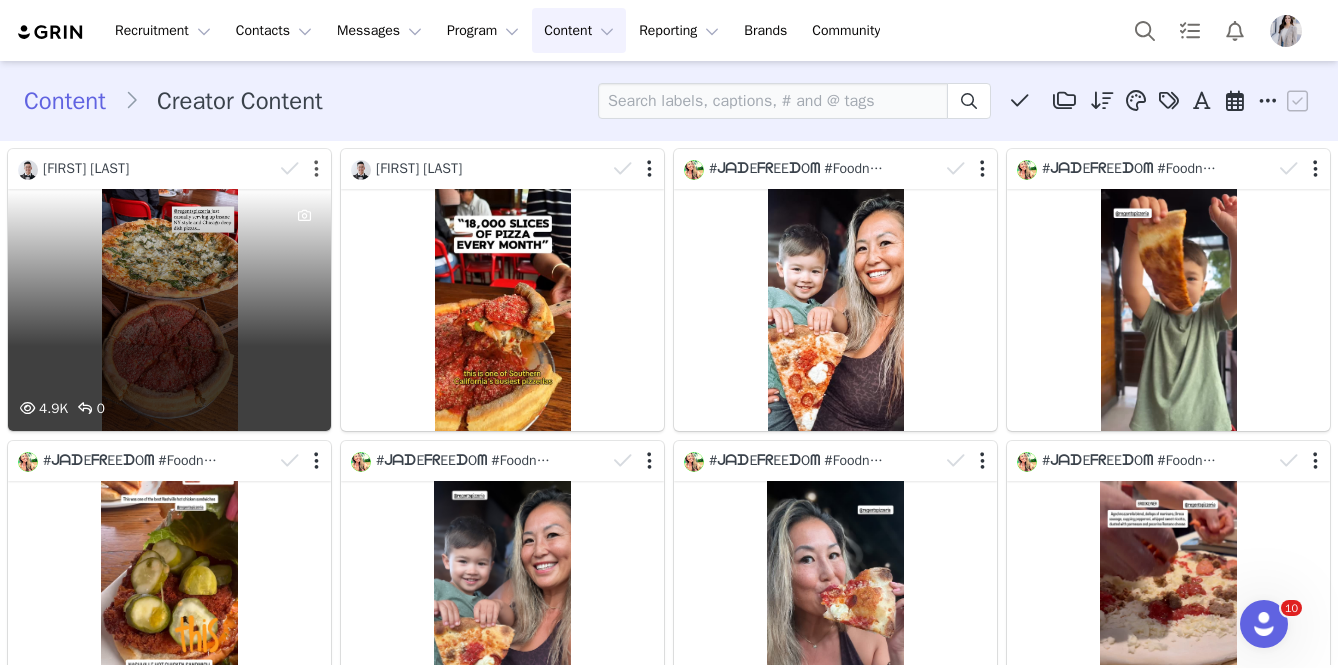click at bounding box center [316, 169] 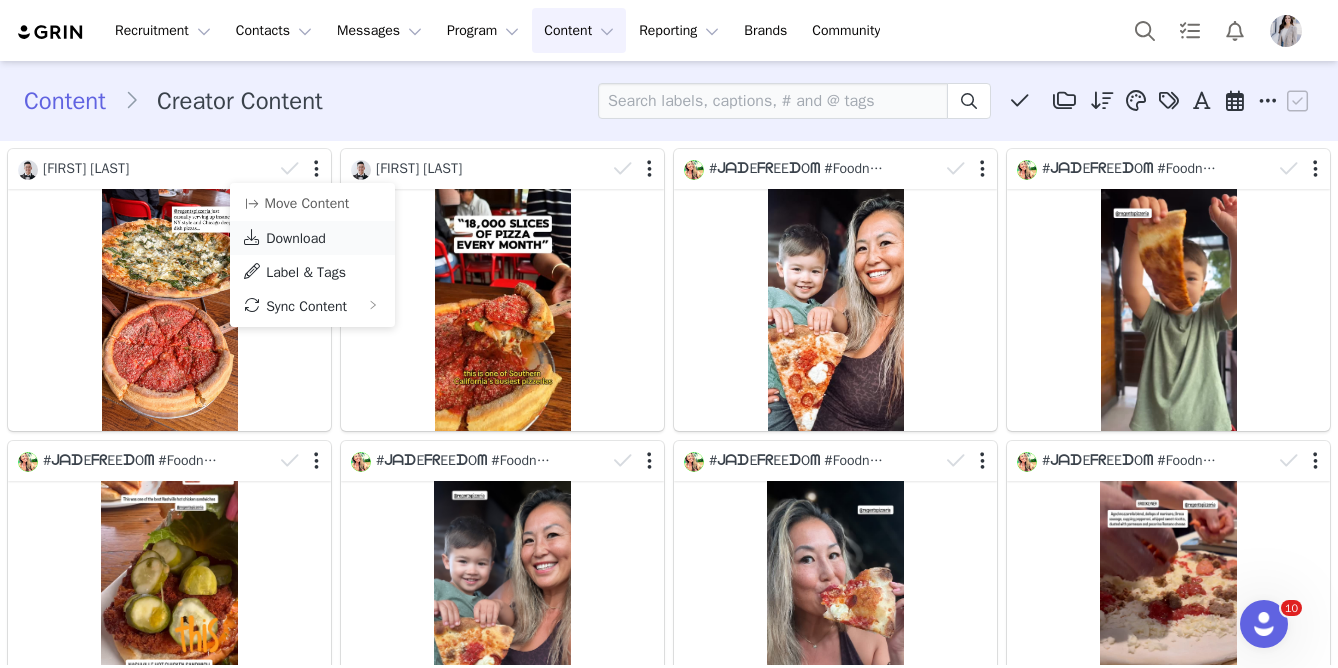 click on "Download" at bounding box center (296, 238) 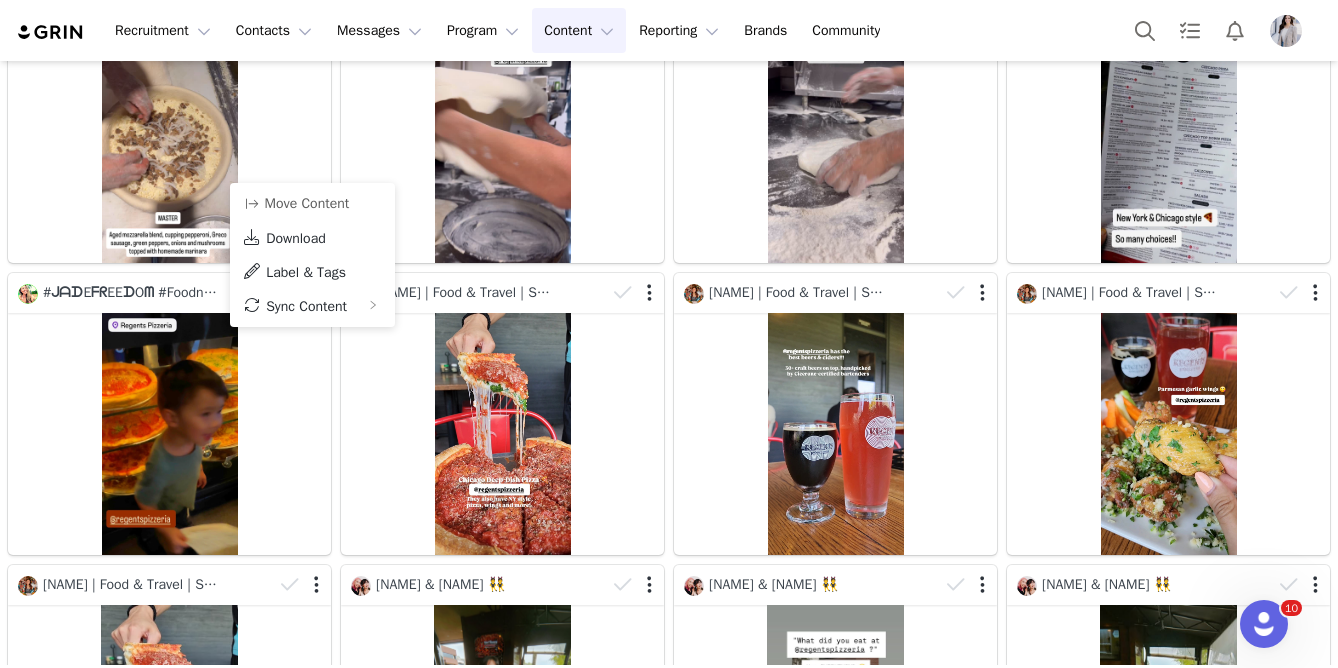 scroll, scrollTop: 1070, scrollLeft: 0, axis: vertical 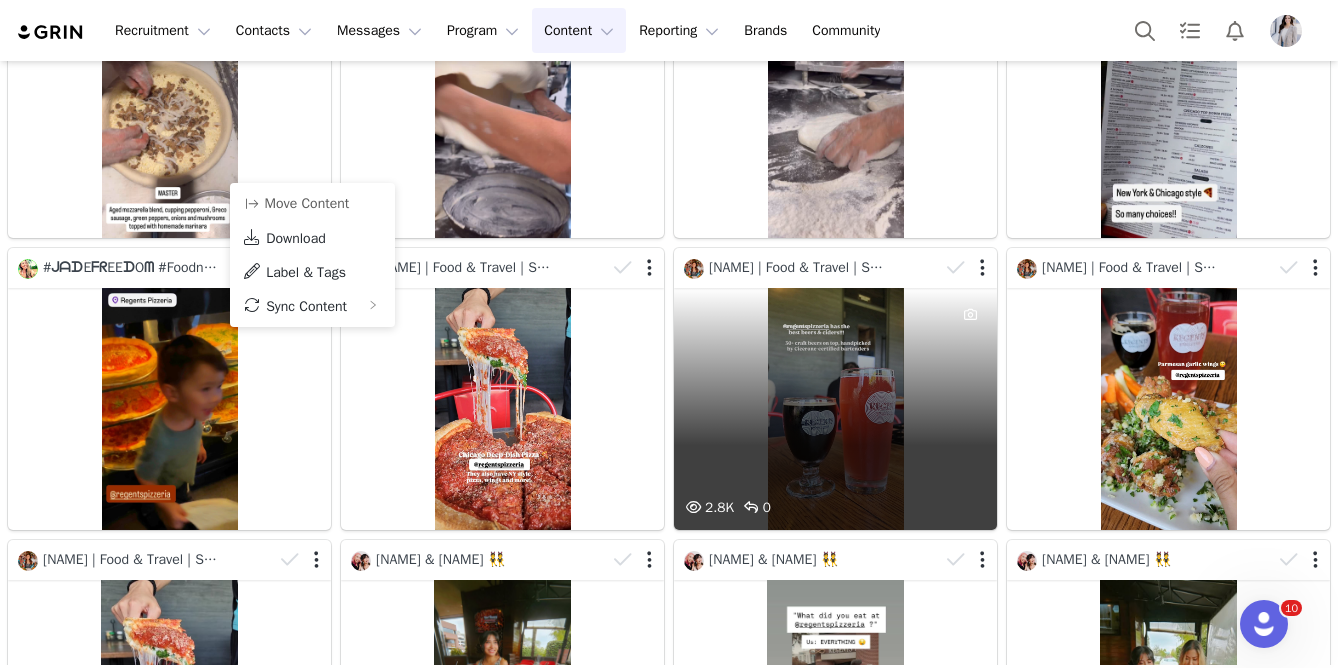 click on "2.8K  0" at bounding box center (835, 409) 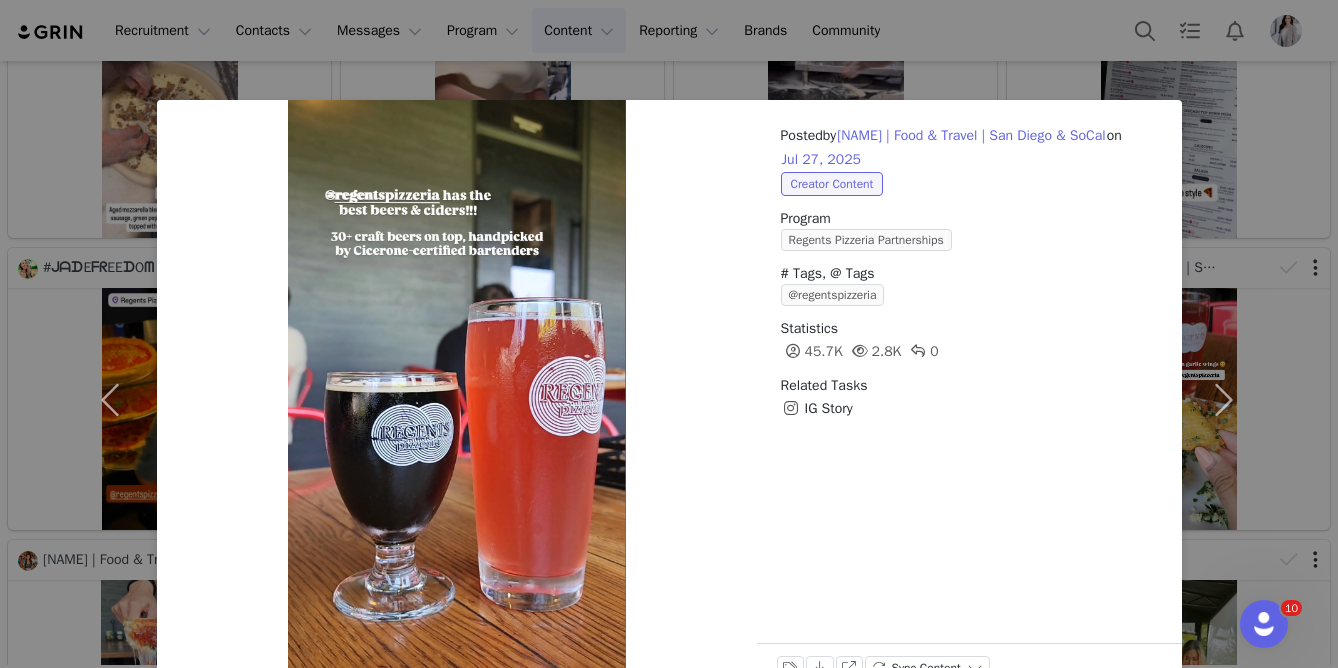 click on "Posted  by  Dinh | Food & Travel | San Diego & SoCal  on  Jul 27, 2025  Creator Content  Program Regents Pizzeria Partnerships # Tags, @ Tags  @regentspizzeria      Statistics 45.7K  2.8K  0  Related Tasks IG Story     Labels & Tags Download View on Instagram Sync Content" at bounding box center [669, 334] 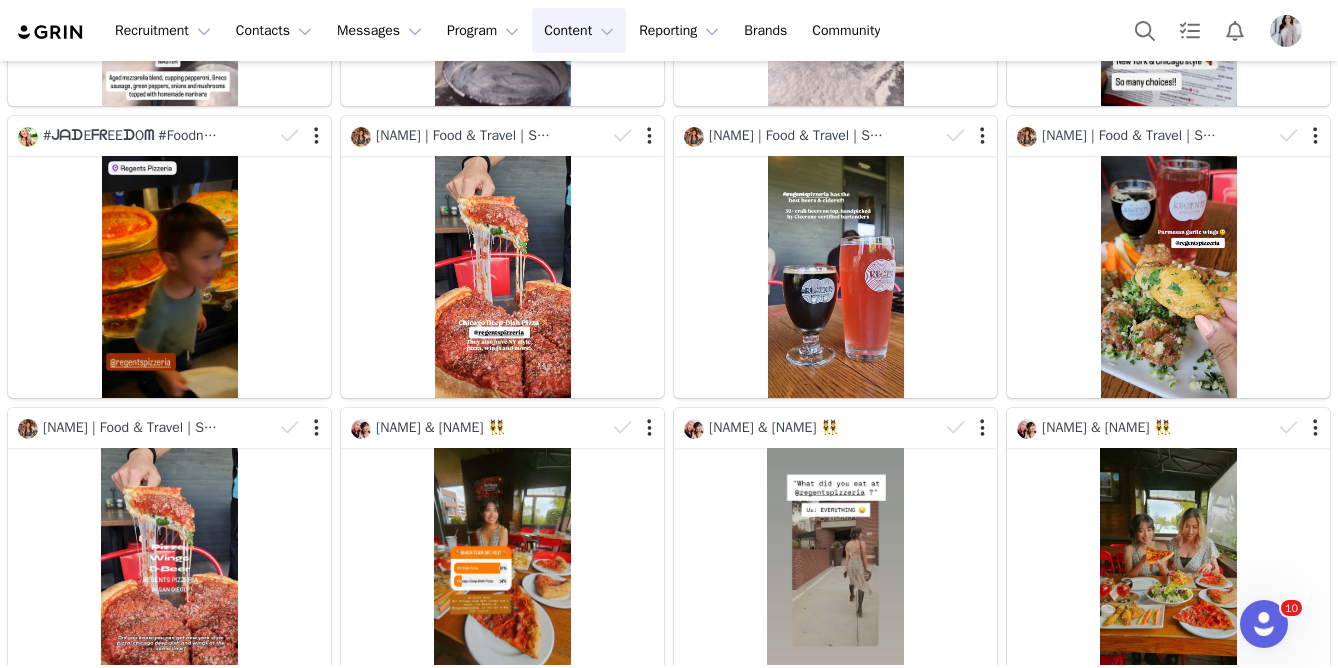 scroll, scrollTop: 1211, scrollLeft: 0, axis: vertical 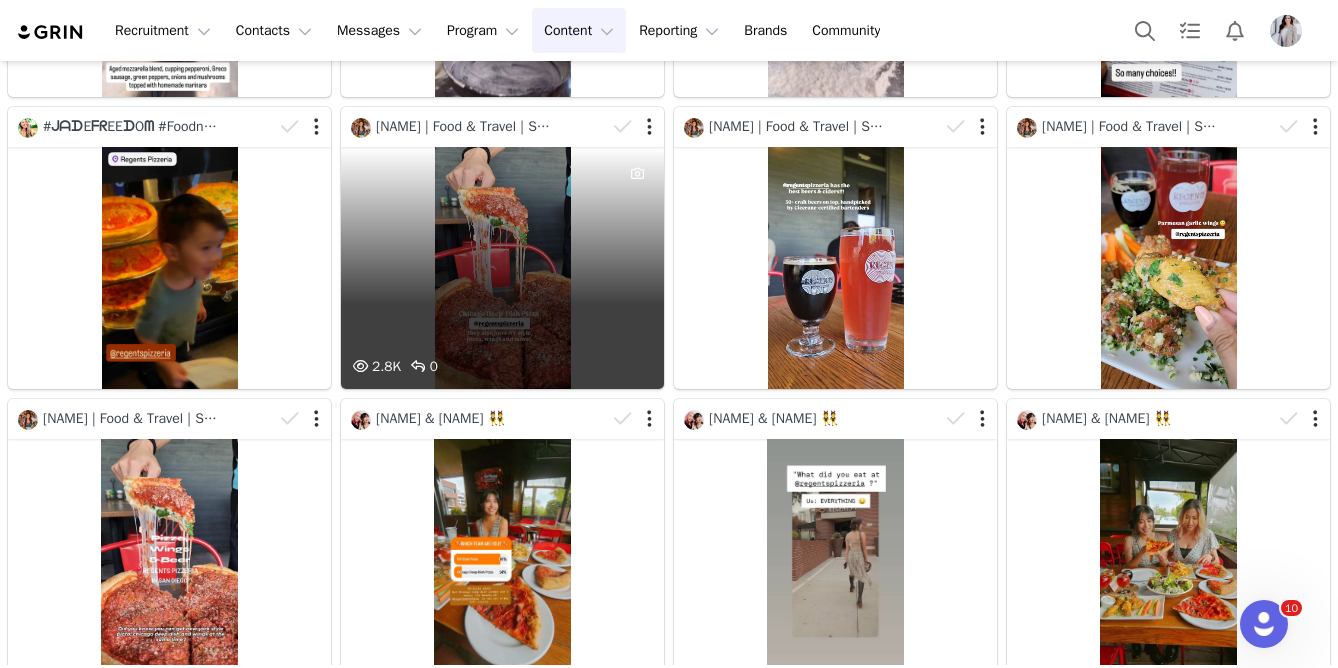 click on "2.8K  0" at bounding box center [502, 268] 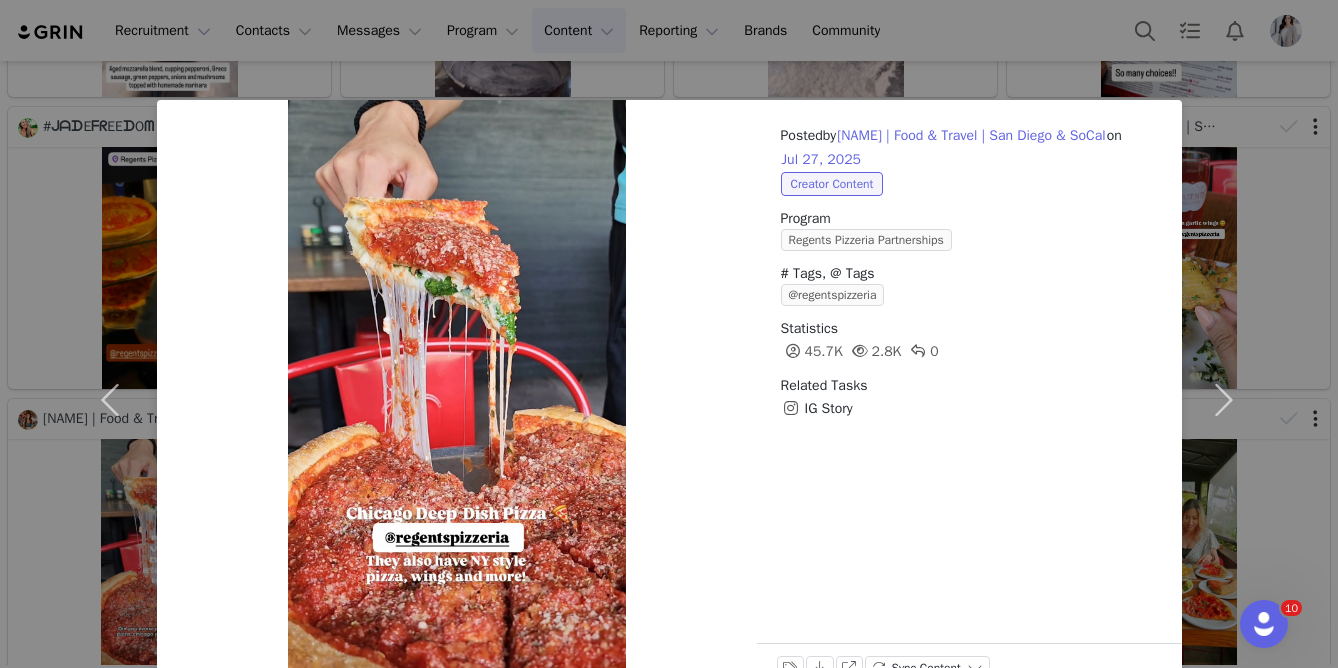 click on "Posted  by  Dinh | Food & Travel | San Diego & SoCal  on  Jul 27, 2025  Creator Content  Program Regents Pizzeria Partnerships # Tags, @ Tags  @regentspizzeria      Statistics 45.7K  2.8K  0  Related Tasks IG Story     Labels & Tags Download View on Instagram Sync Content" at bounding box center (669, 334) 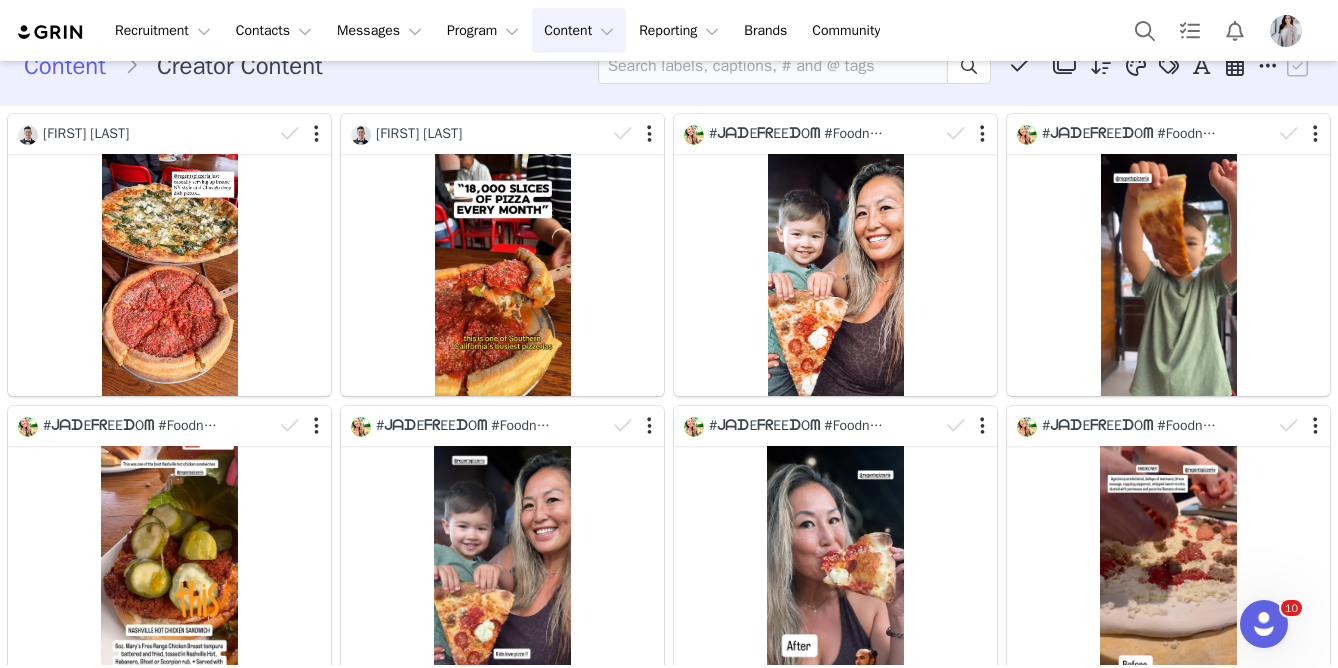 scroll, scrollTop: 31, scrollLeft: 0, axis: vertical 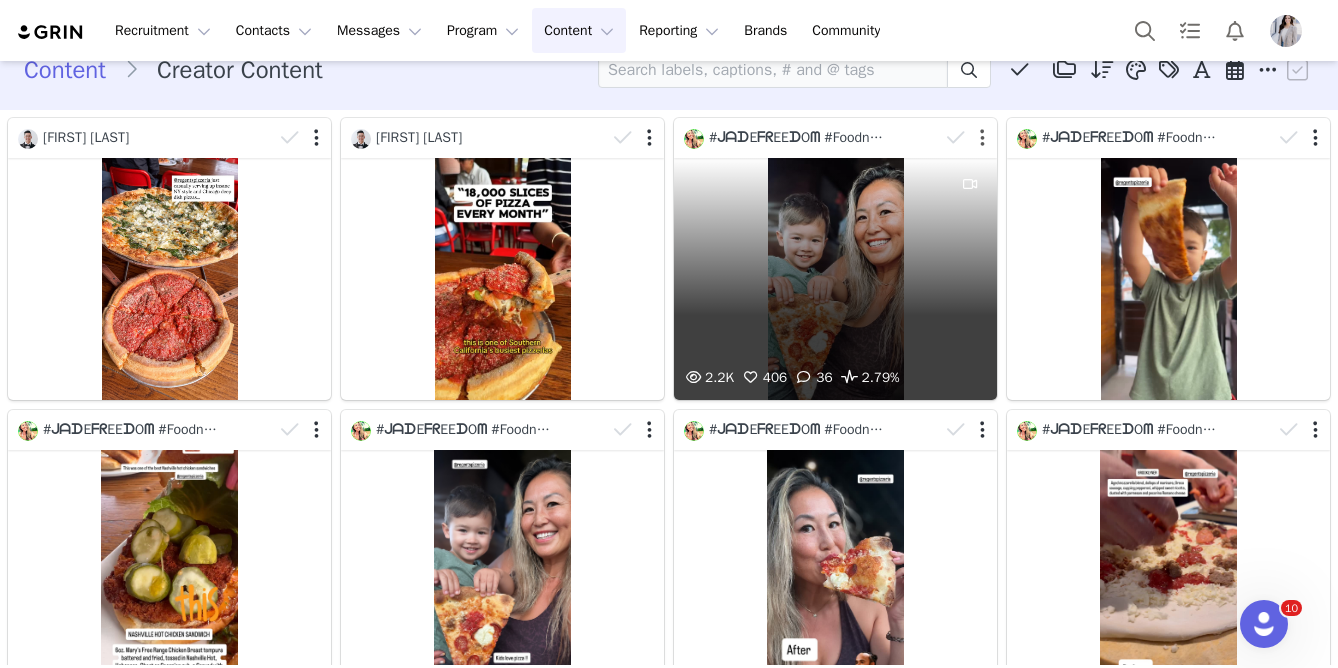 click at bounding box center (982, 138) 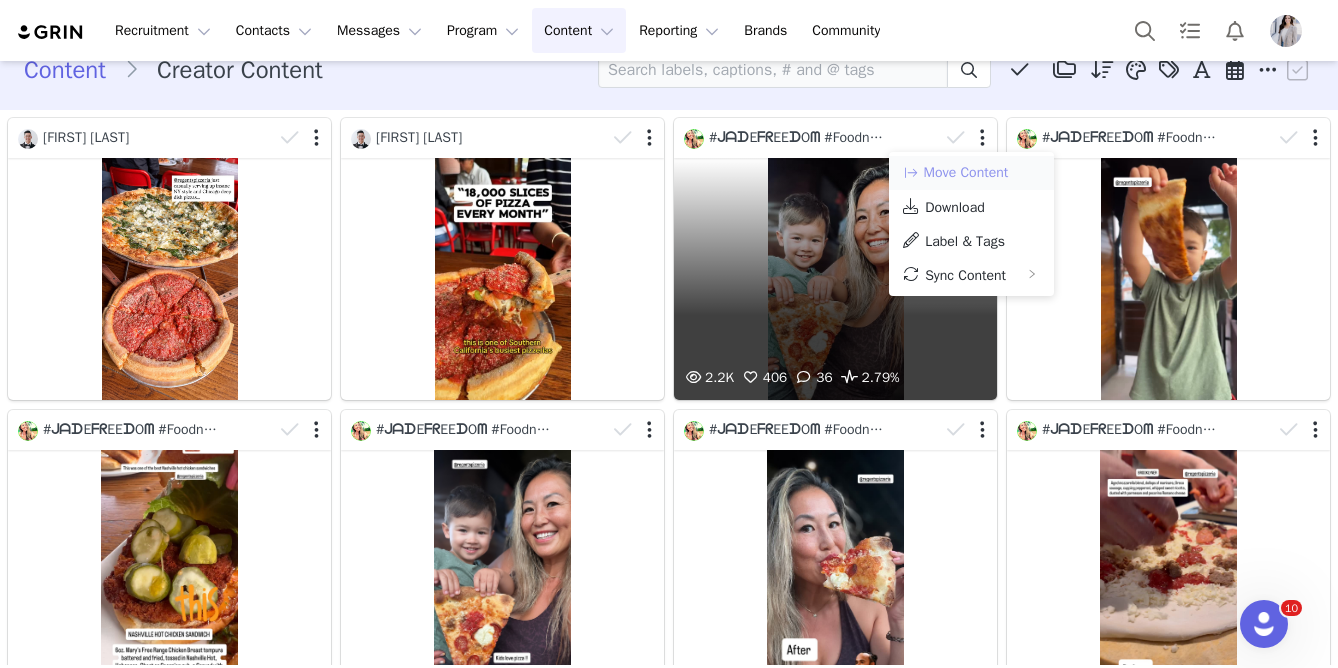 click on "2.2K  406  36  2.79%" at bounding box center (835, 279) 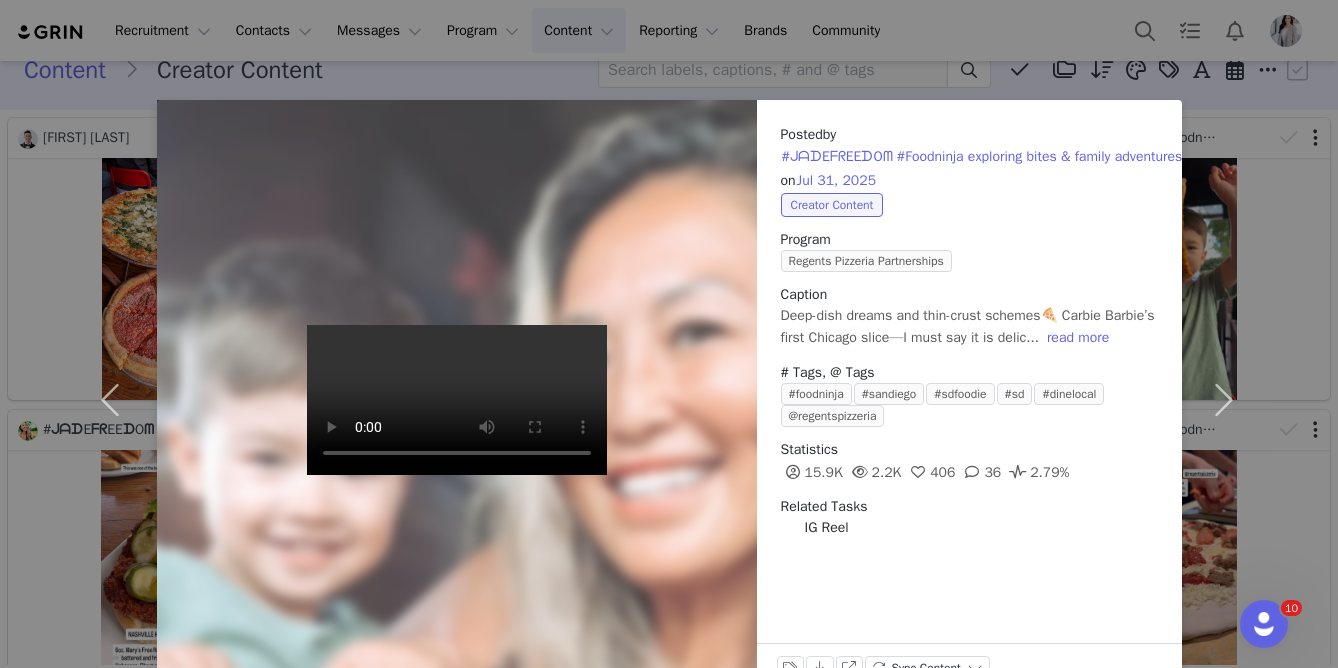 click on "Posted  by  #ᒍᗩᗪEᖴᖇEEᗪOᗰ #Foodninja exploring bites & family adventures  on  Jul 31, 2025  Creator Content  Program Regents Pizzeria Partnerships Caption Deep-dish dreams and thin-crust schemes🍕
Carbie Barbie’s first Chicago slice—I must say it is delic... read more # Tags, @ Tags  #foodninja   #sandiego   #sdfoodie   #sd   #dinelocal   @regentspizzeria      Statistics 15.9K  2.2K  406  36  2.79%  Related Tasks IG Reel     Labels & Tags Download View on Instagram Sync Content" at bounding box center (669, 334) 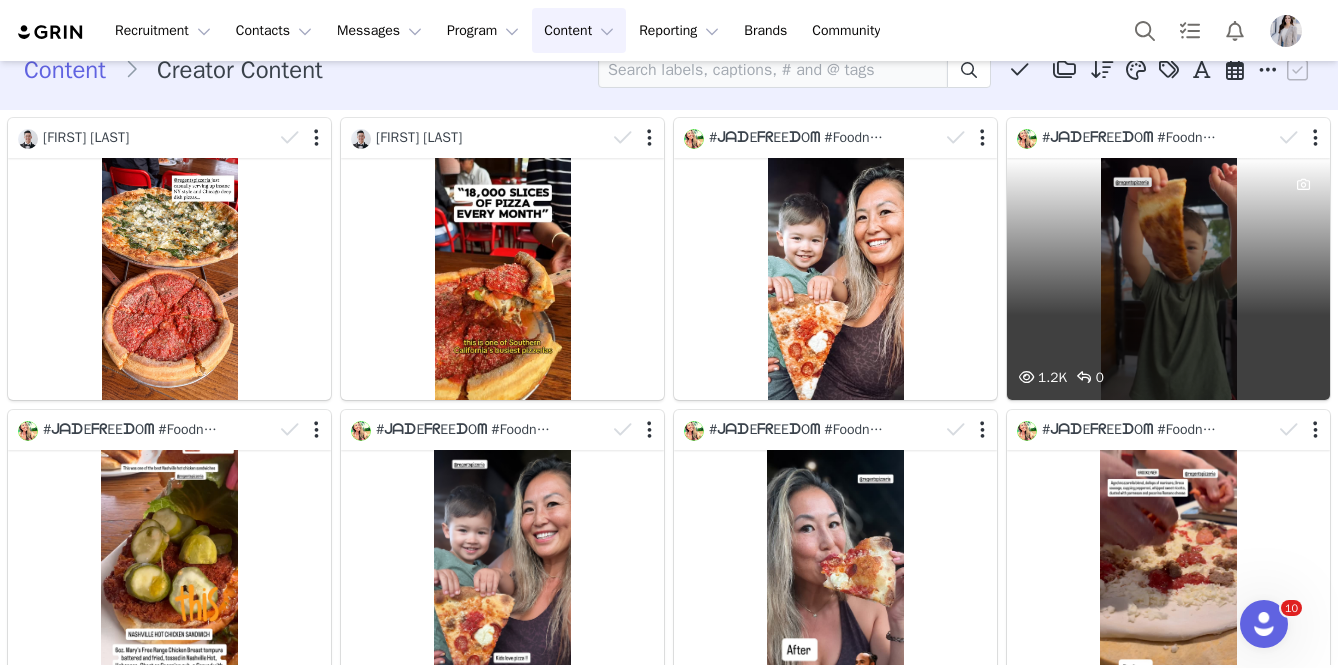click on "1.2K  0" at bounding box center (1168, 279) 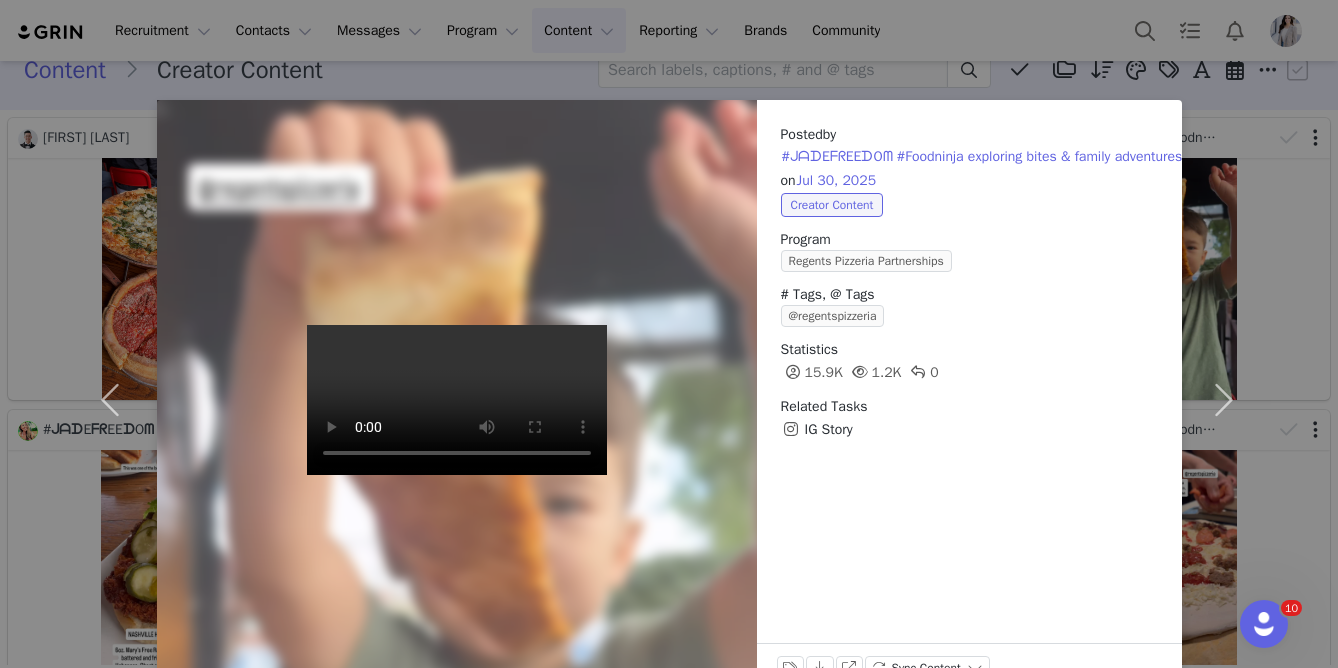 click on "Posted  by  #ᒍᗩᗪEᖴᖇEEᗪOᗰ #Foodninja exploring bites & family adventures  on  Jul 30, 2025  Creator Content  Program Regents Pizzeria Partnerships # Tags, @ Tags  @regentspizzeria      Statistics 15.9K  1.2K  0  Related Tasks IG Story     Labels & Tags Download View on Instagram Sync Content" at bounding box center (669, 334) 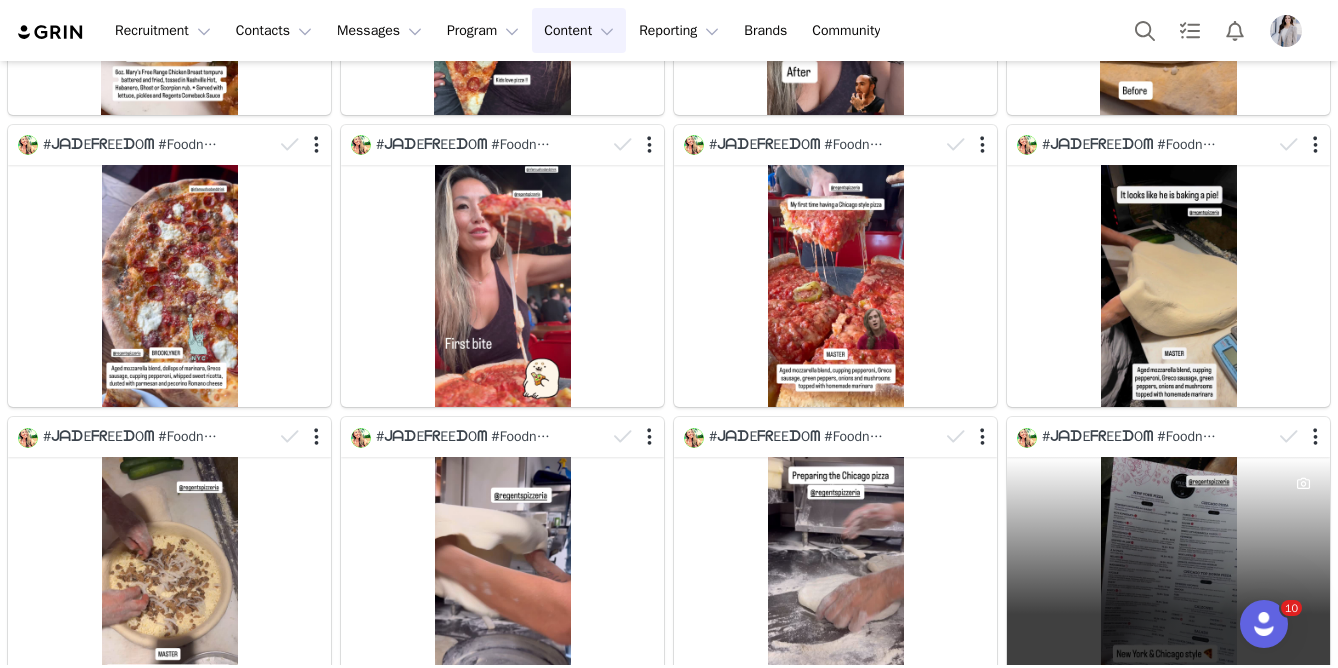 scroll, scrollTop: 623, scrollLeft: 0, axis: vertical 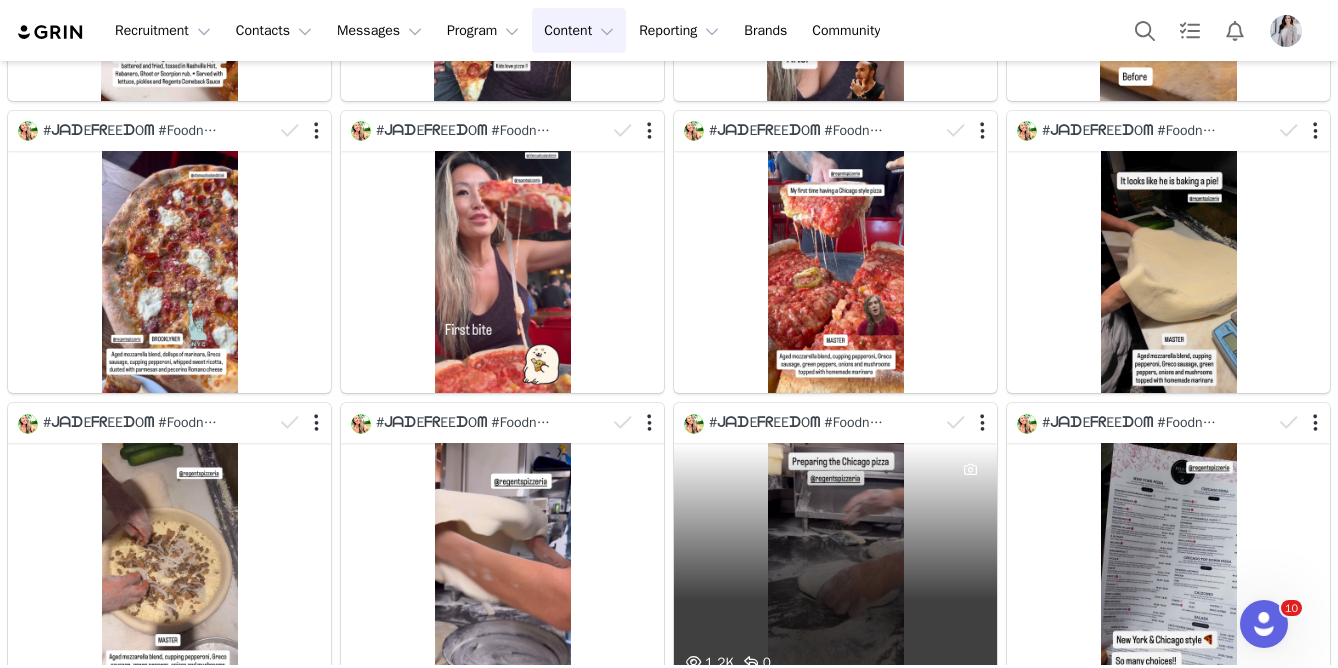 click on "1.2K  0" at bounding box center [835, 564] 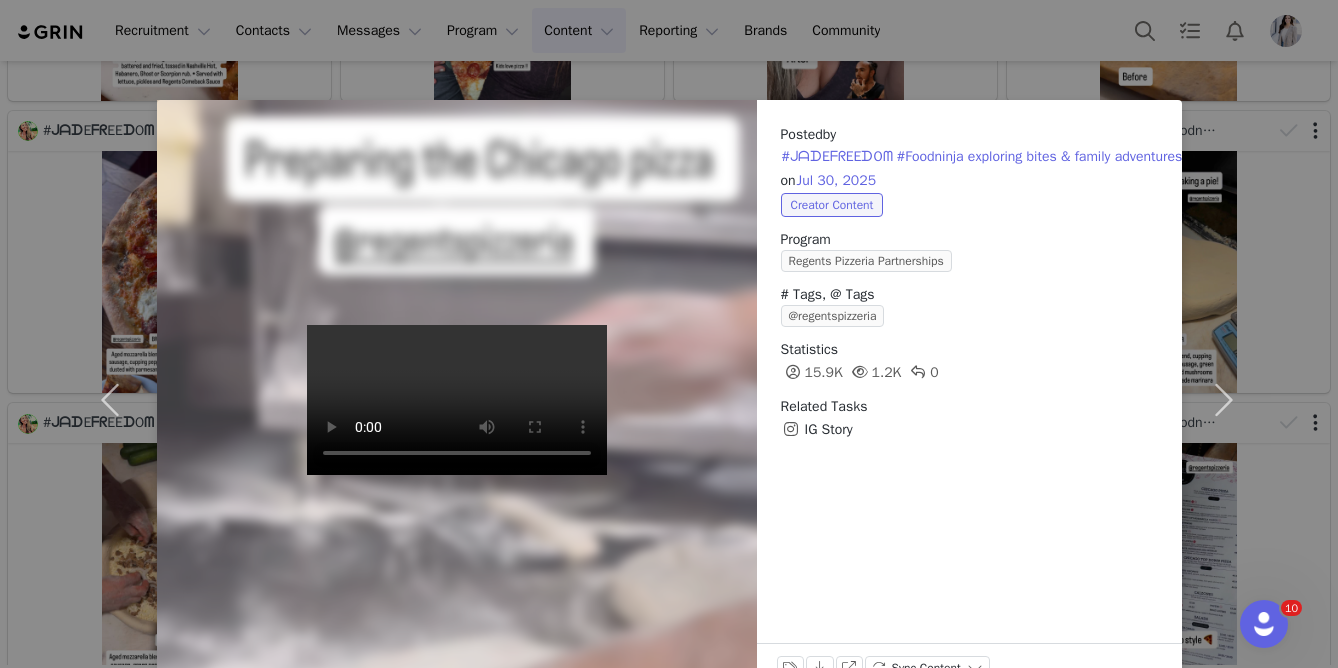 click on "Posted  by  #ᒍᗩᗪEᖴᖇEEᗪOᗰ #Foodninja exploring bites & family adventures  on  Jul 30, 2025  Creator Content  Program Regents Pizzeria Partnerships # Tags, @ Tags  @regentspizzeria      Statistics 15.9K  1.2K  0  Related Tasks IG Story     Labels & Tags Download View on Instagram Sync Content" at bounding box center [669, 334] 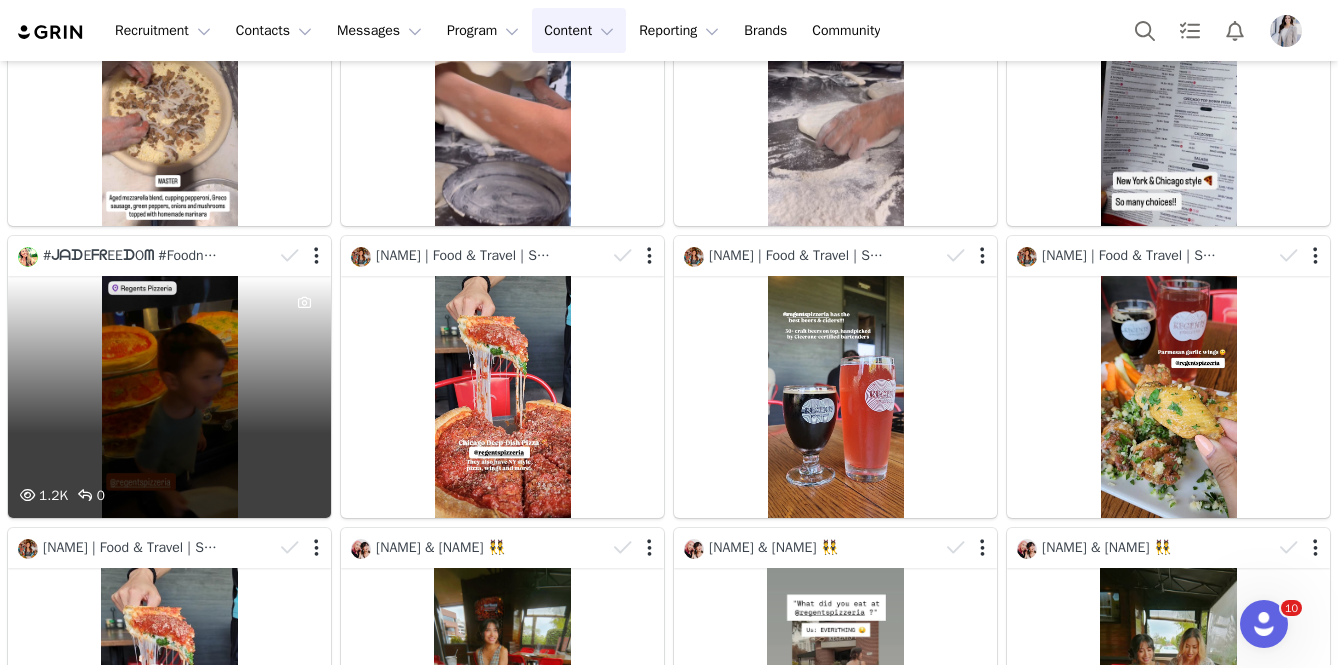 scroll, scrollTop: 1095, scrollLeft: 0, axis: vertical 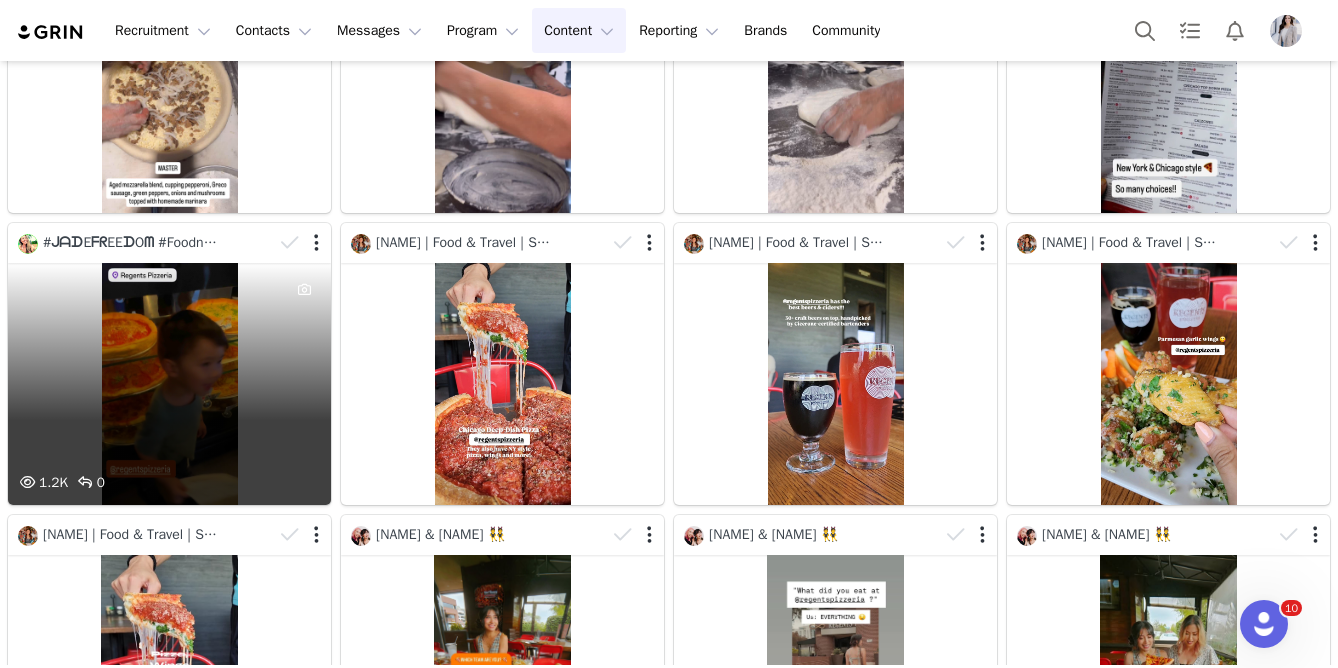 click at bounding box center (302, 243) 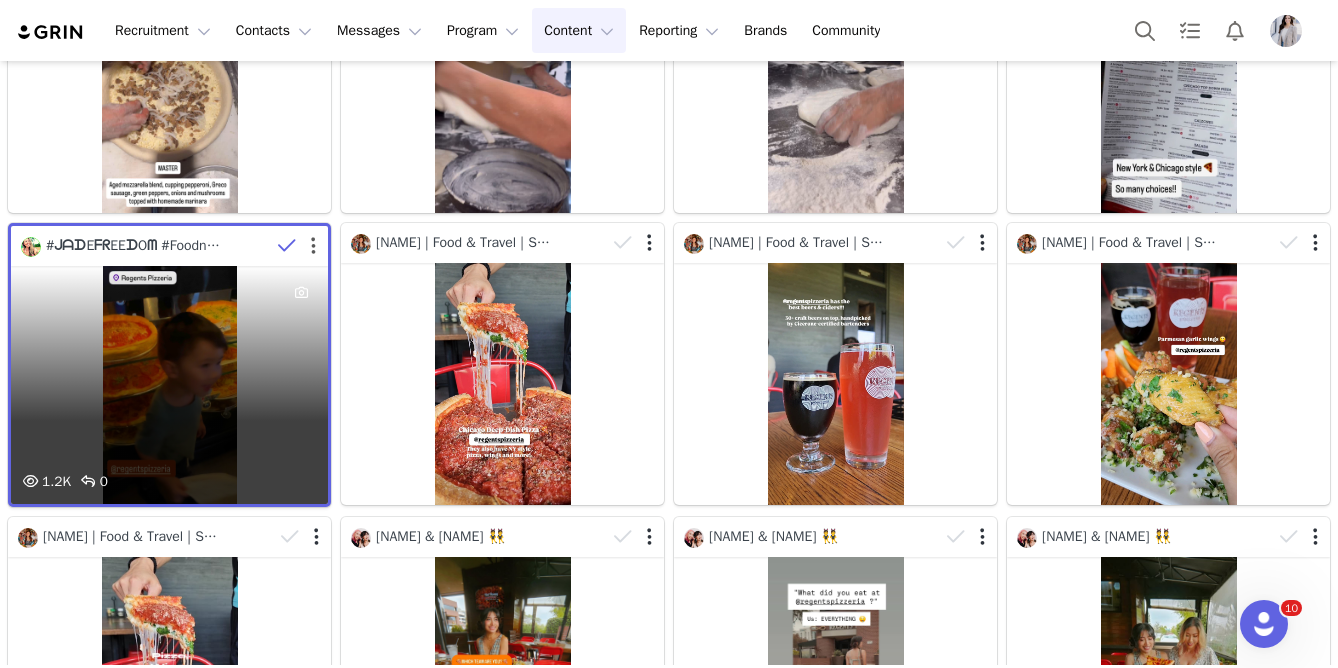click at bounding box center [313, 246] 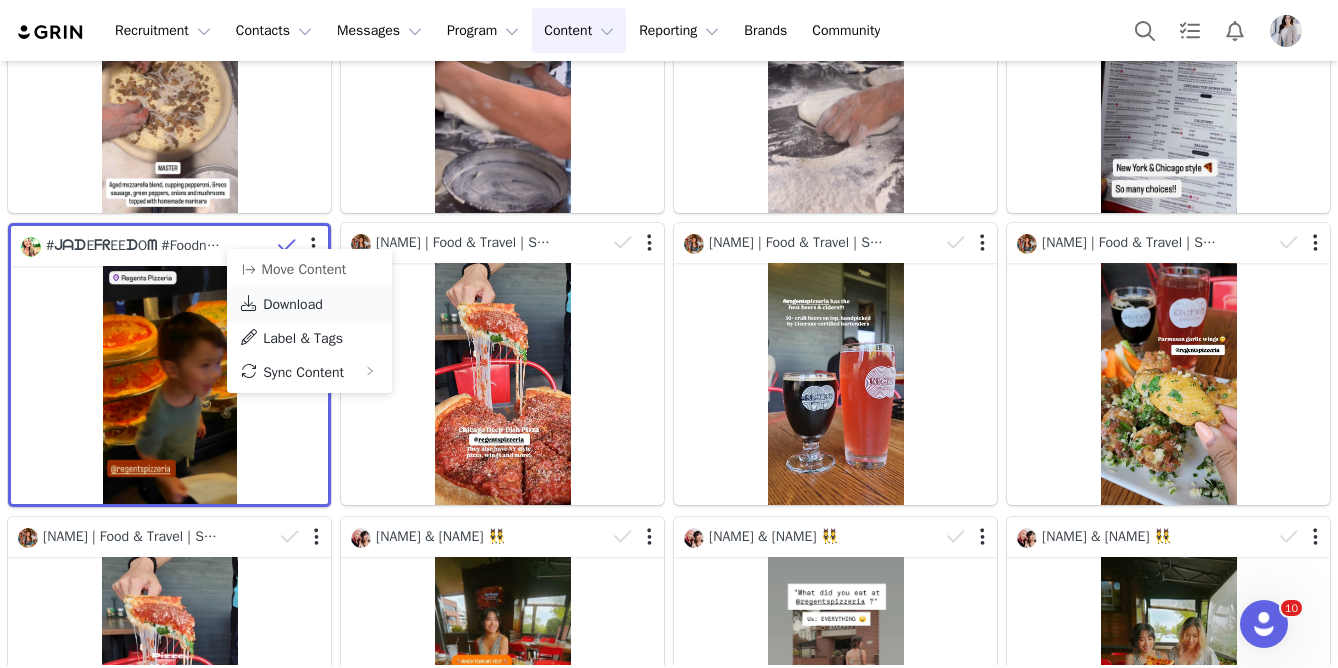 click on "Download" at bounding box center [293, 304] 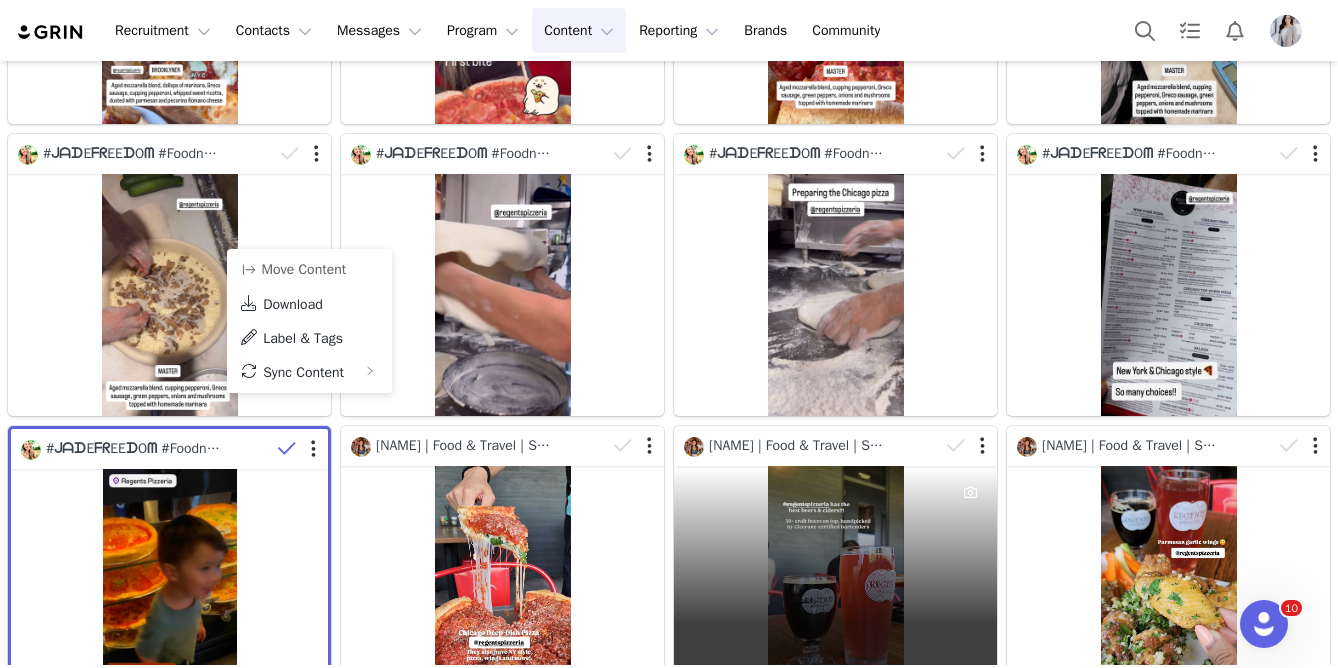 scroll, scrollTop: 867, scrollLeft: 0, axis: vertical 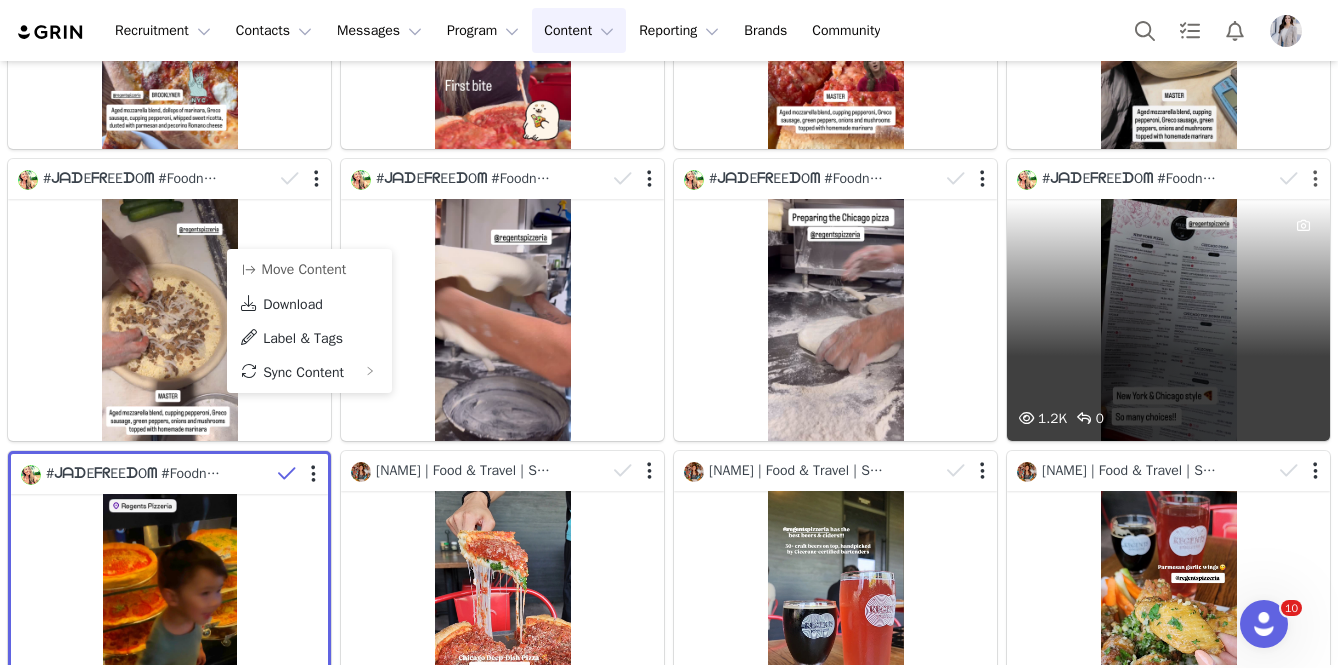 click at bounding box center [1315, 179] 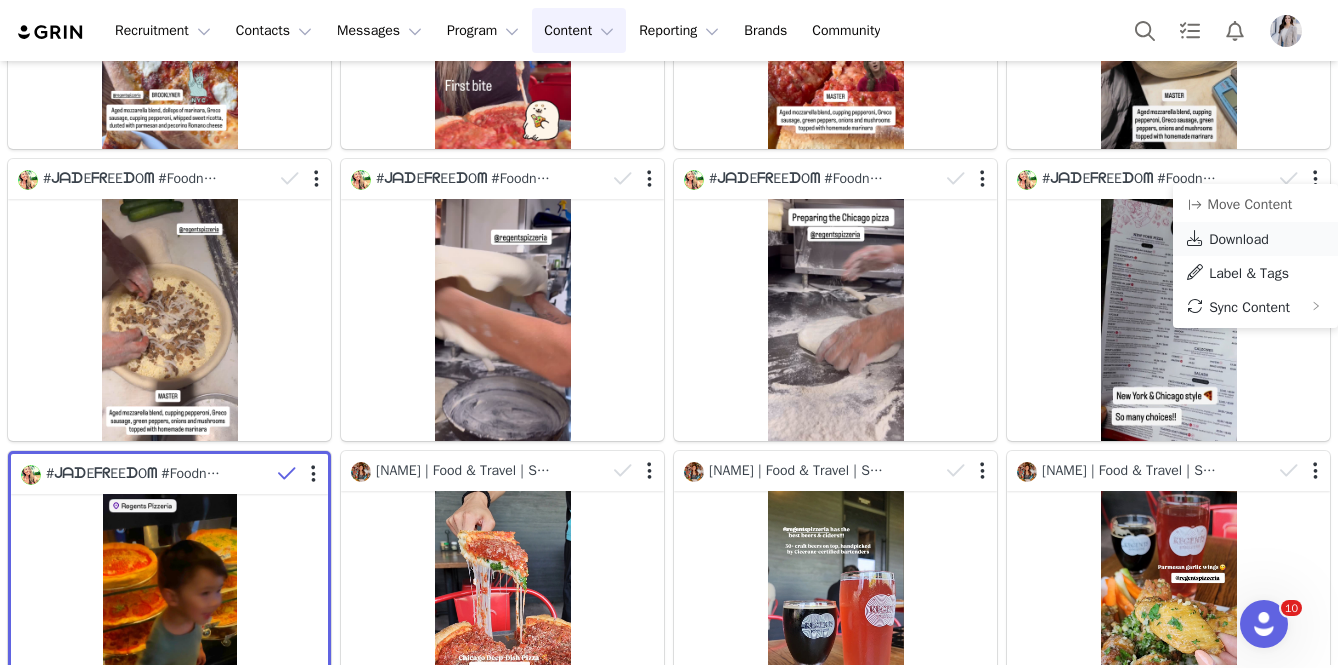 click on "Download" at bounding box center (1255, 239) 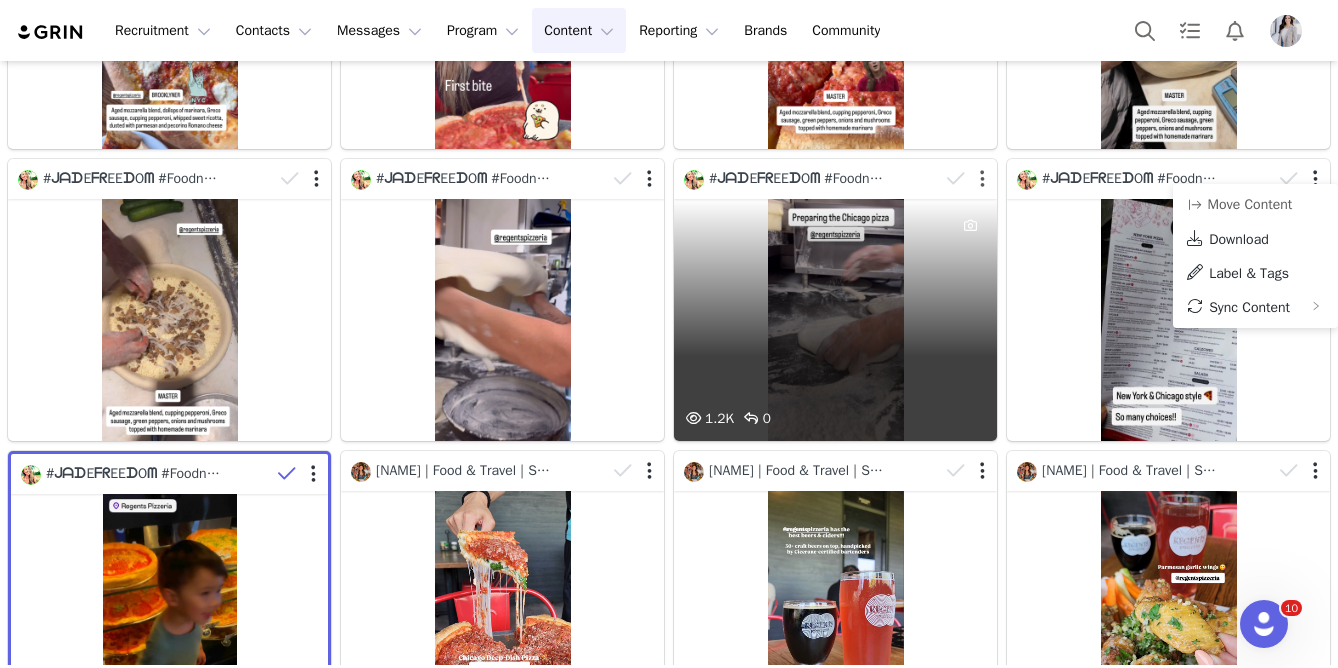 click at bounding box center (982, 179) 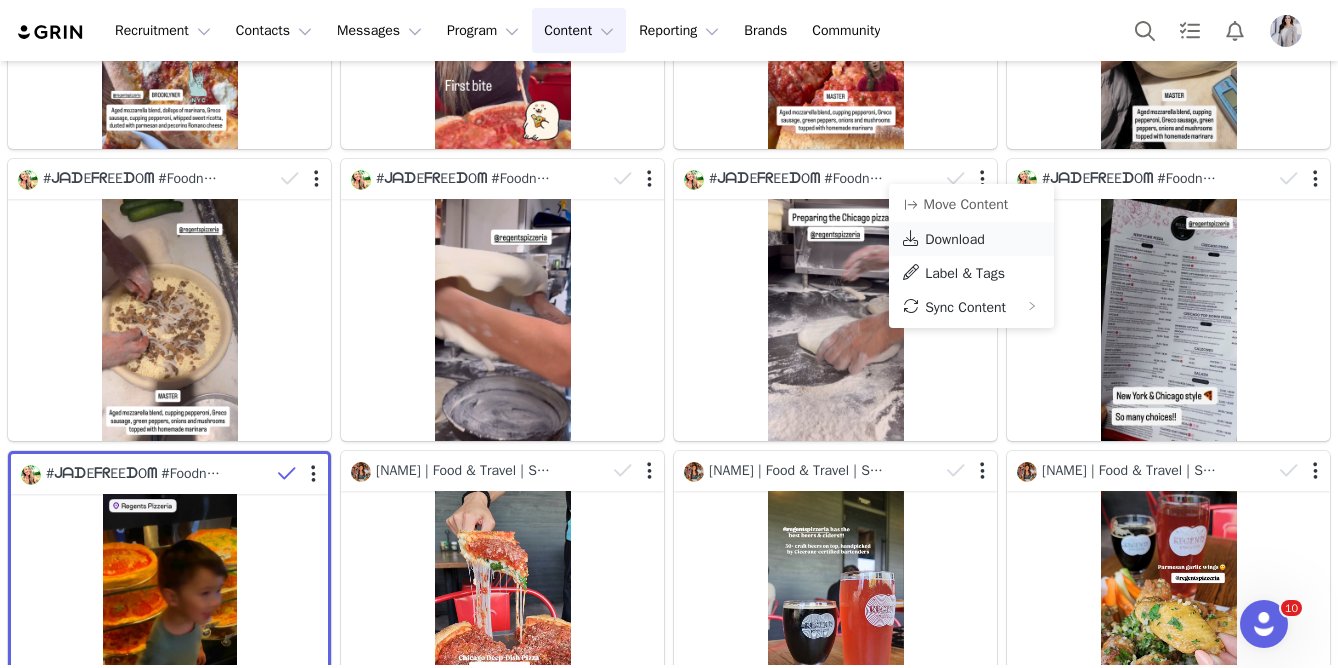 click on "Download" at bounding box center (955, 239) 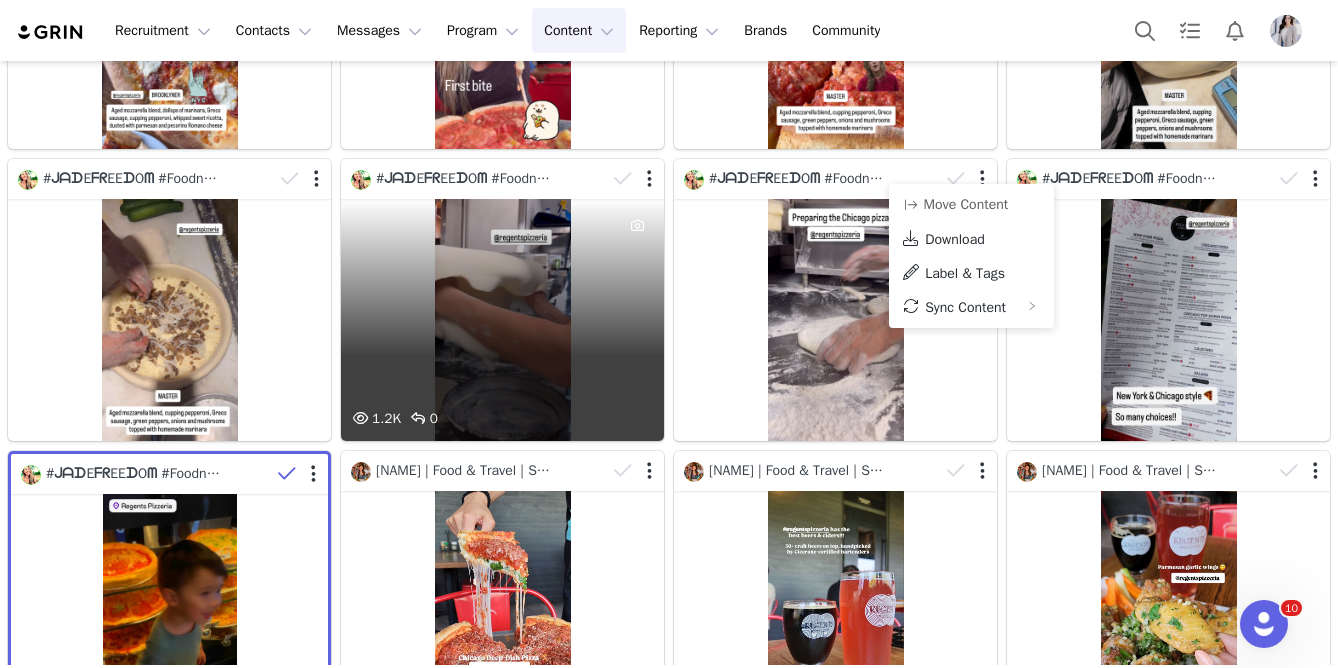 click at bounding box center [635, 179] 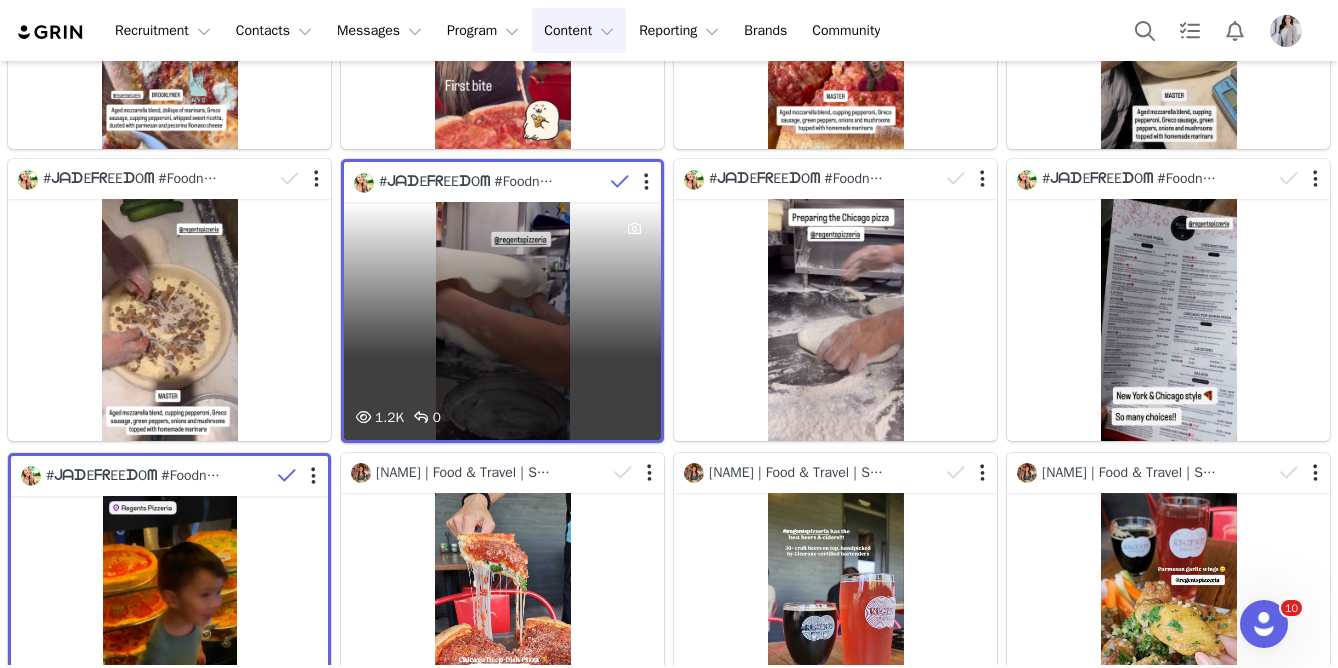 click at bounding box center [632, 182] 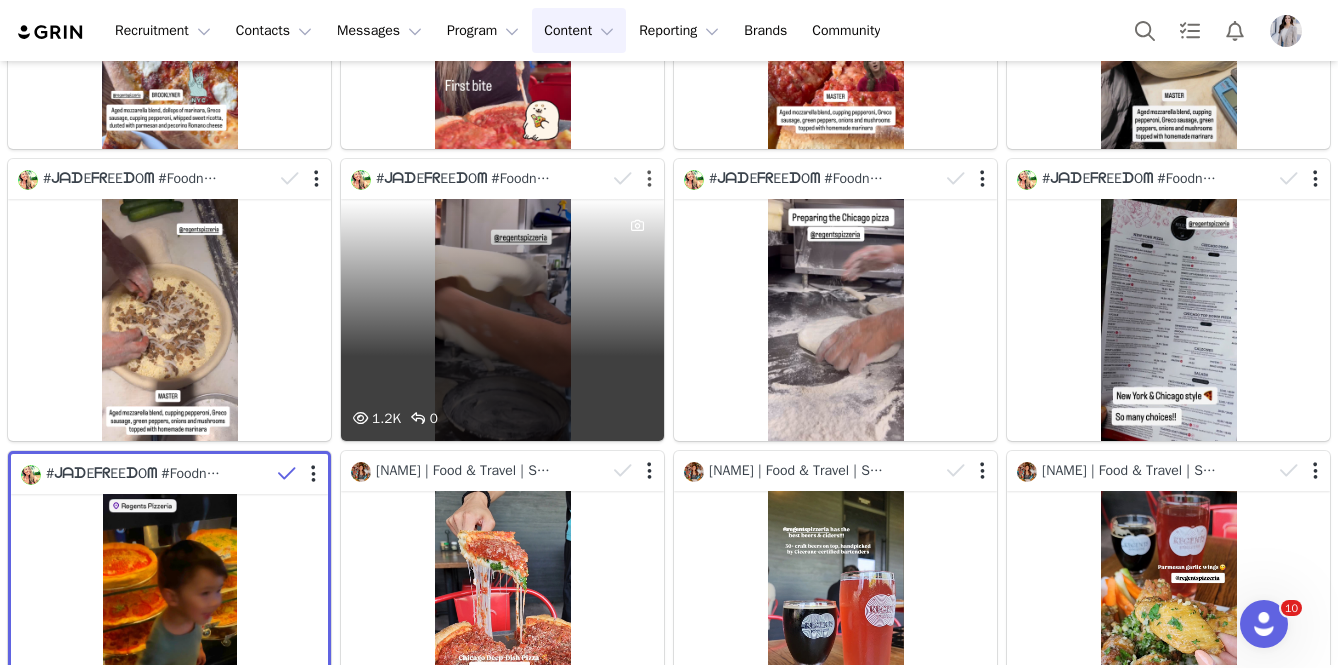 click at bounding box center (649, 179) 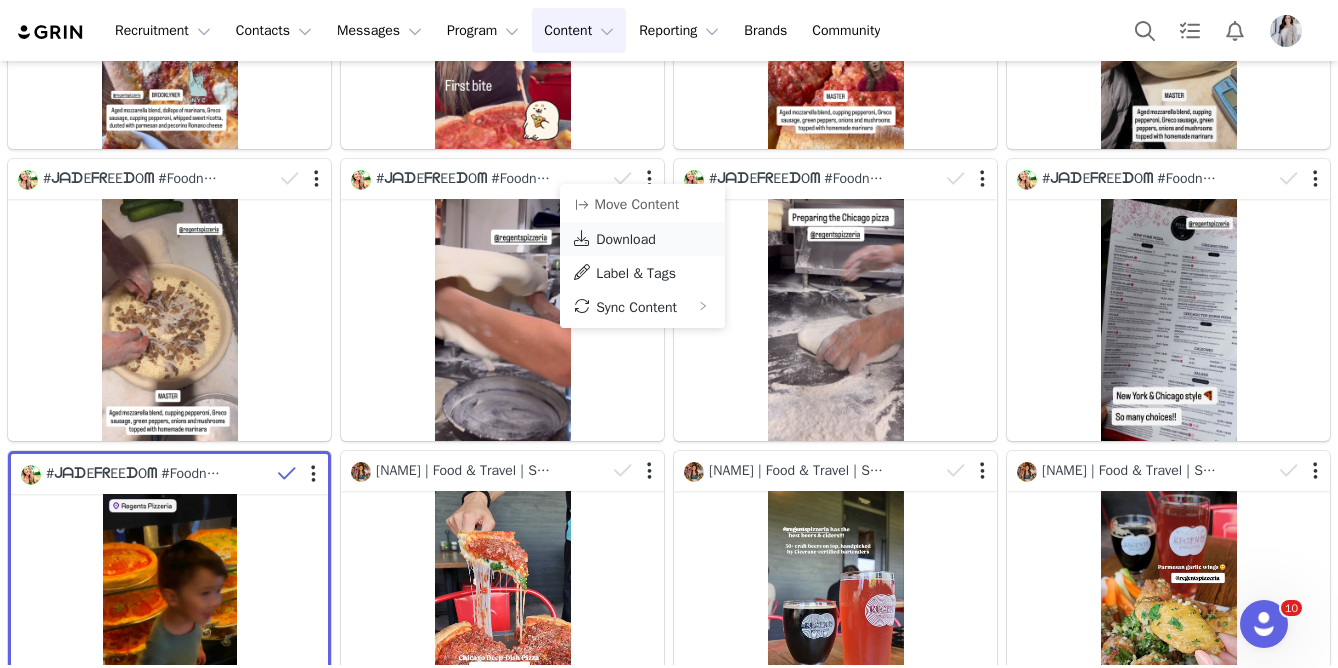click on "Download" at bounding box center (626, 239) 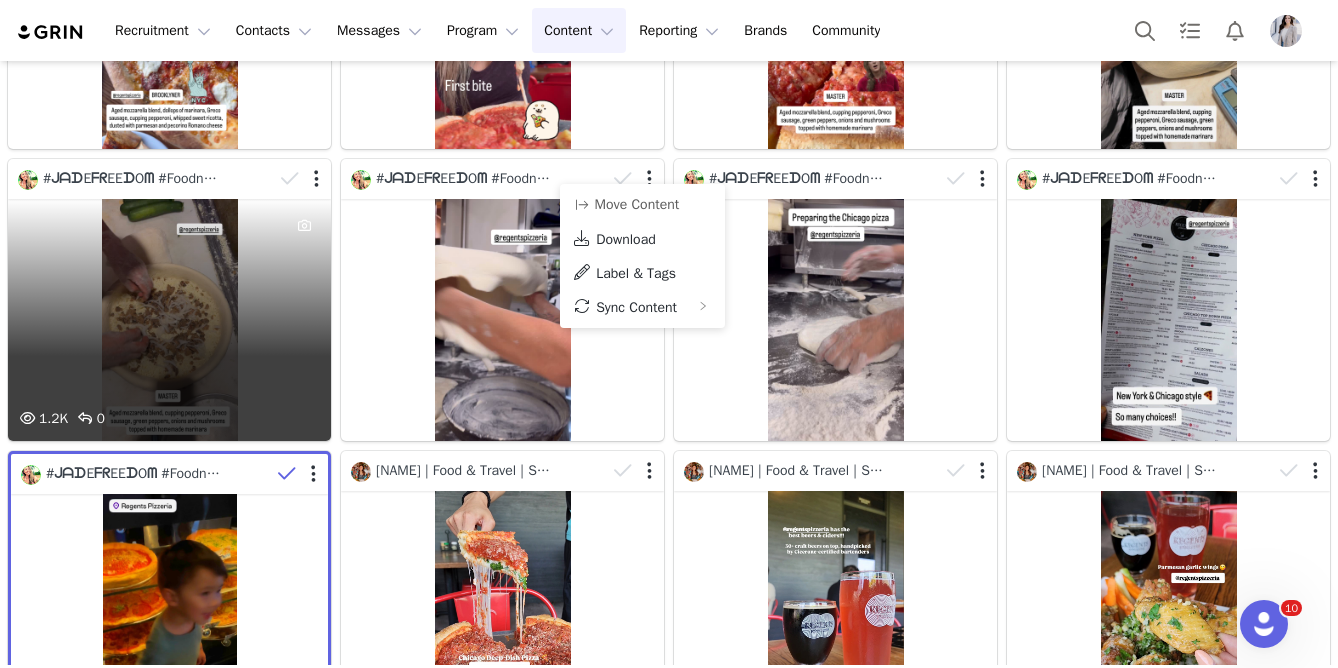 click at bounding box center [302, 179] 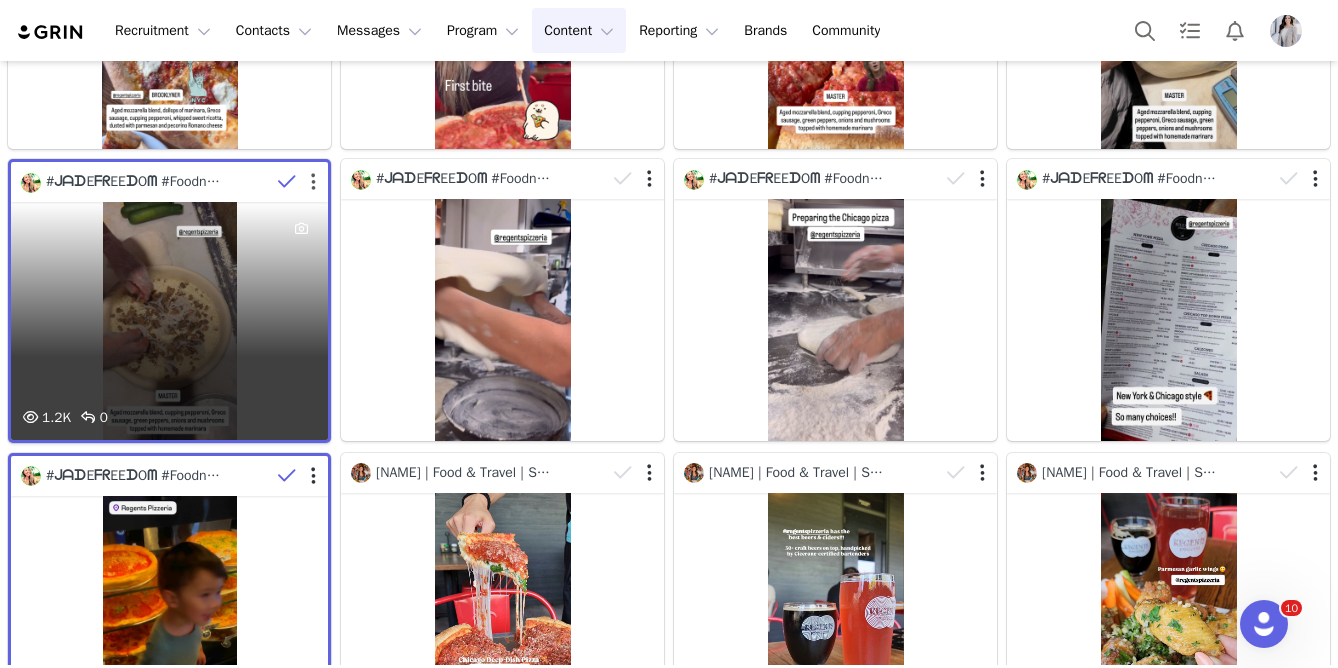 click at bounding box center [313, 182] 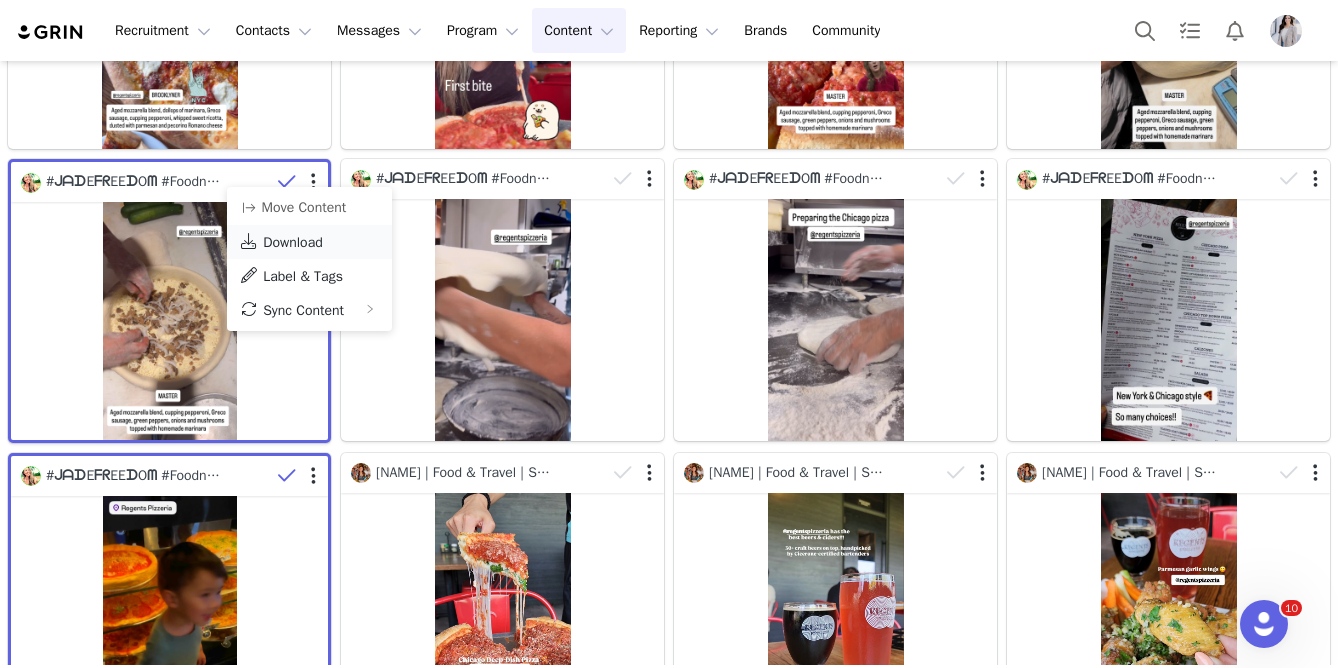 click on "Download" at bounding box center (293, 242) 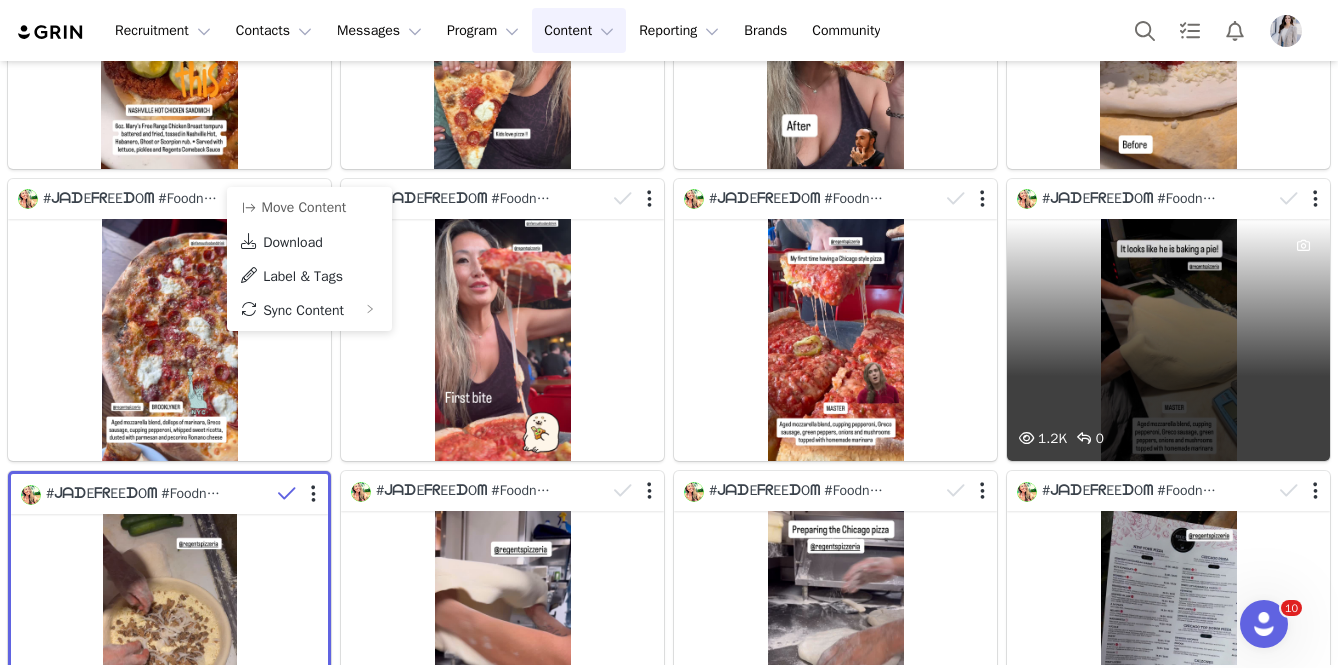 scroll, scrollTop: 541, scrollLeft: 0, axis: vertical 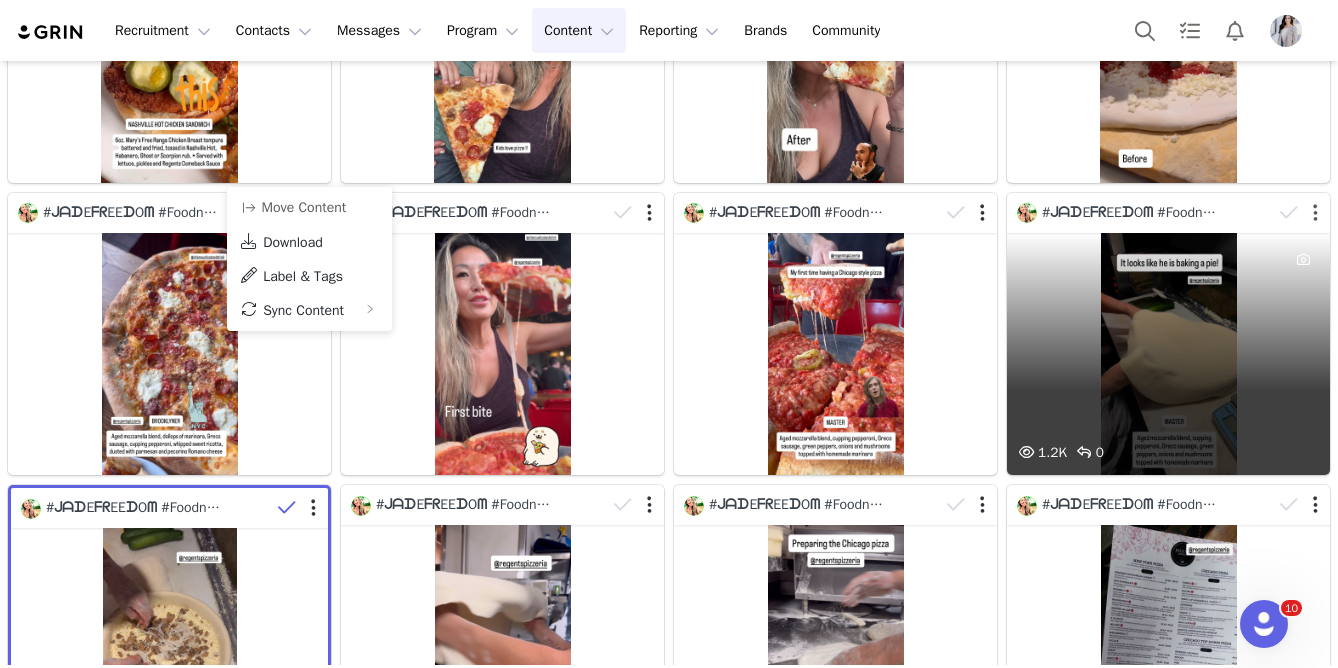 click at bounding box center [1315, 213] 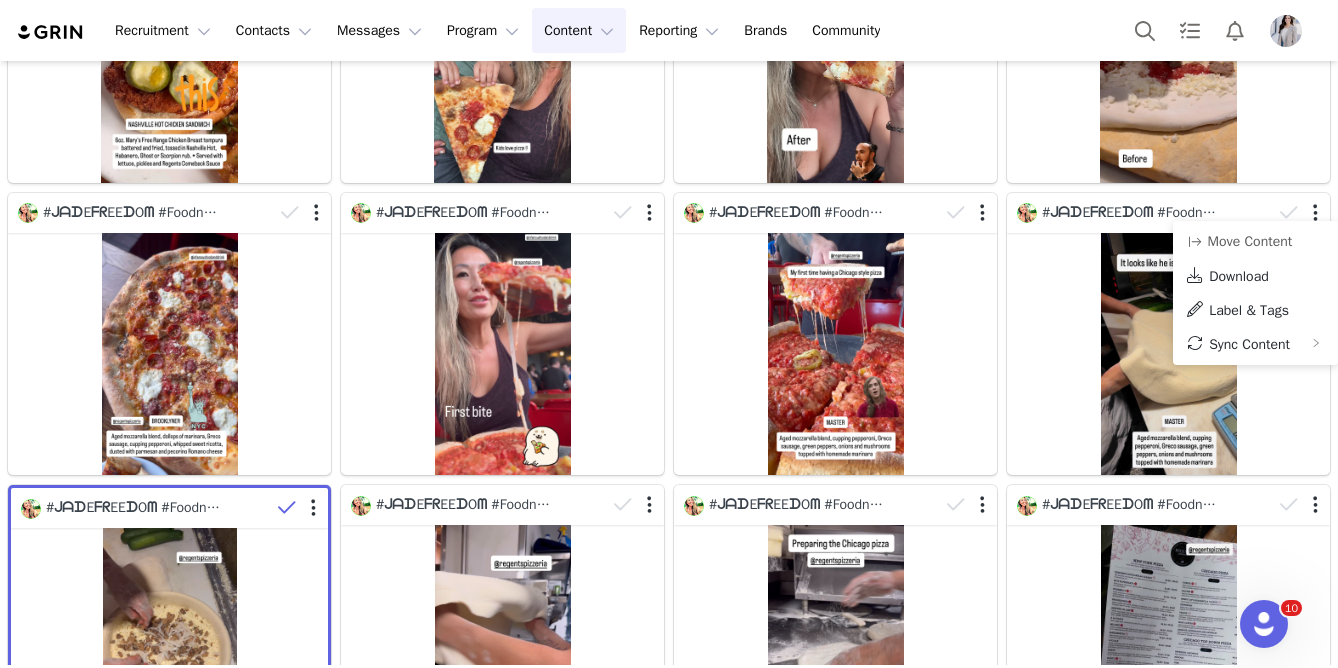 drag, startPoint x: 1212, startPoint y: 285, endPoint x: 1132, endPoint y: 264, distance: 82.710335 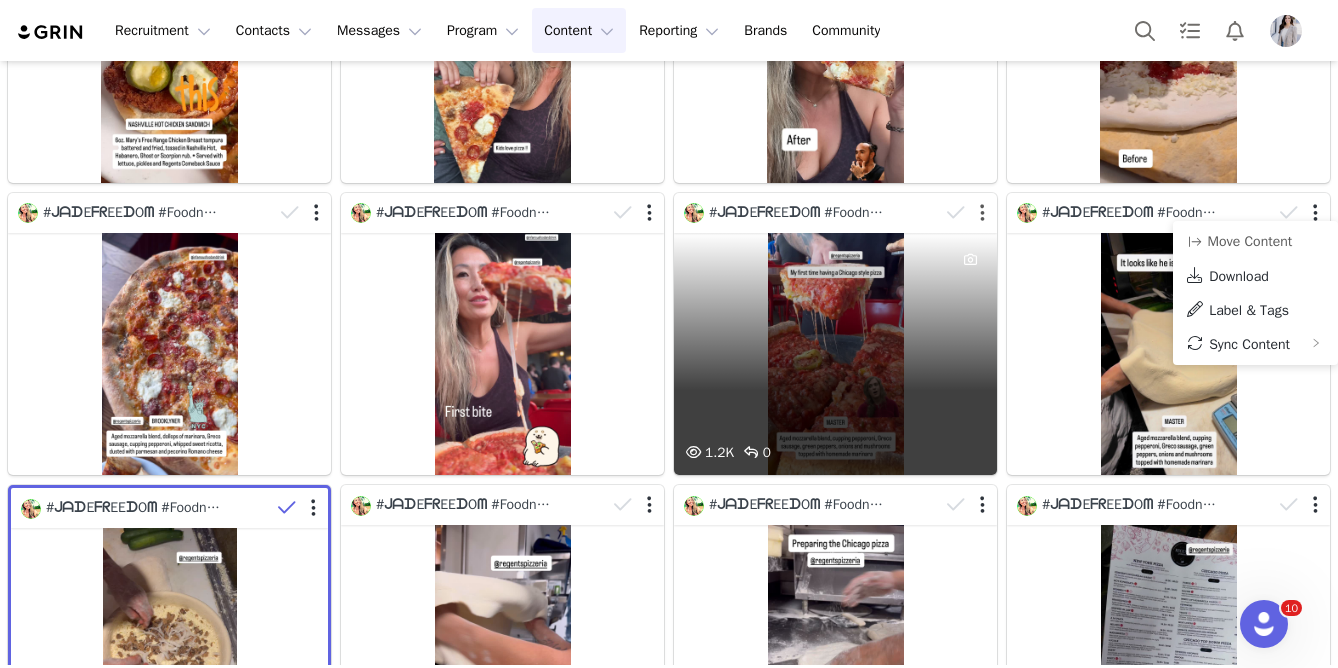 click at bounding box center [982, 213] 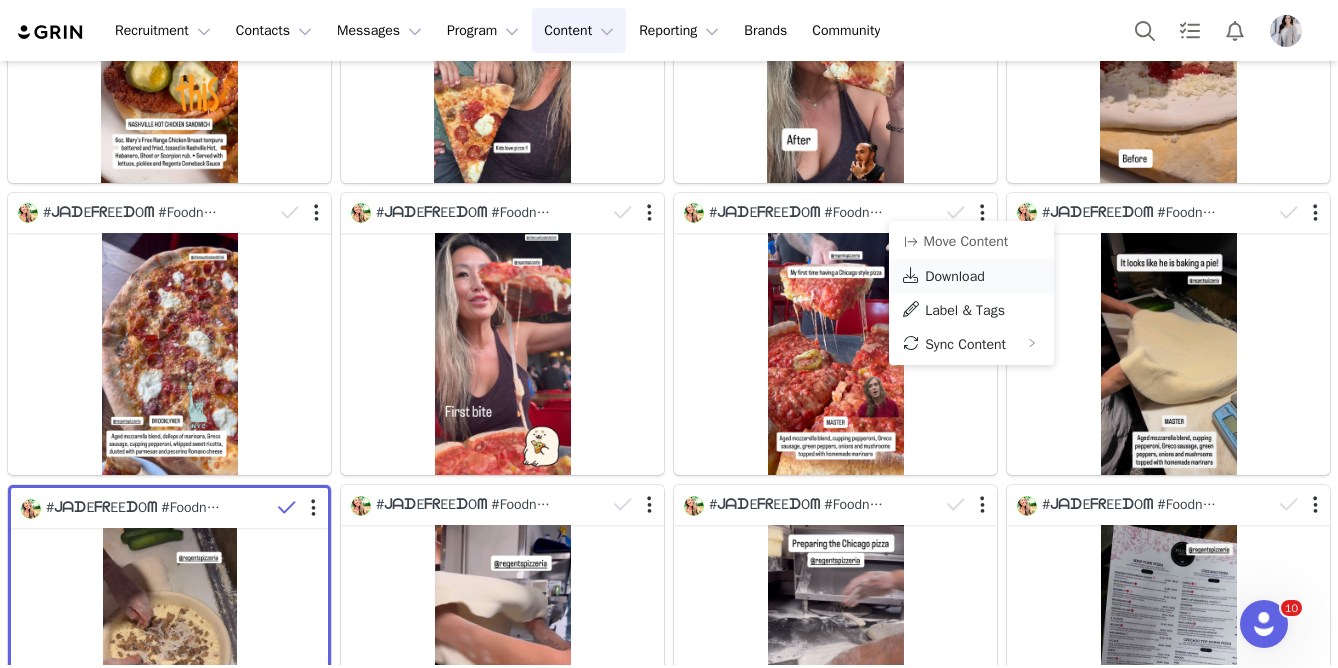 click on "Download" at bounding box center [955, 276] 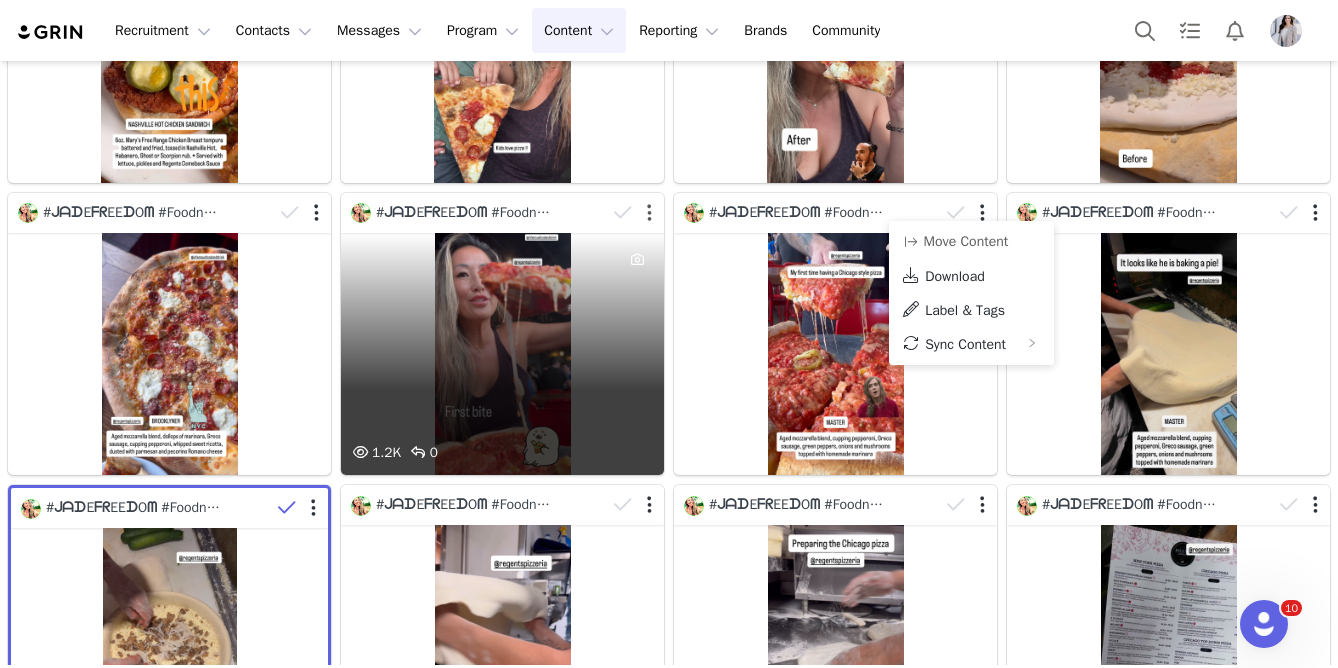 click at bounding box center [649, 213] 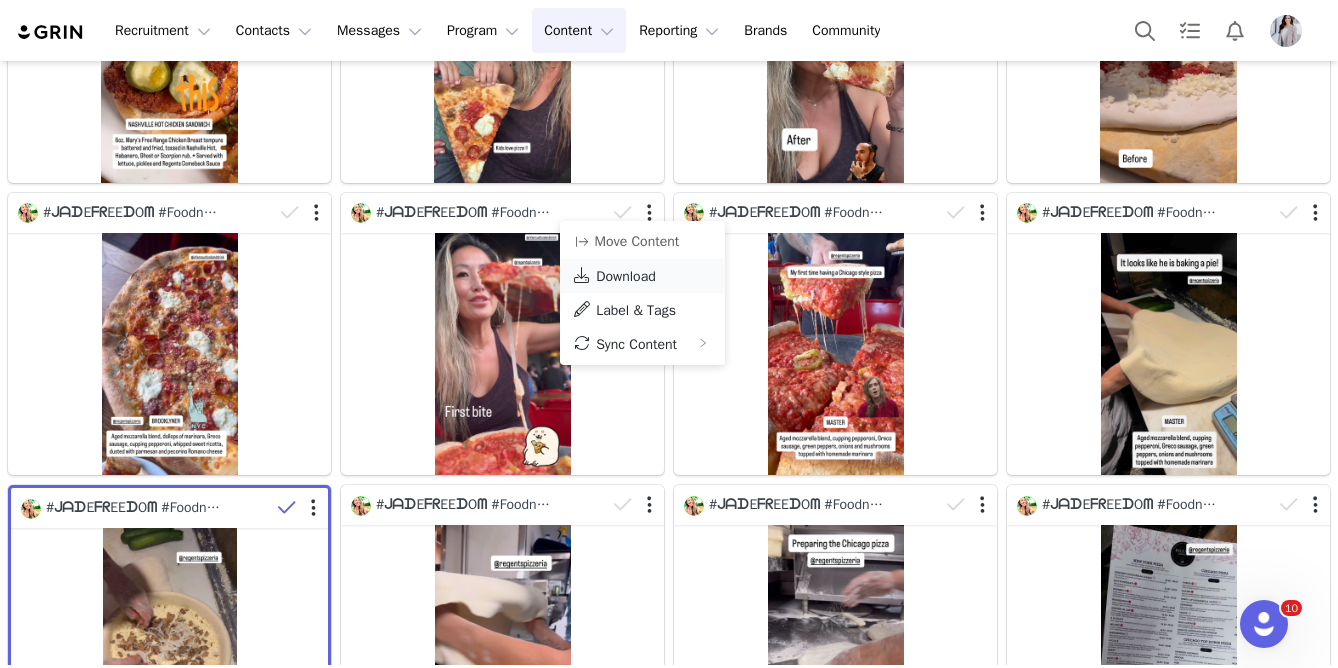 click on "Download" at bounding box center (642, 276) 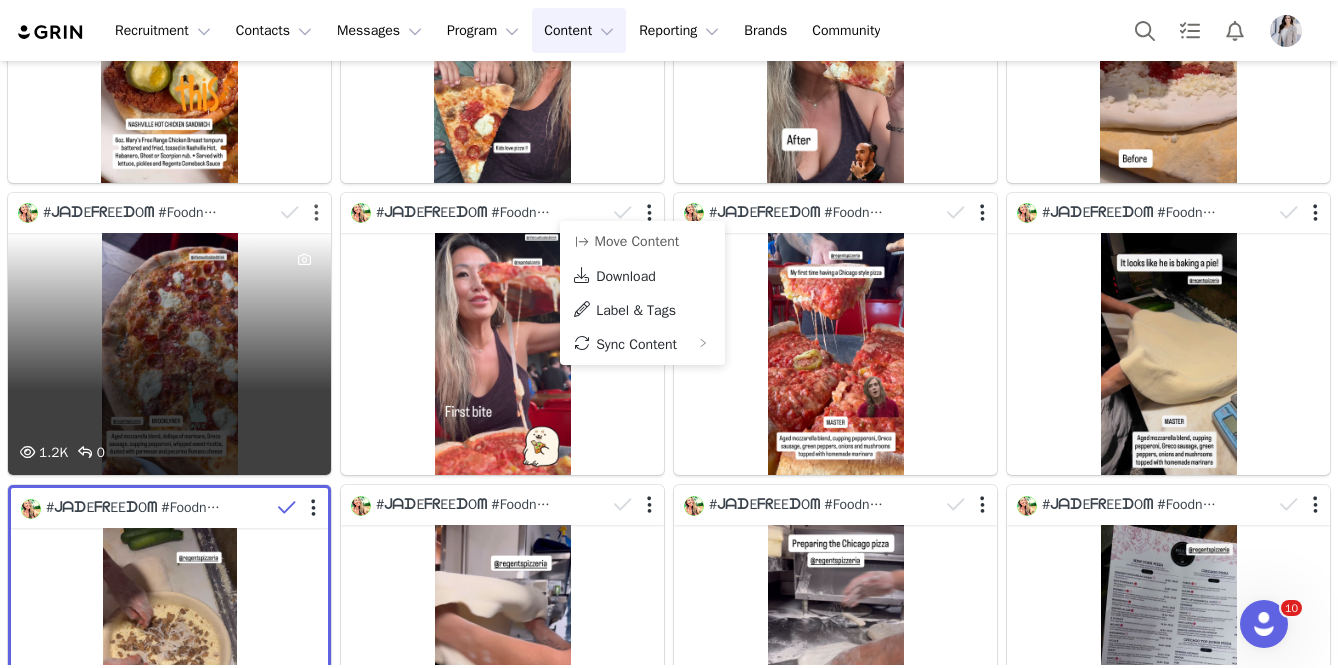 click at bounding box center (316, 213) 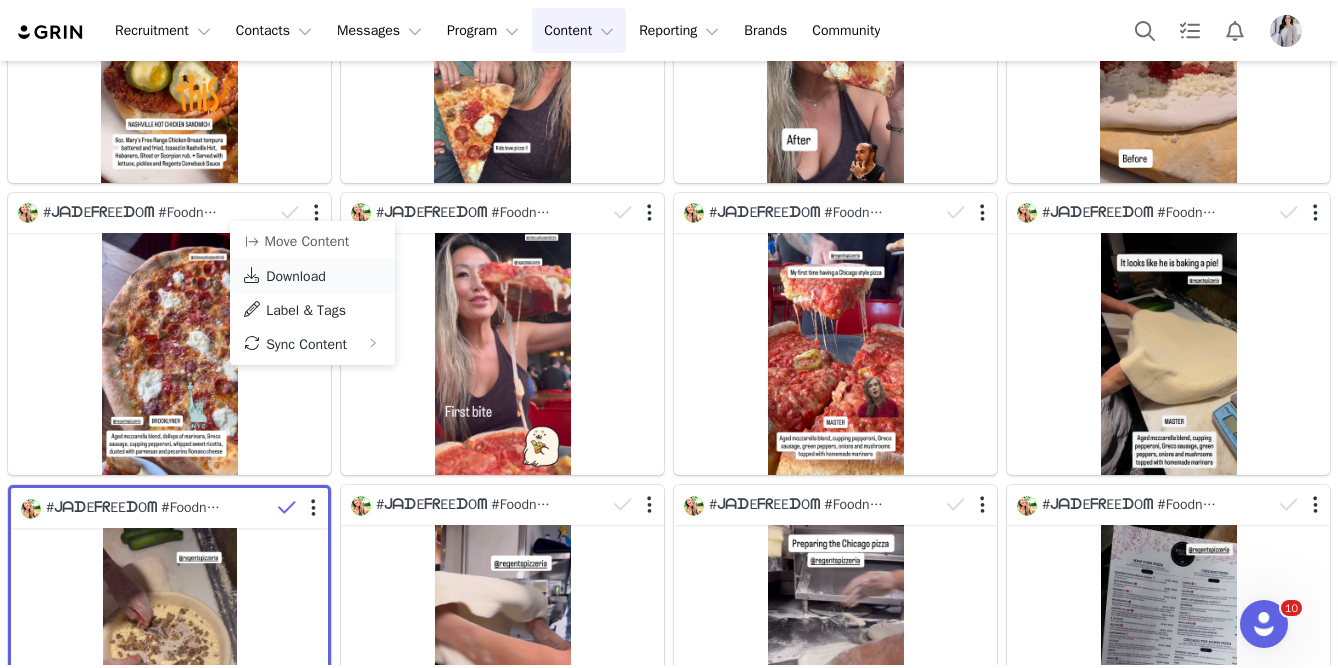 click on "Download" at bounding box center (296, 276) 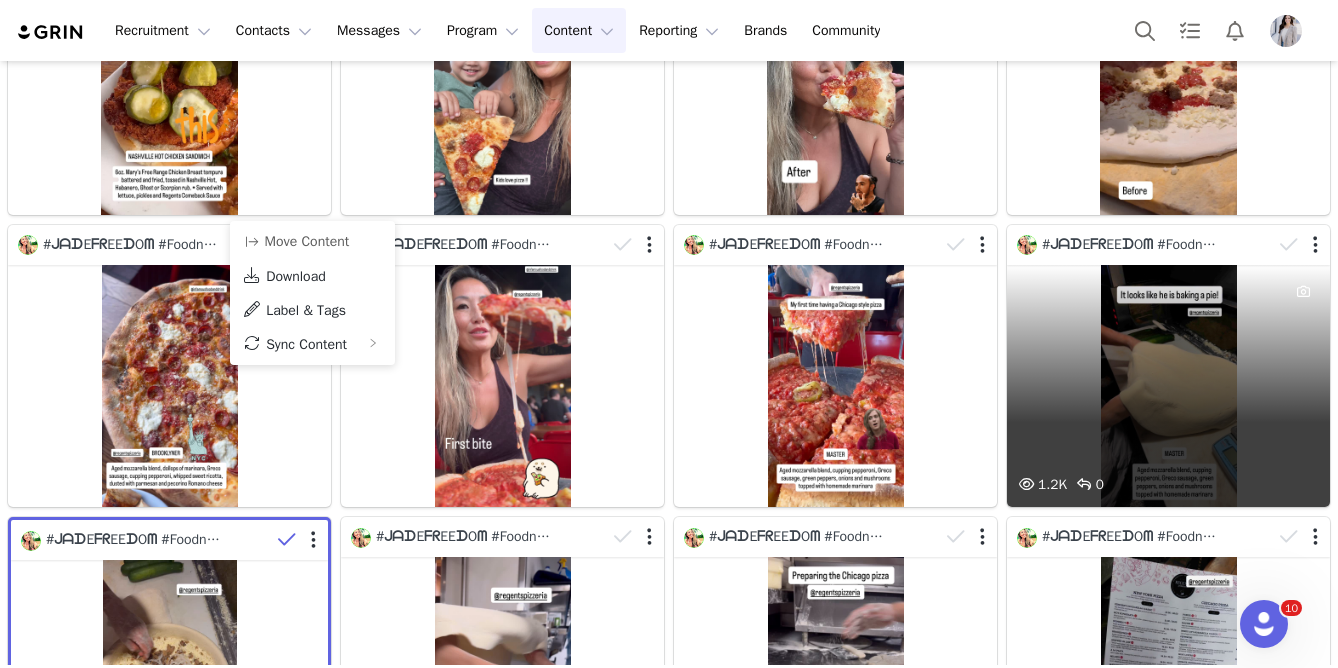scroll, scrollTop: 247, scrollLeft: 0, axis: vertical 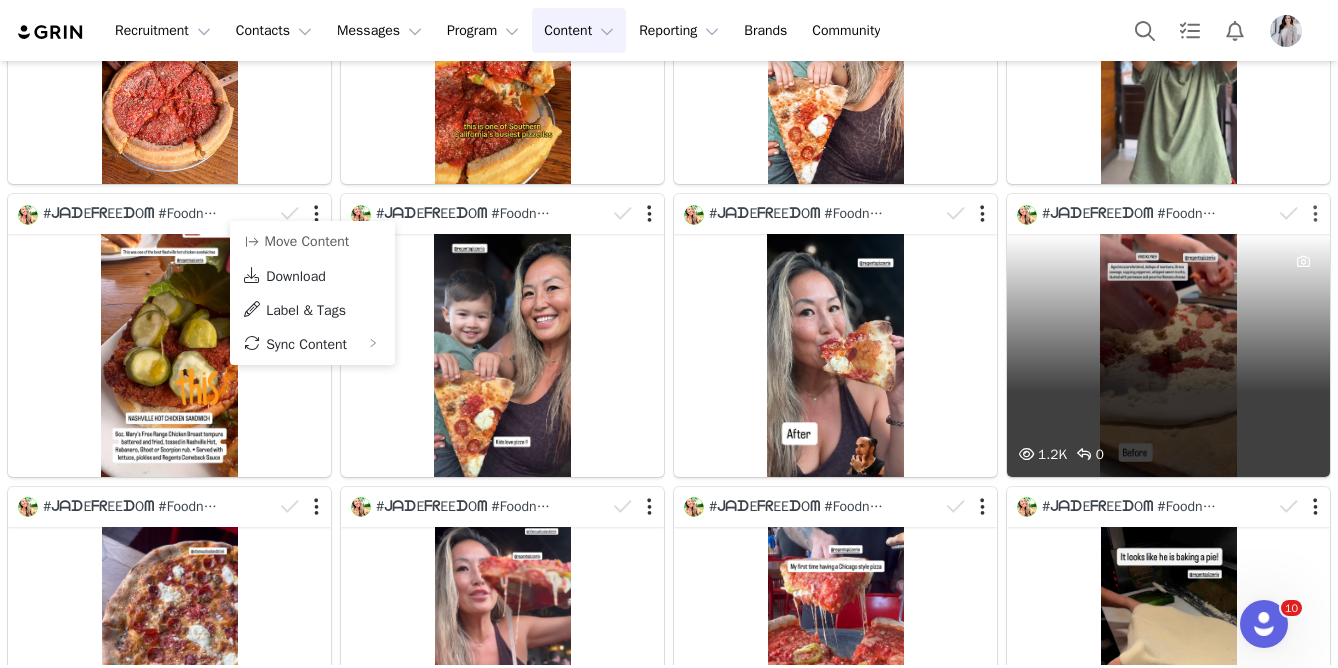 click at bounding box center (1315, 214) 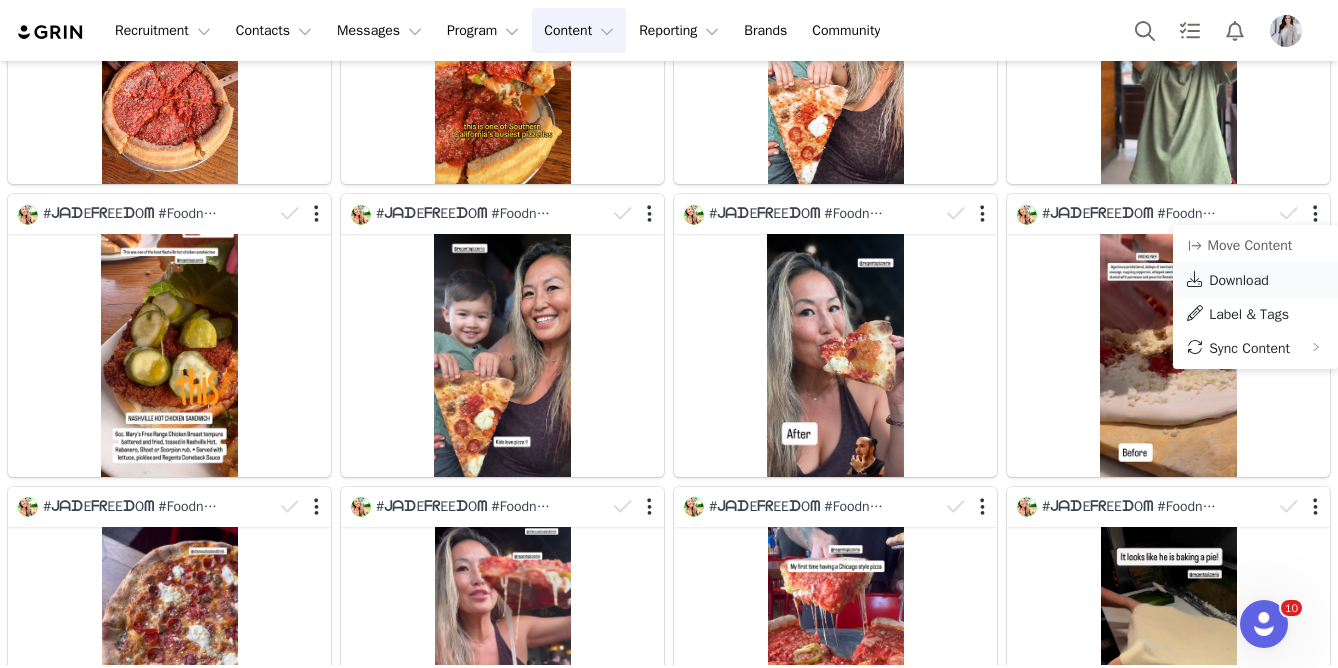 click on "Download" at bounding box center [1255, 280] 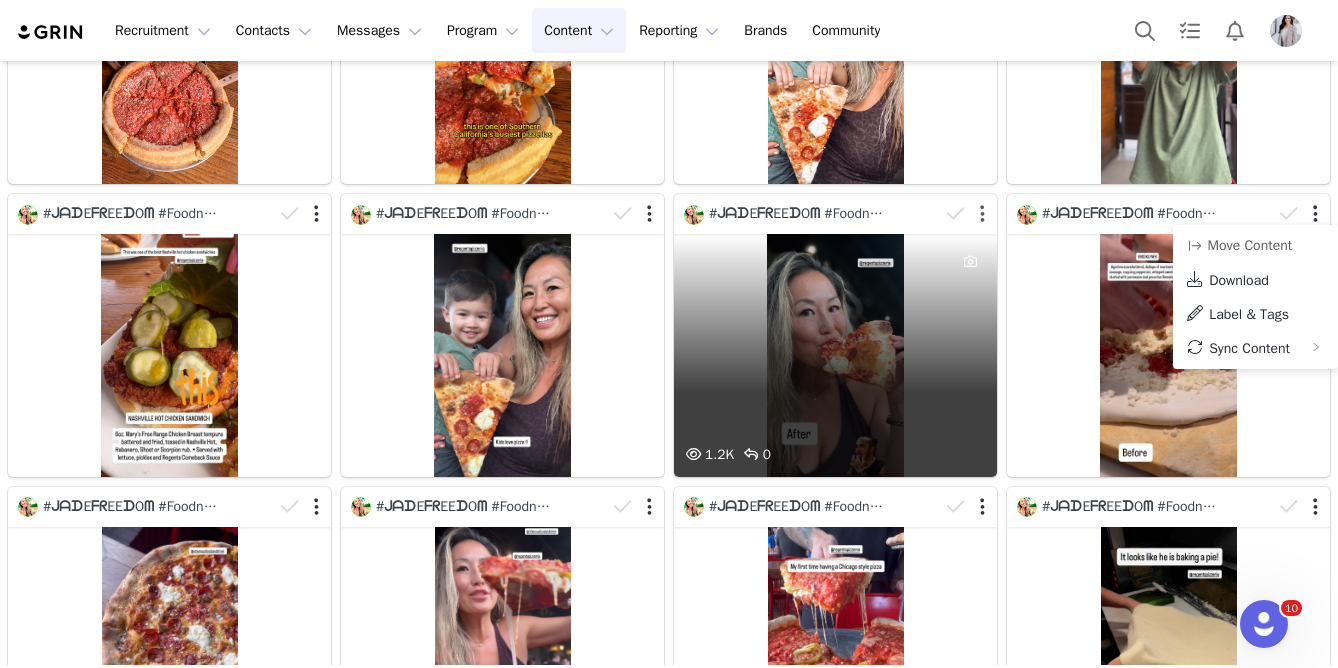 click at bounding box center (982, 214) 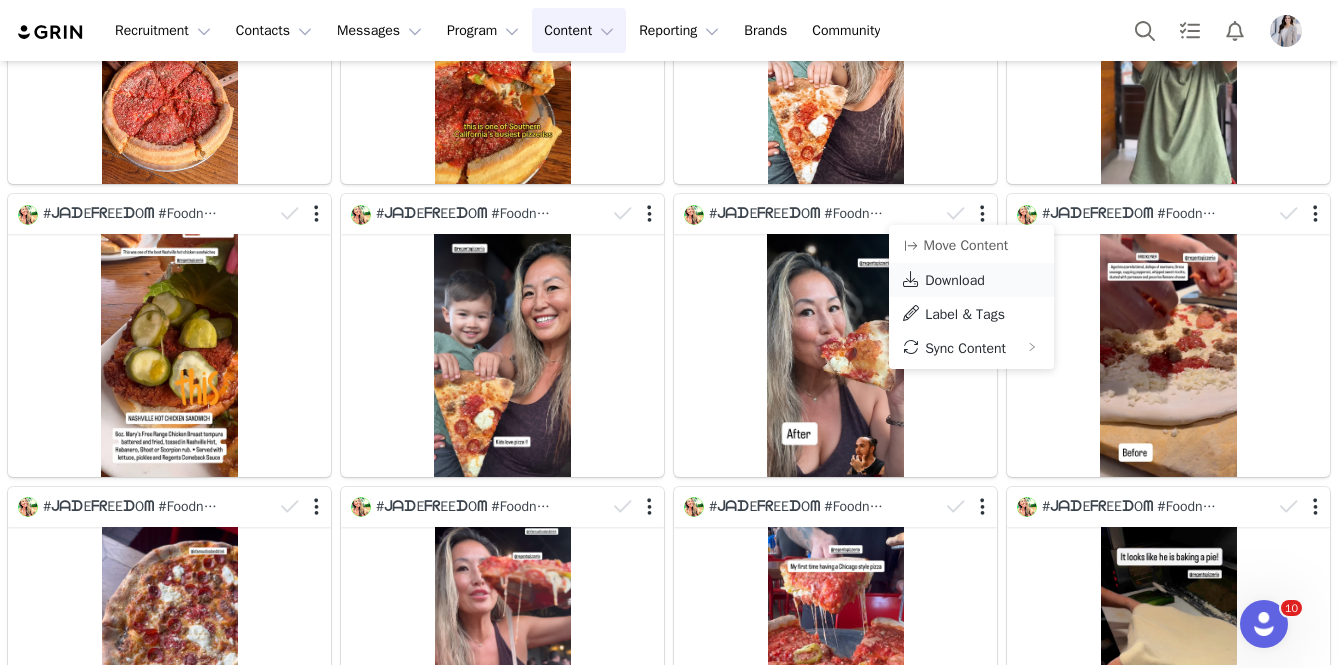 click on "Download" at bounding box center (955, 280) 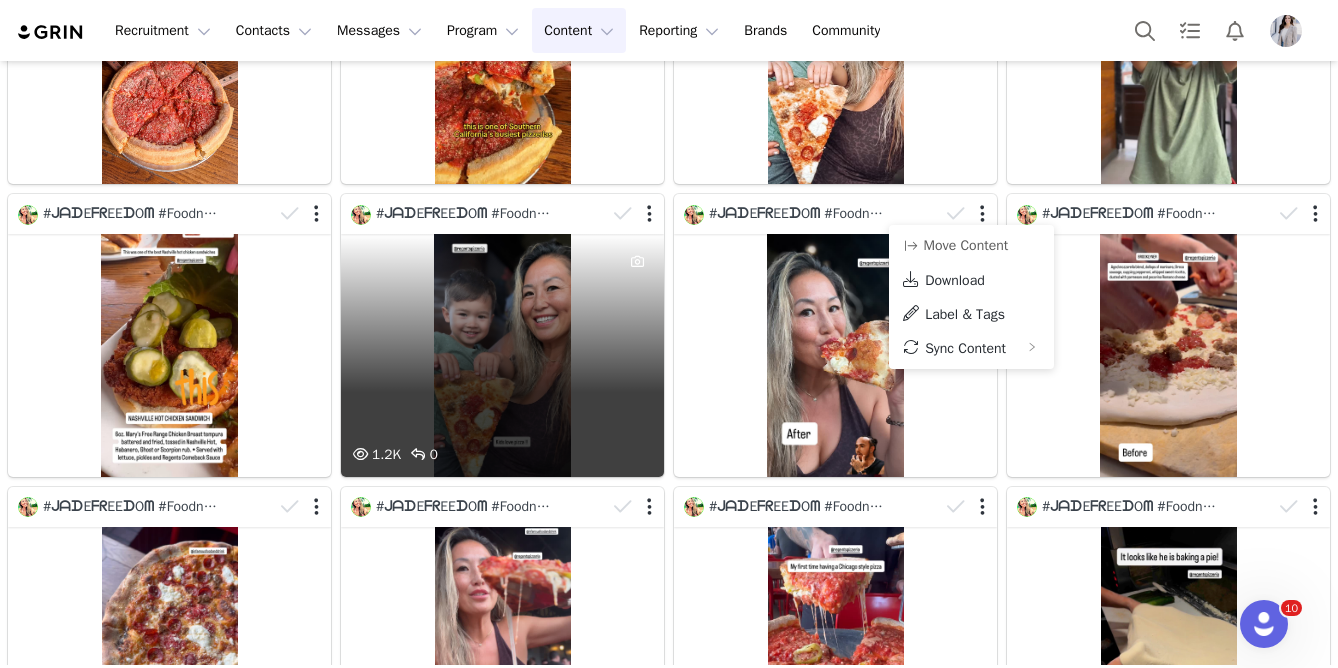 click at bounding box center (635, 214) 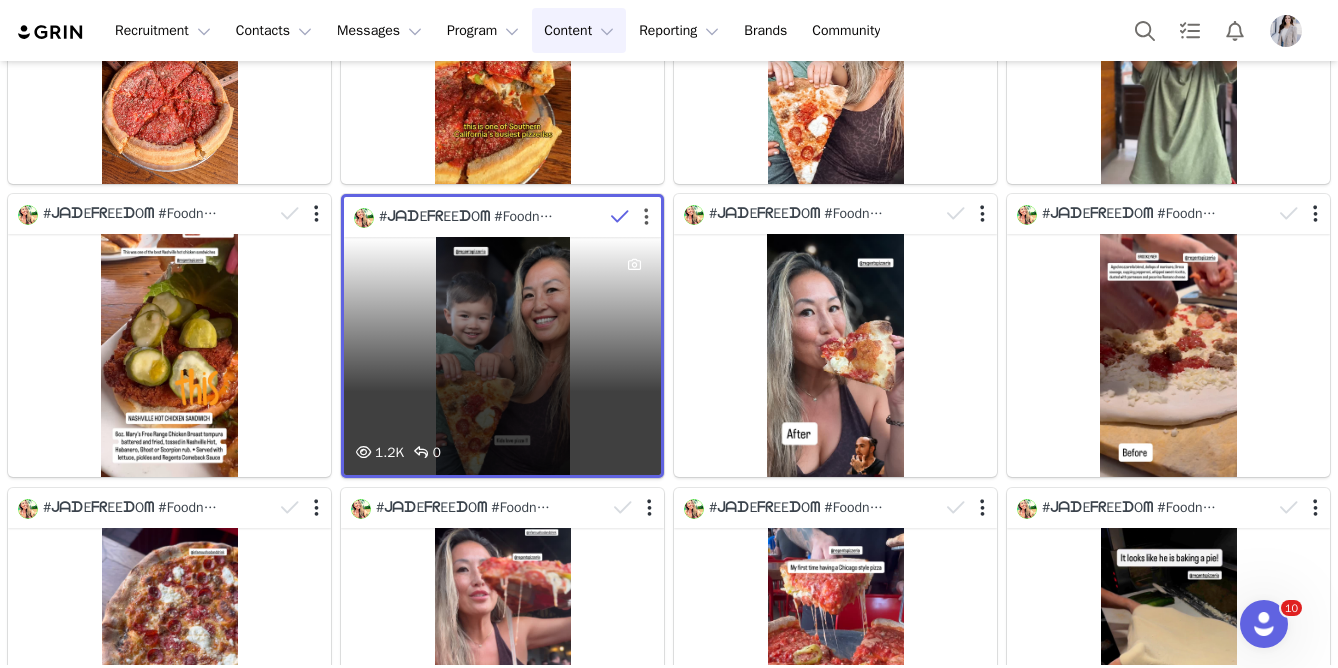 click at bounding box center [646, 217] 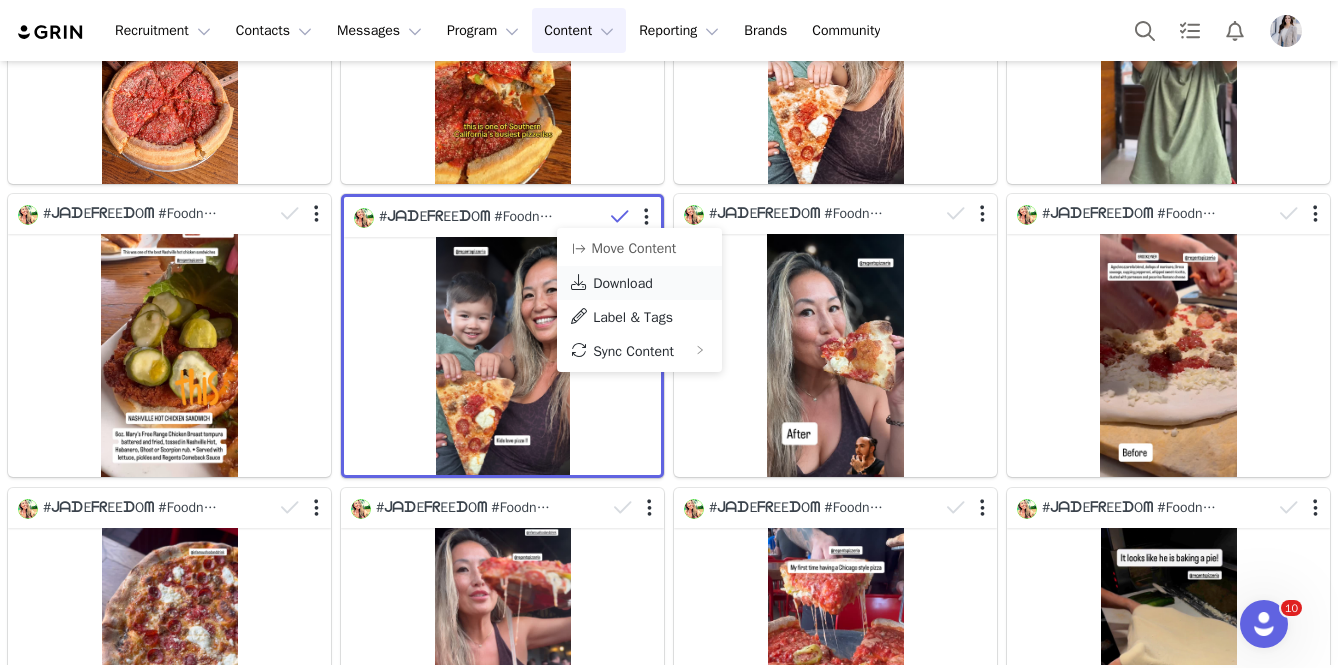 click on "Download" at bounding box center (623, 283) 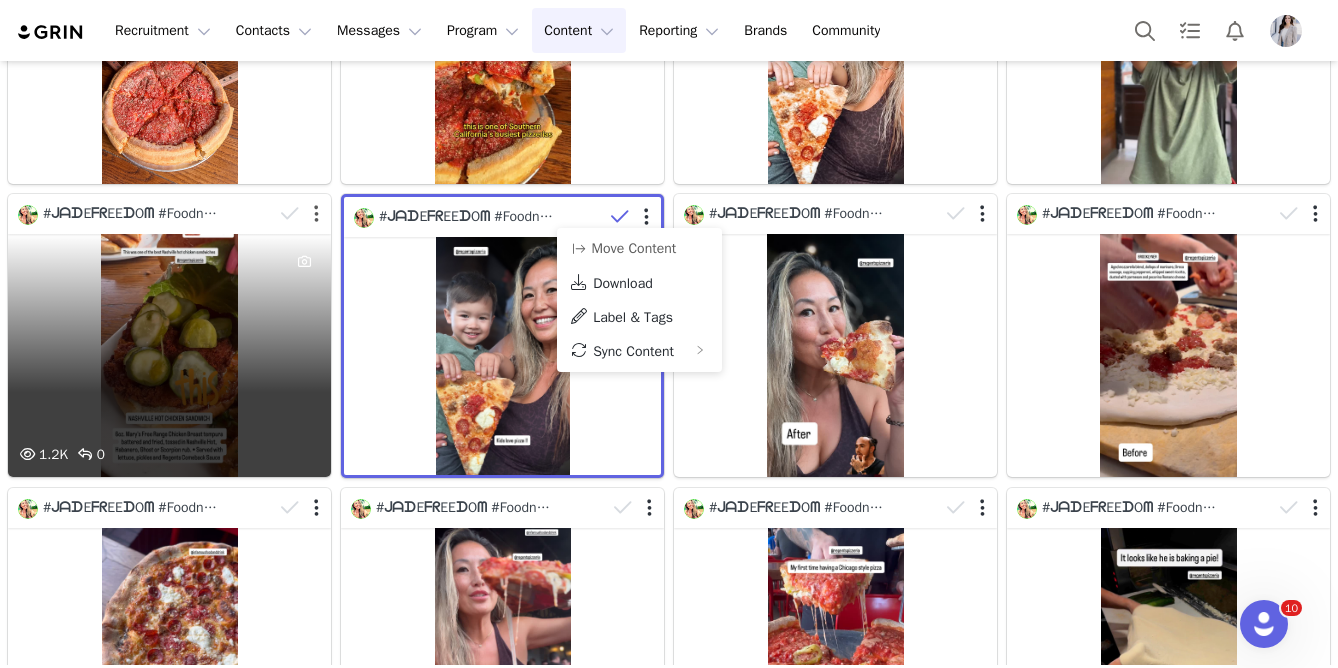 click at bounding box center [316, 214] 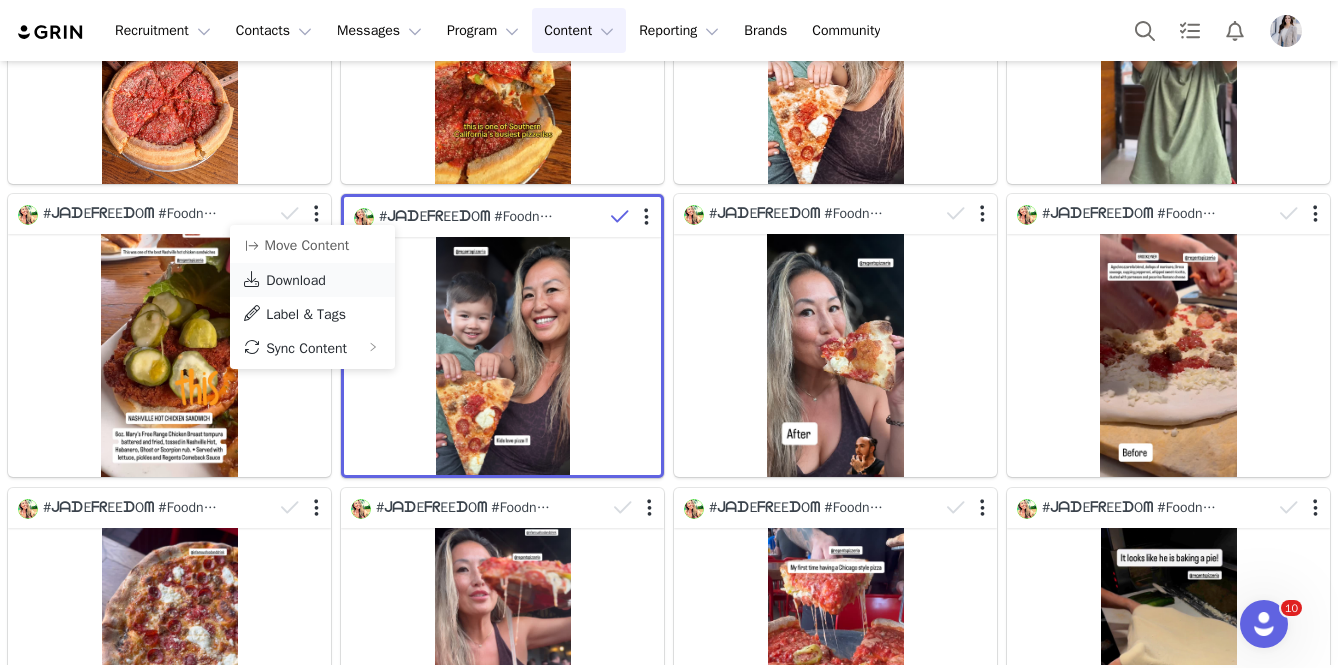 click on "Download" at bounding box center [296, 280] 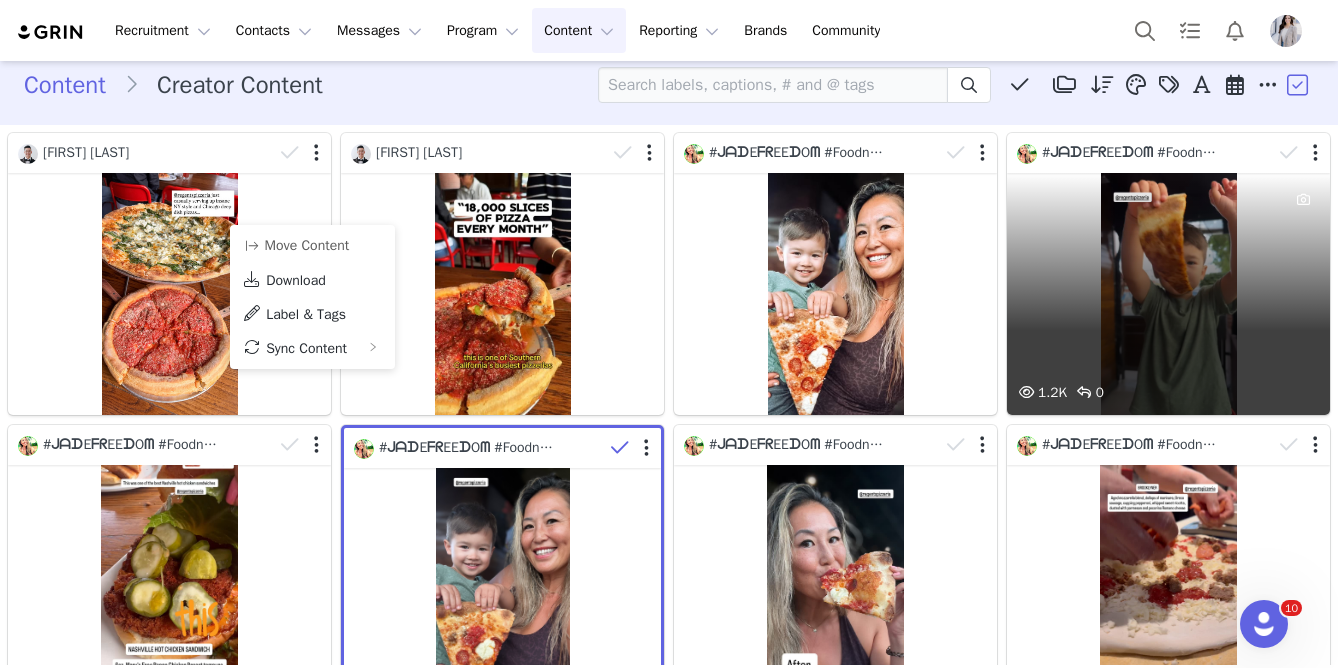 scroll, scrollTop: 12, scrollLeft: 0, axis: vertical 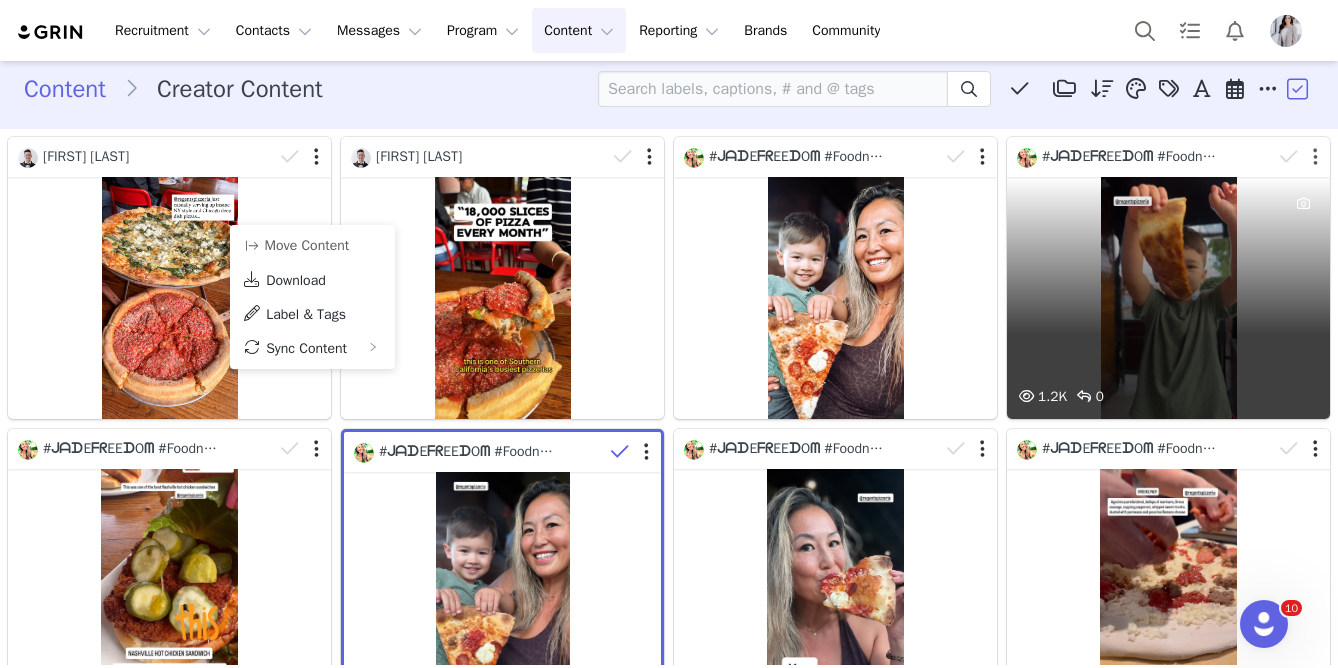 click at bounding box center (1315, 157) 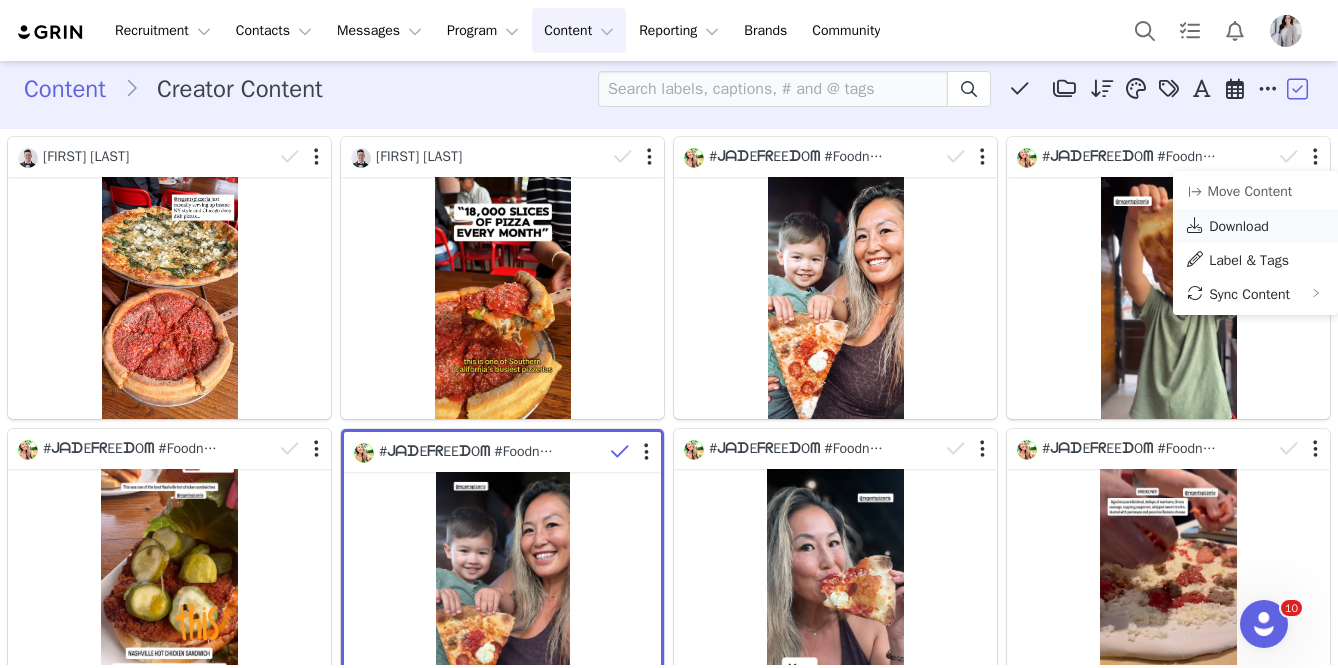 click at bounding box center [1195, 225] 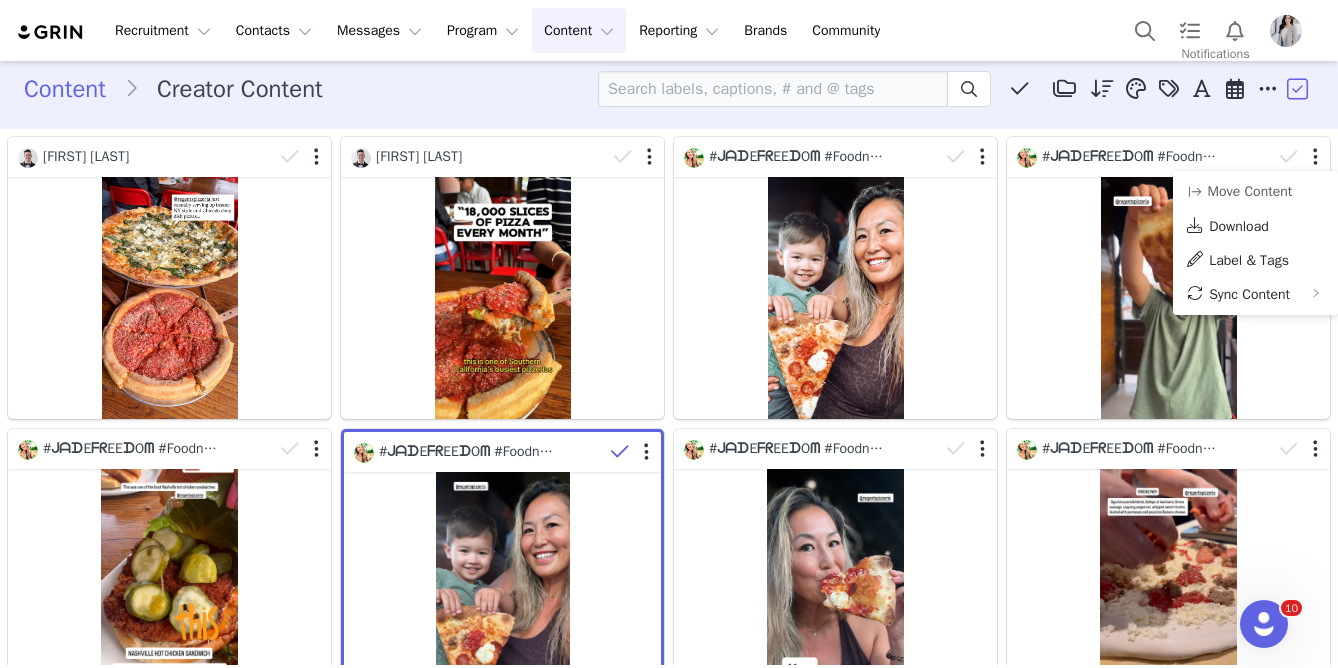click at bounding box center (1286, 31) 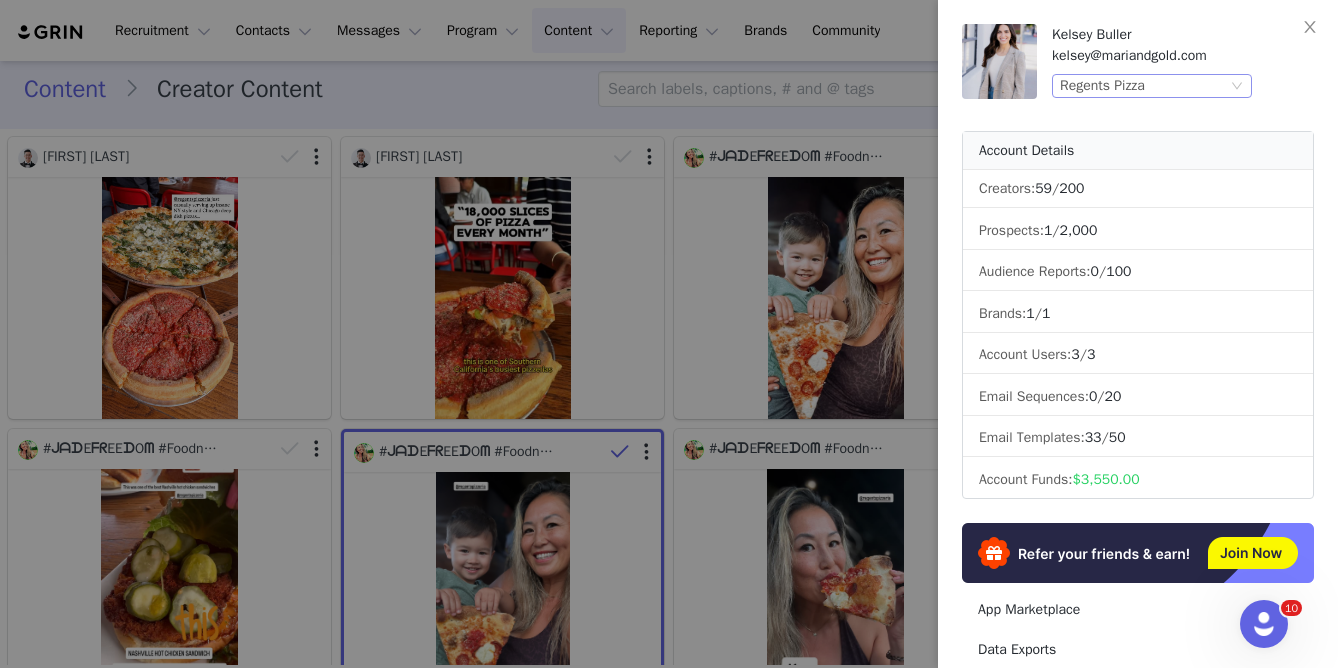 click on "Regents Pizza" at bounding box center [1102, 86] 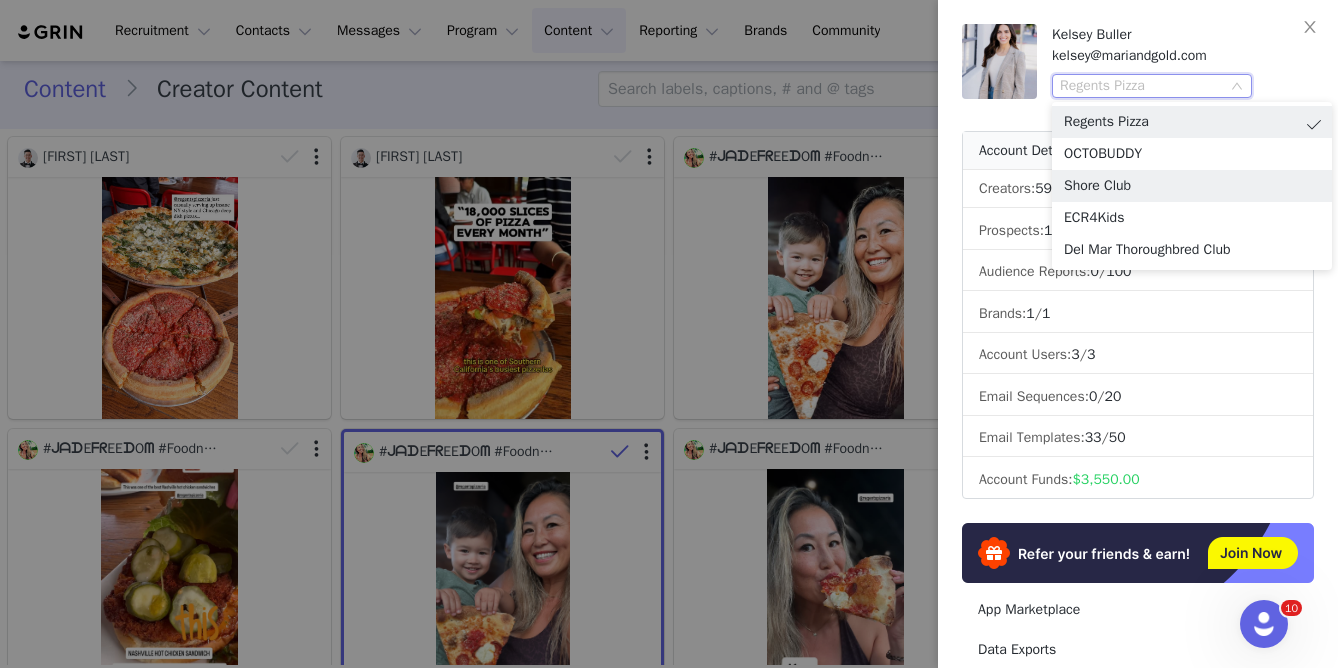click on "Shore Club" at bounding box center [1192, 186] 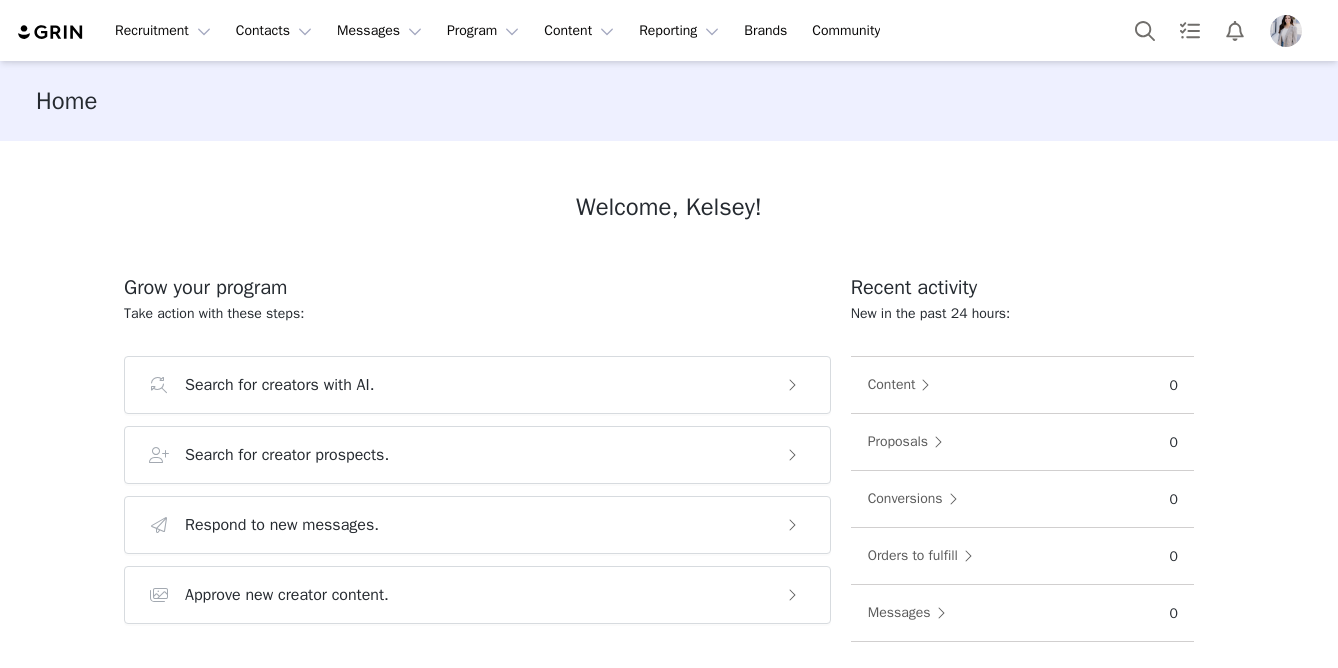 scroll, scrollTop: 0, scrollLeft: 0, axis: both 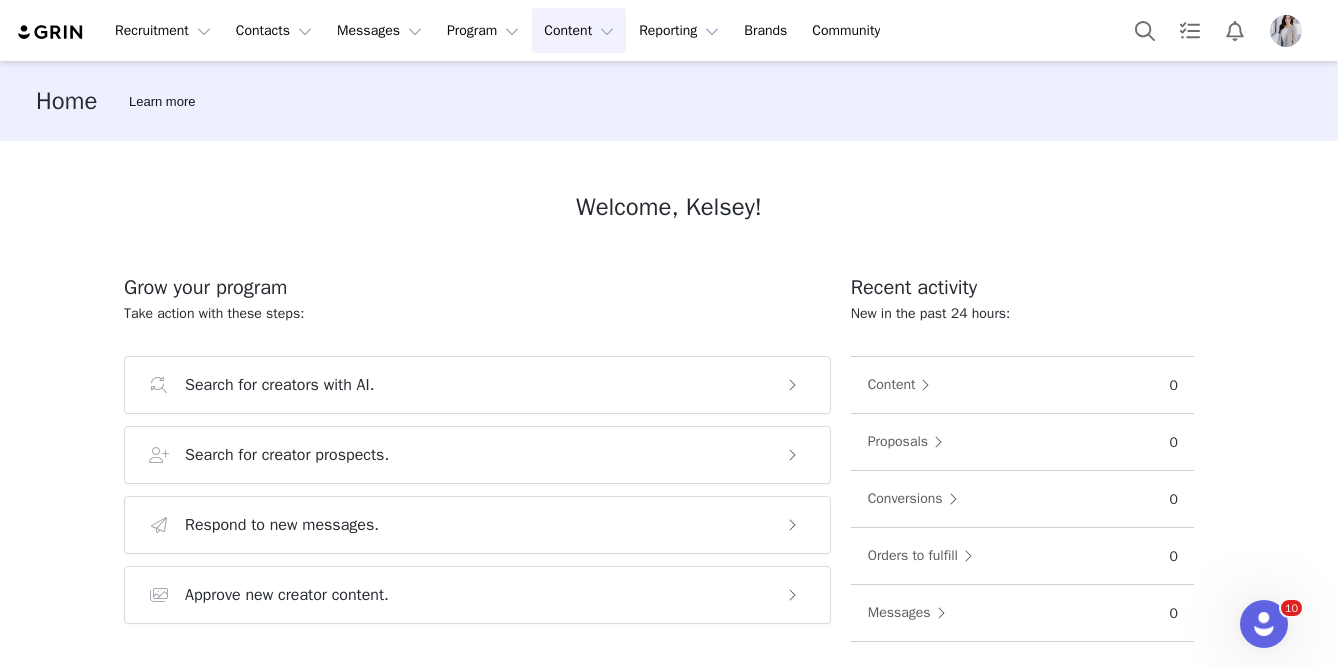 click on "Content Content" at bounding box center (579, 30) 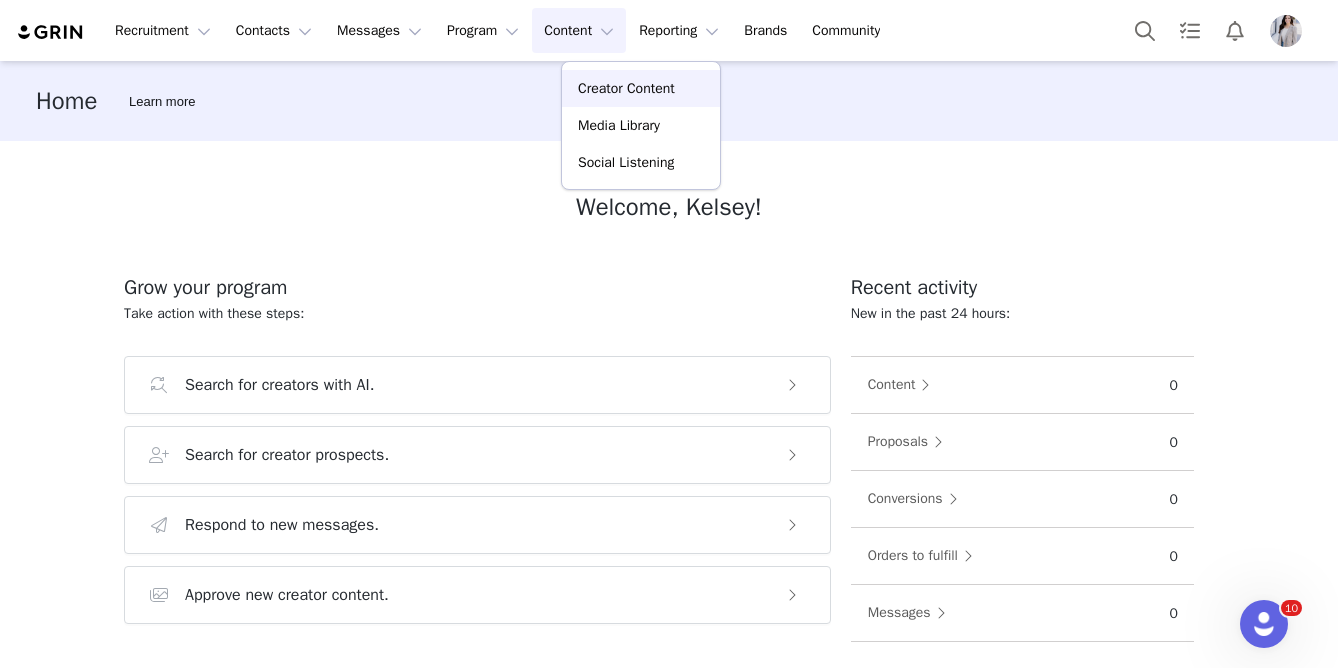 click on "Creator Content" at bounding box center (626, 88) 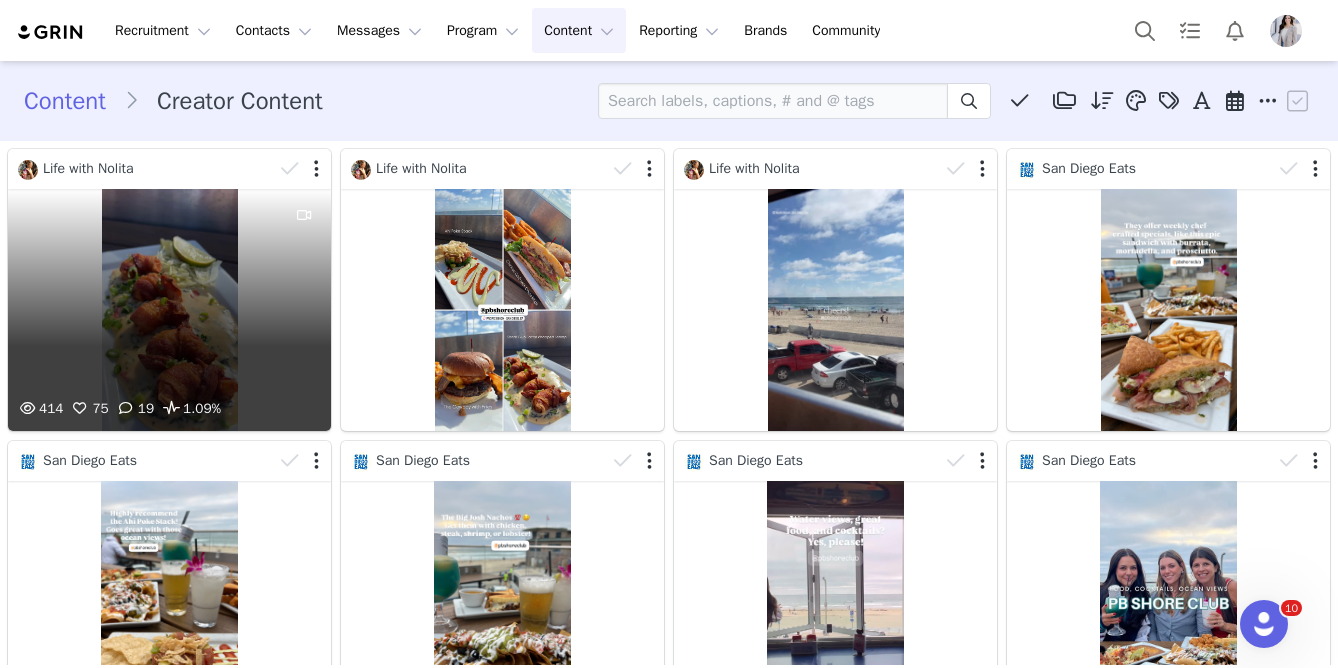 click on "414  75  19  1.09%" at bounding box center (169, 310) 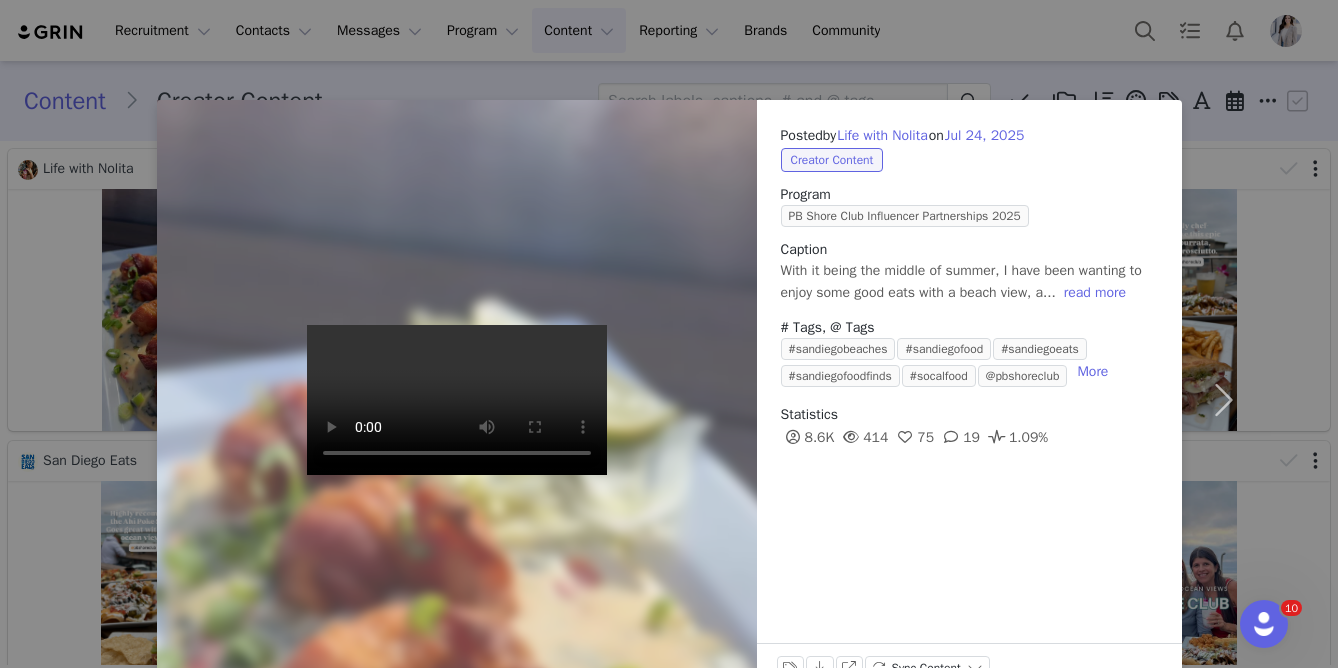 click on "Posted  by  Life with Nolita  on  Jul 24, 2025  Creator Content  Program PB Shore Club Influencer Partnerships 2025 Caption With it being the middle of summer, I have been wanting to enjoy some good eats with a beach view, a... read more # Tags, @ Tags  #sandiegobeaches   #sandiegofood   #sandiegoeats   #sandiegofoodfinds   #socalfood   @pbshoreclub  More     Statistics 8.6K  414  75  19  1.09%  Labels & Tags Download View on Instagram Sync Content" at bounding box center [669, 334] 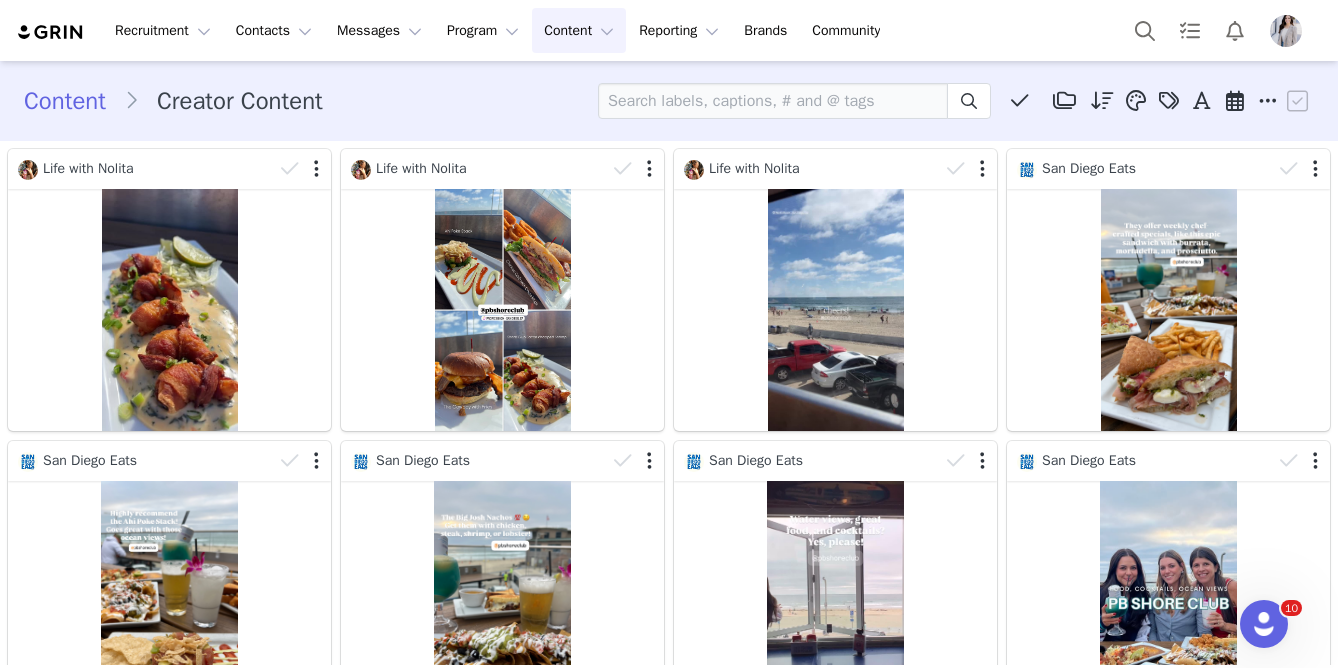 click at bounding box center (1286, 31) 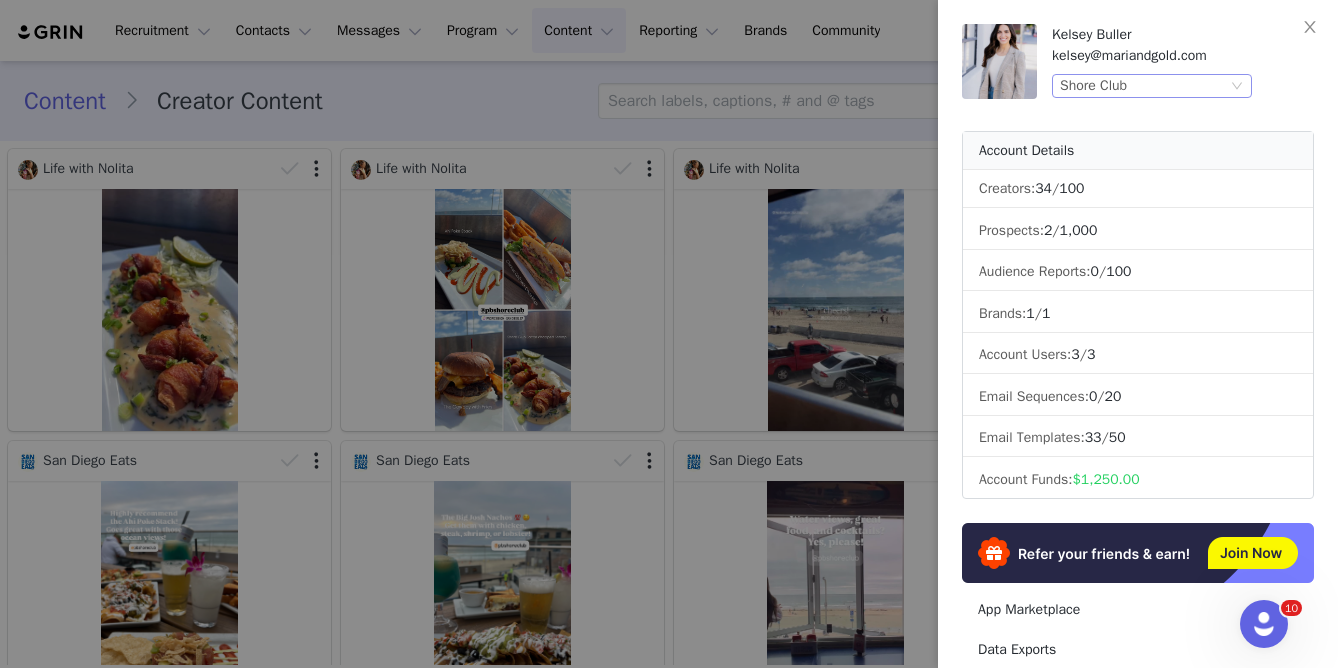 click on "Shore Club" at bounding box center (1093, 86) 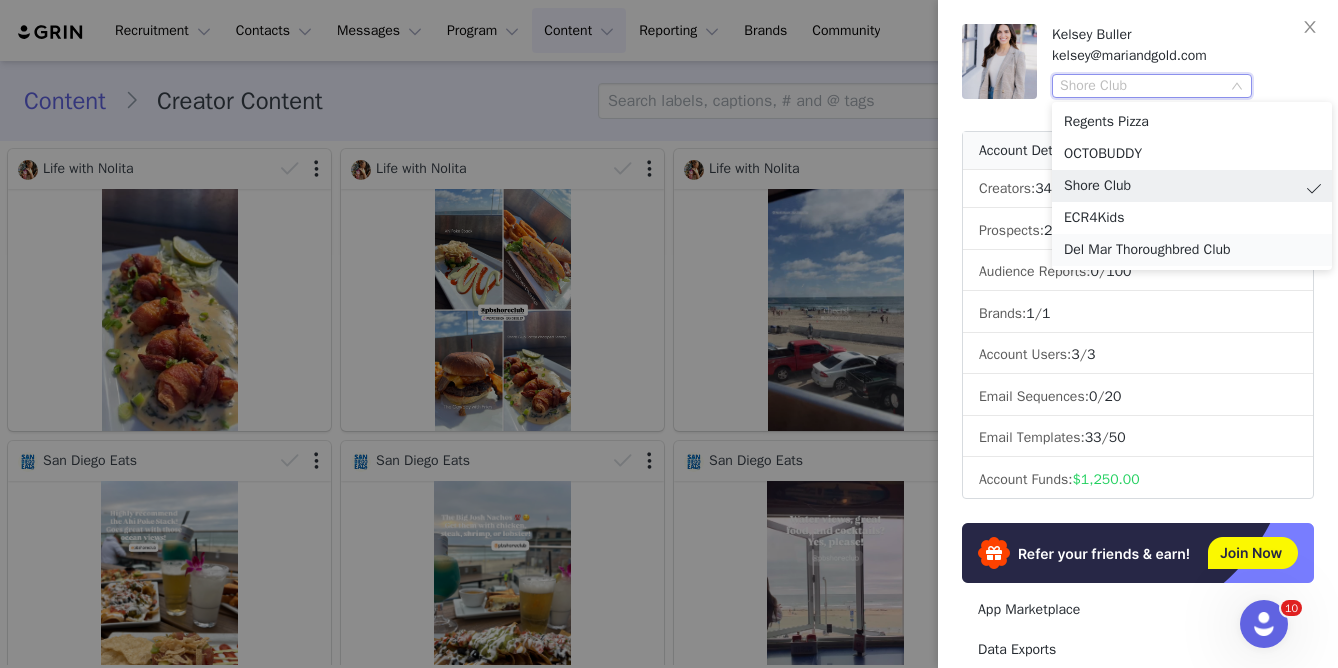click on "Del Mar Thoroughbred Club" at bounding box center [1192, 250] 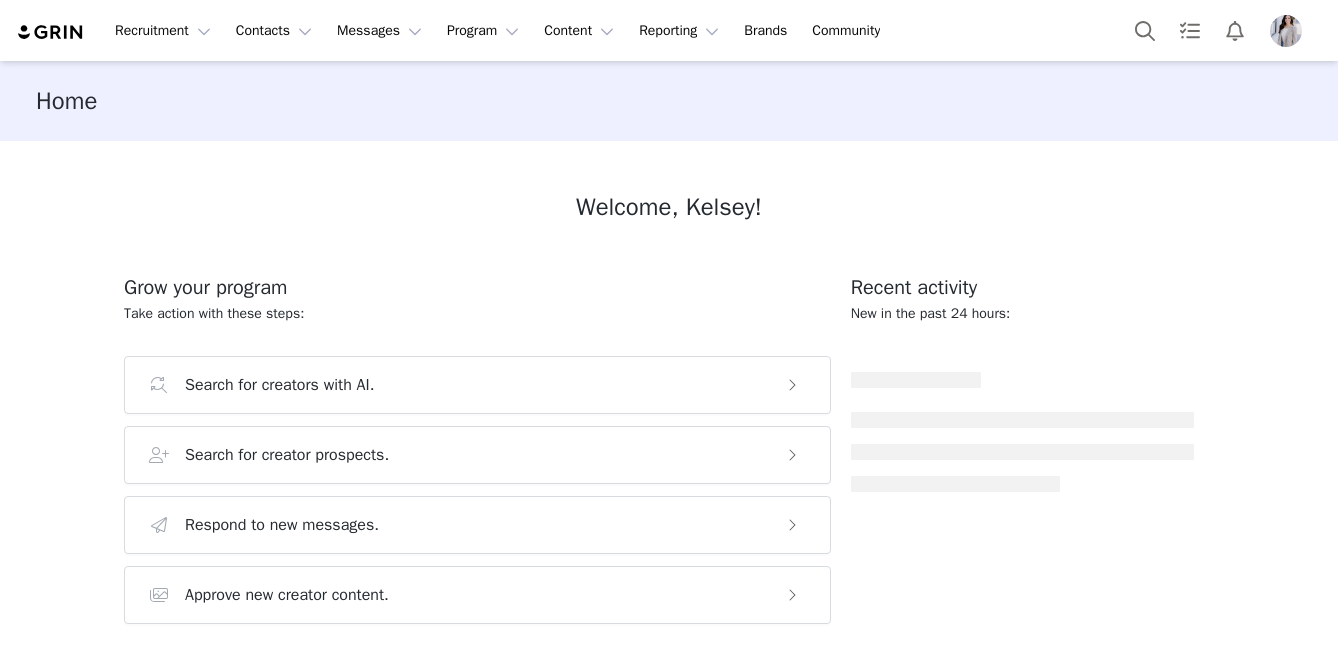 scroll, scrollTop: 0, scrollLeft: 0, axis: both 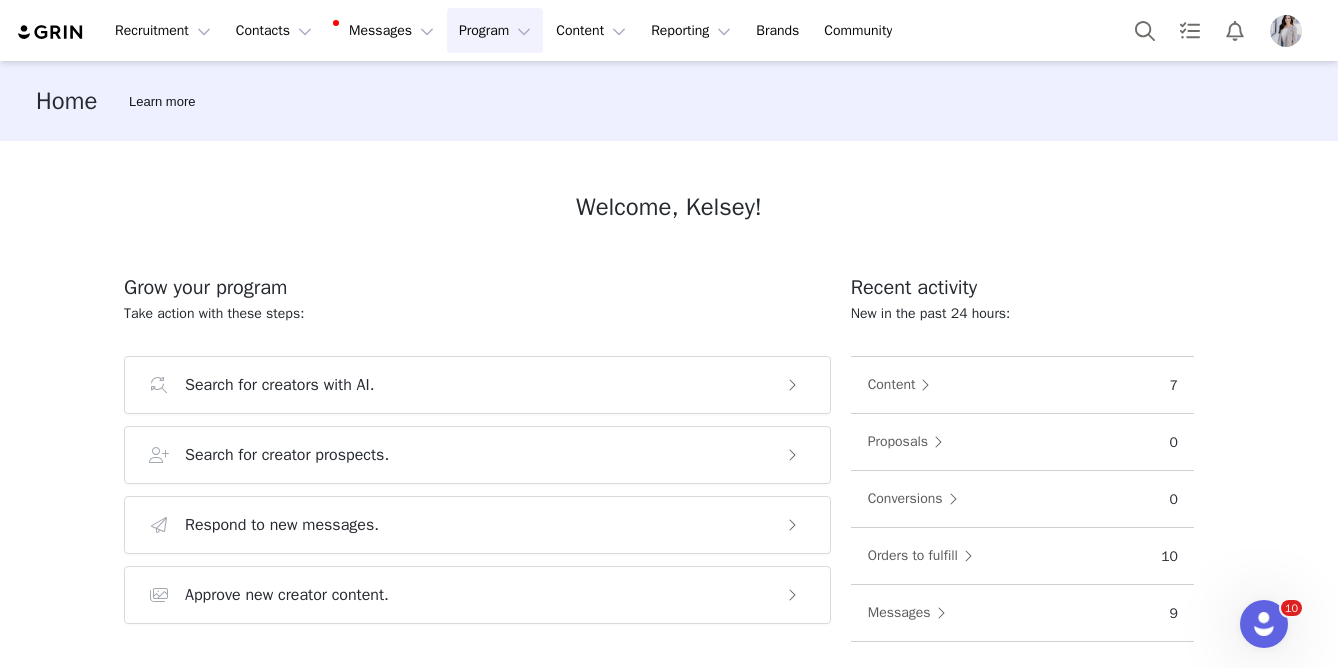 click on "Program Program" at bounding box center [495, 30] 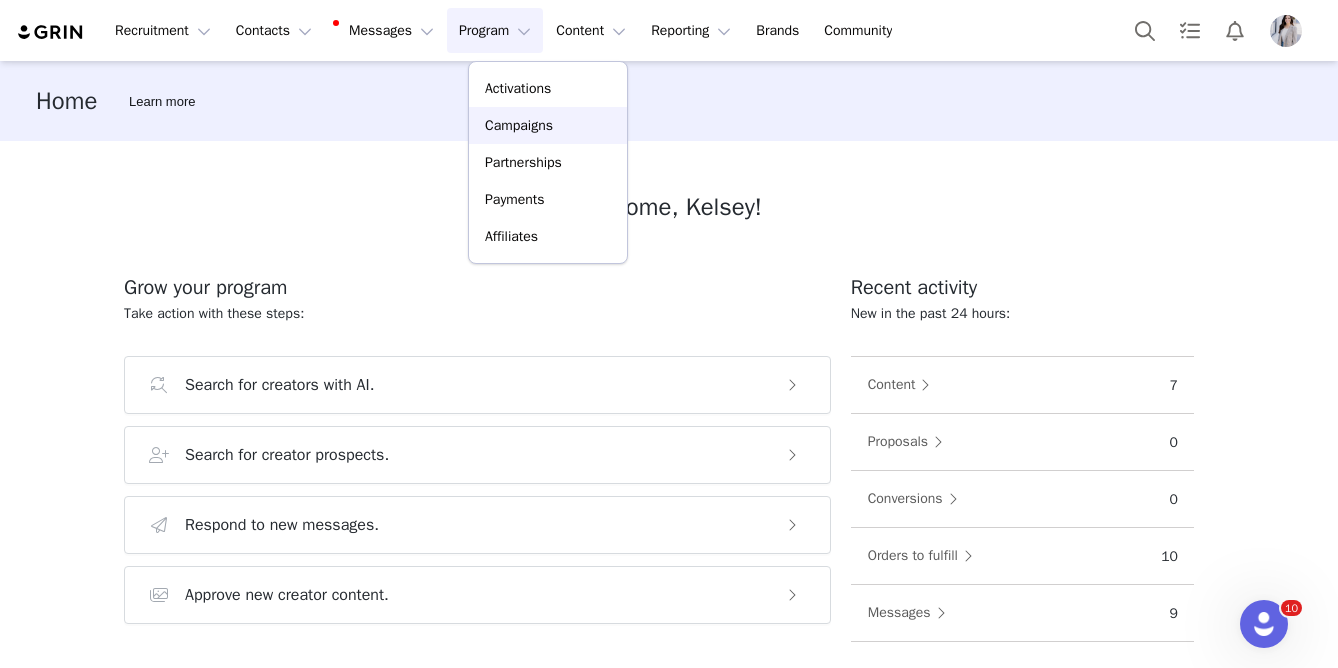 click on "Campaigns" at bounding box center [548, 125] 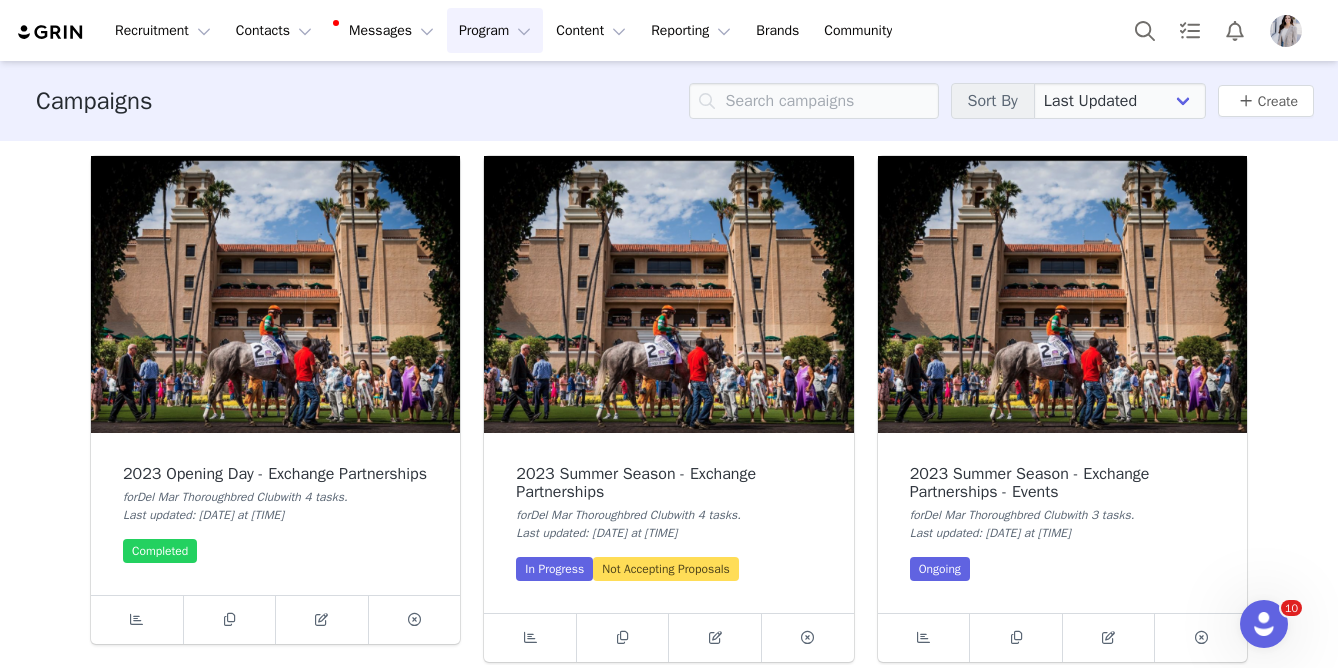 click on "Program Program" at bounding box center (495, 30) 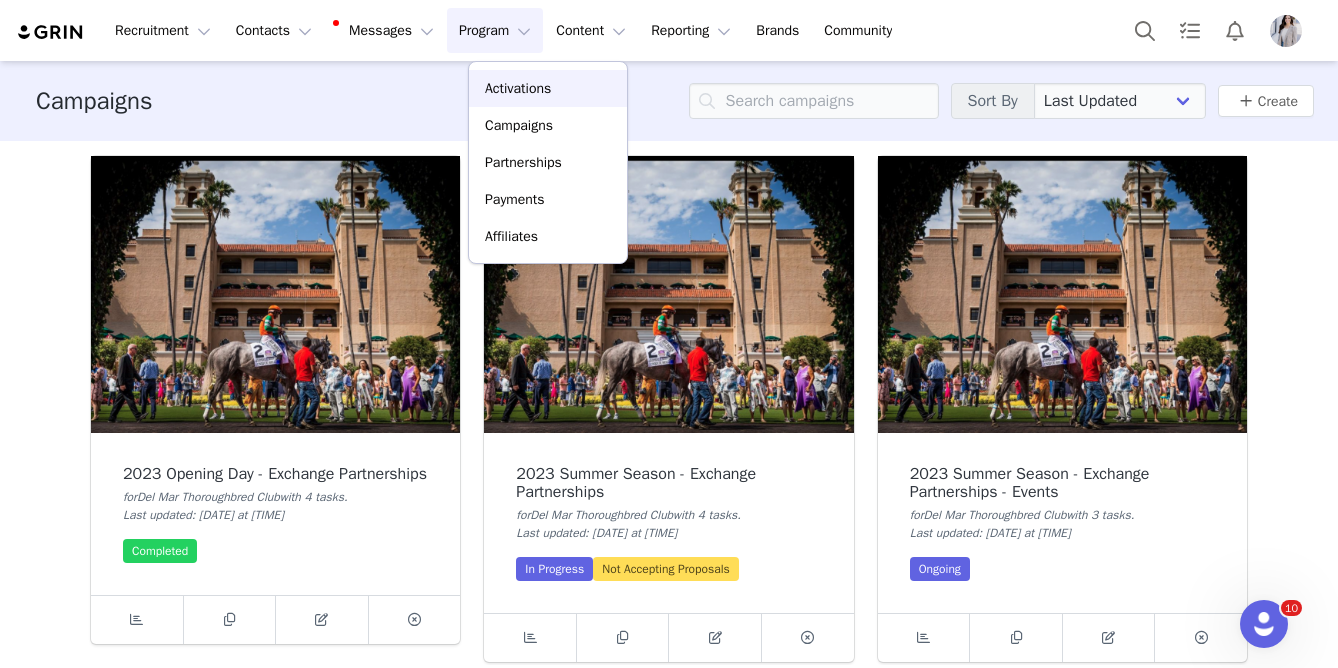 click on "Activations" at bounding box center [518, 88] 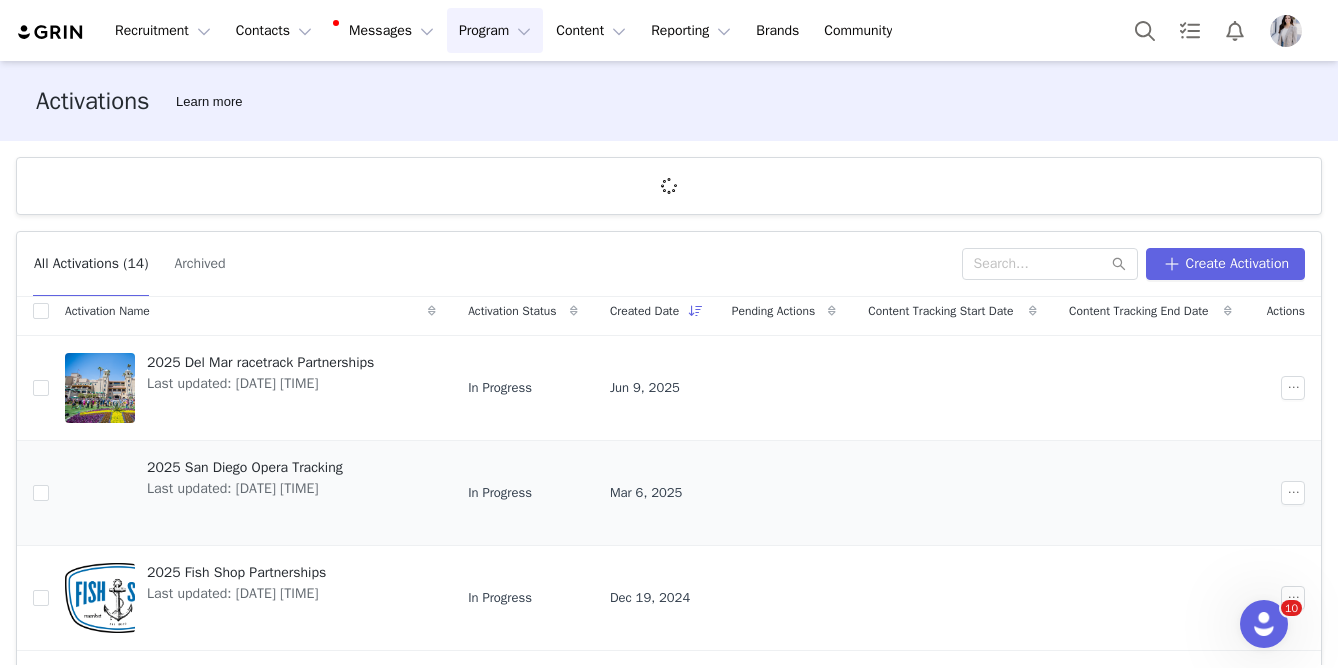 scroll, scrollTop: 22, scrollLeft: 0, axis: vertical 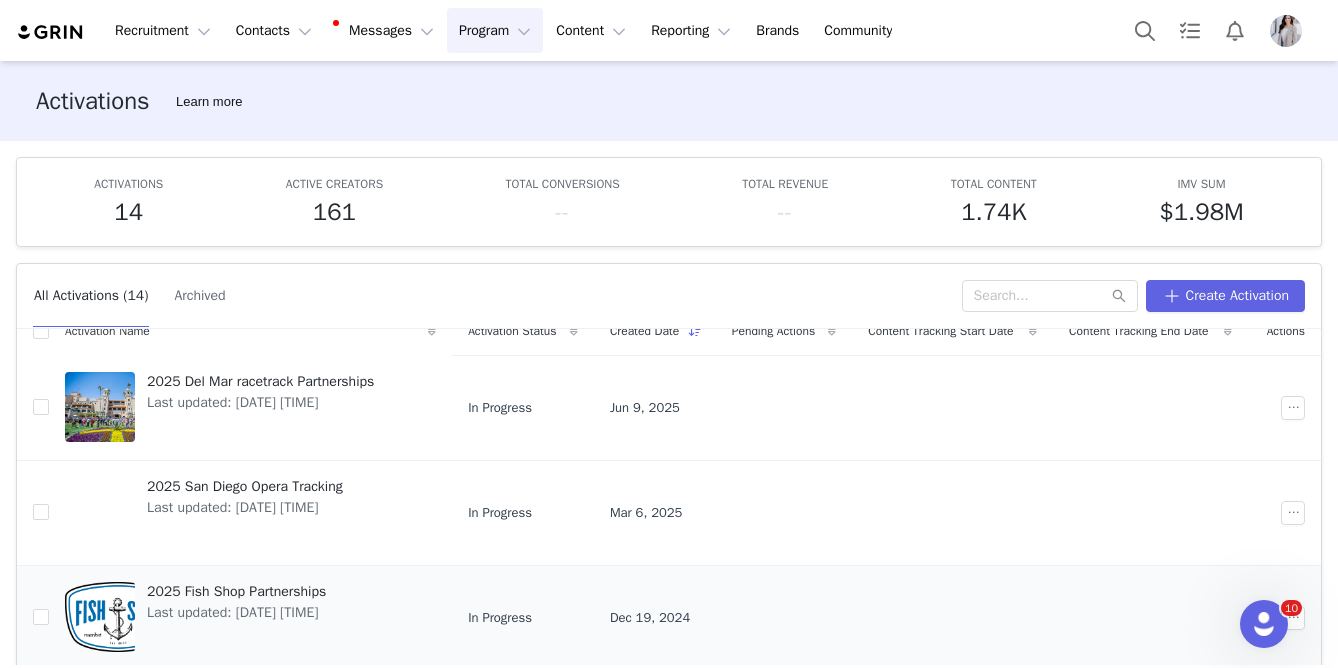 click on "2025 Fish Shop Partnerships" at bounding box center (236, 592) 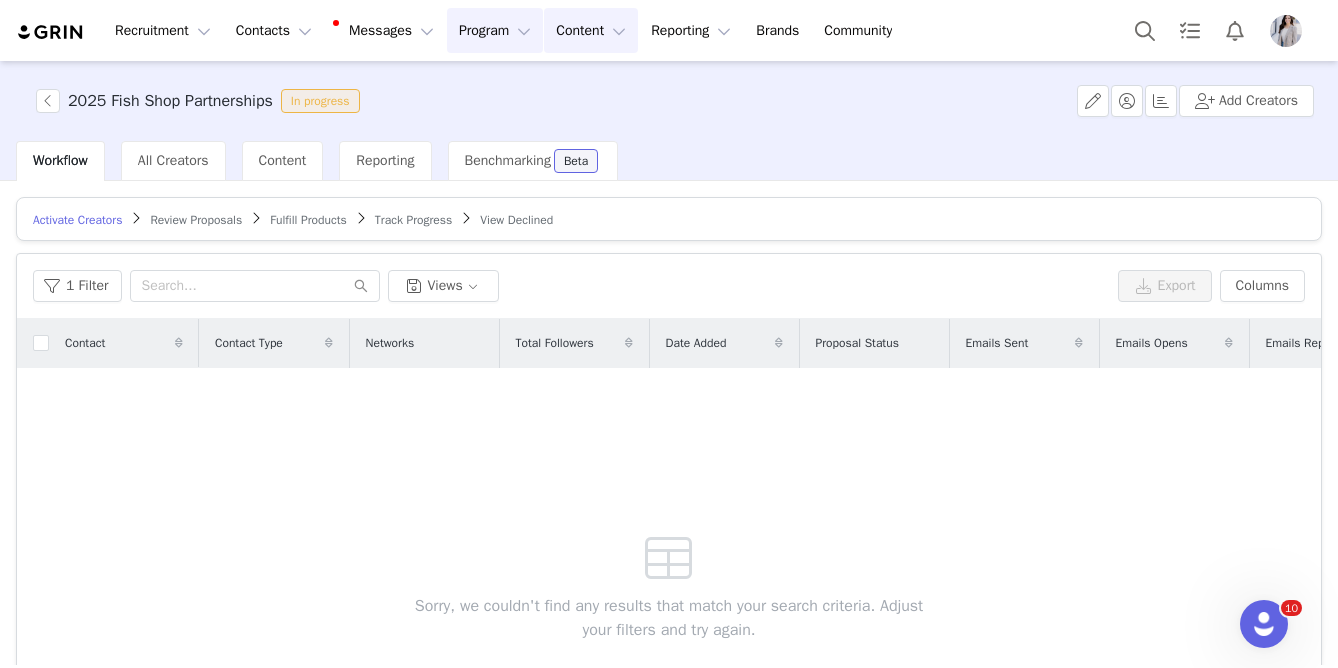 click on "Content Content" at bounding box center [591, 30] 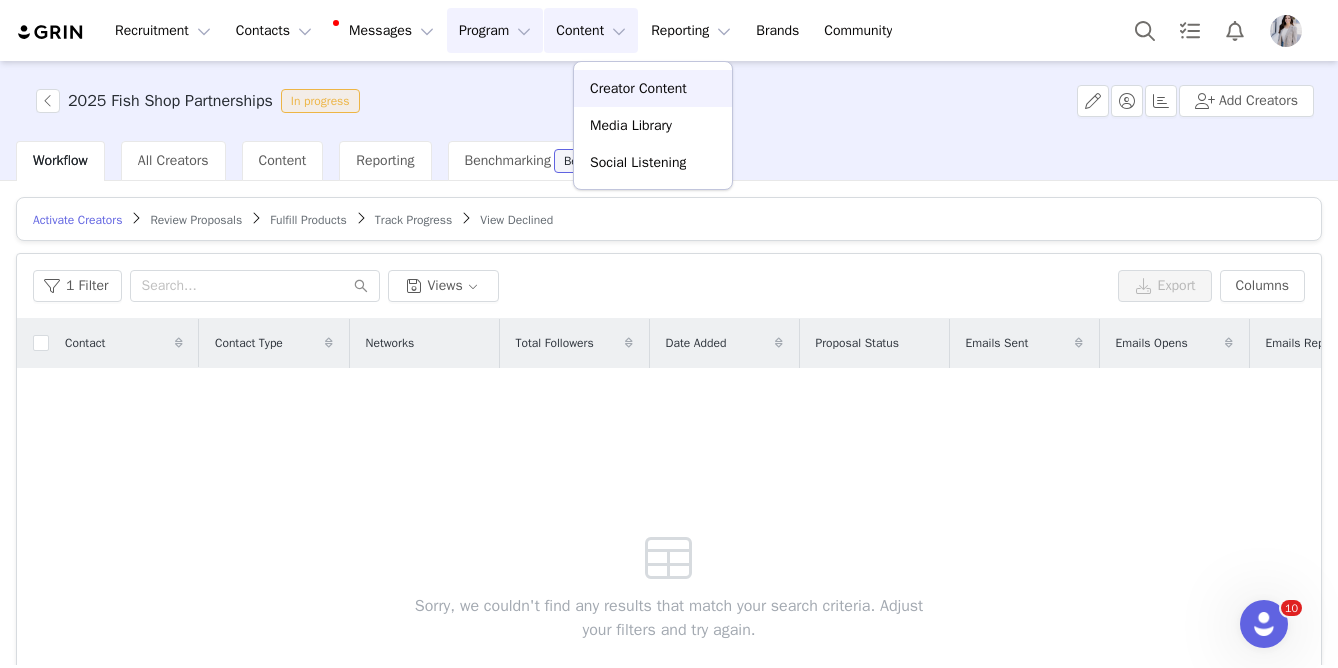 click on "Creator Content" at bounding box center [638, 88] 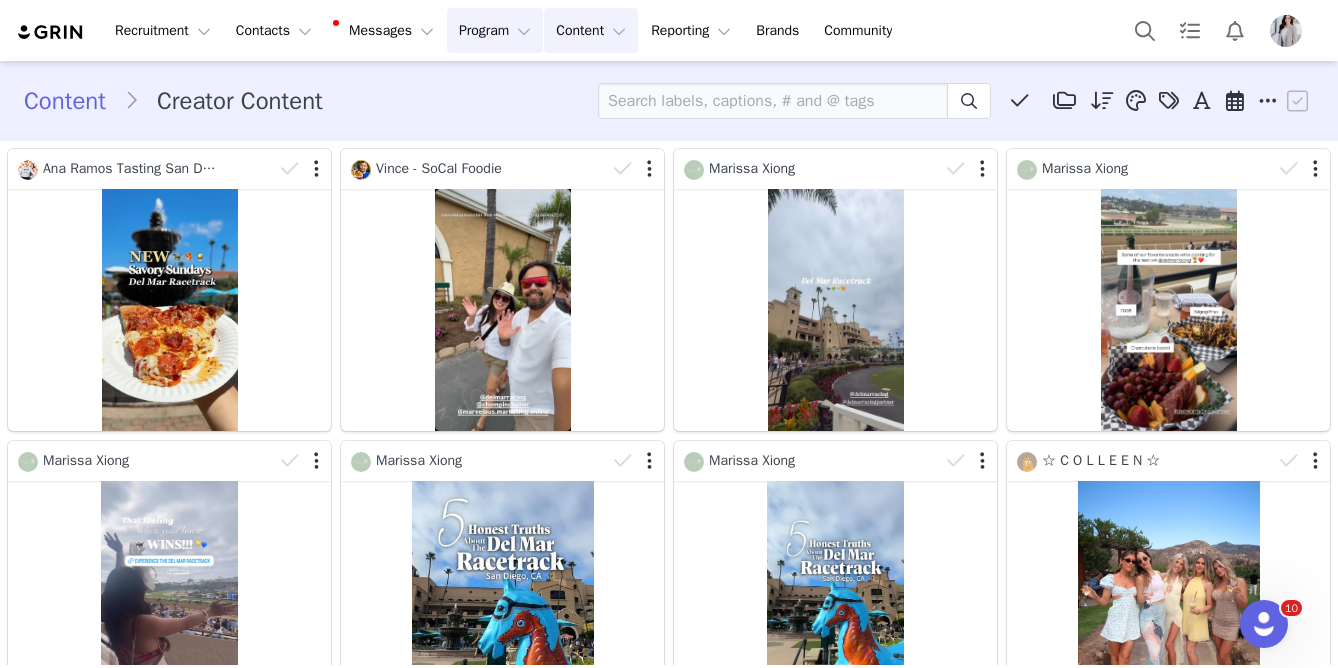 click on "Program Program" at bounding box center [495, 30] 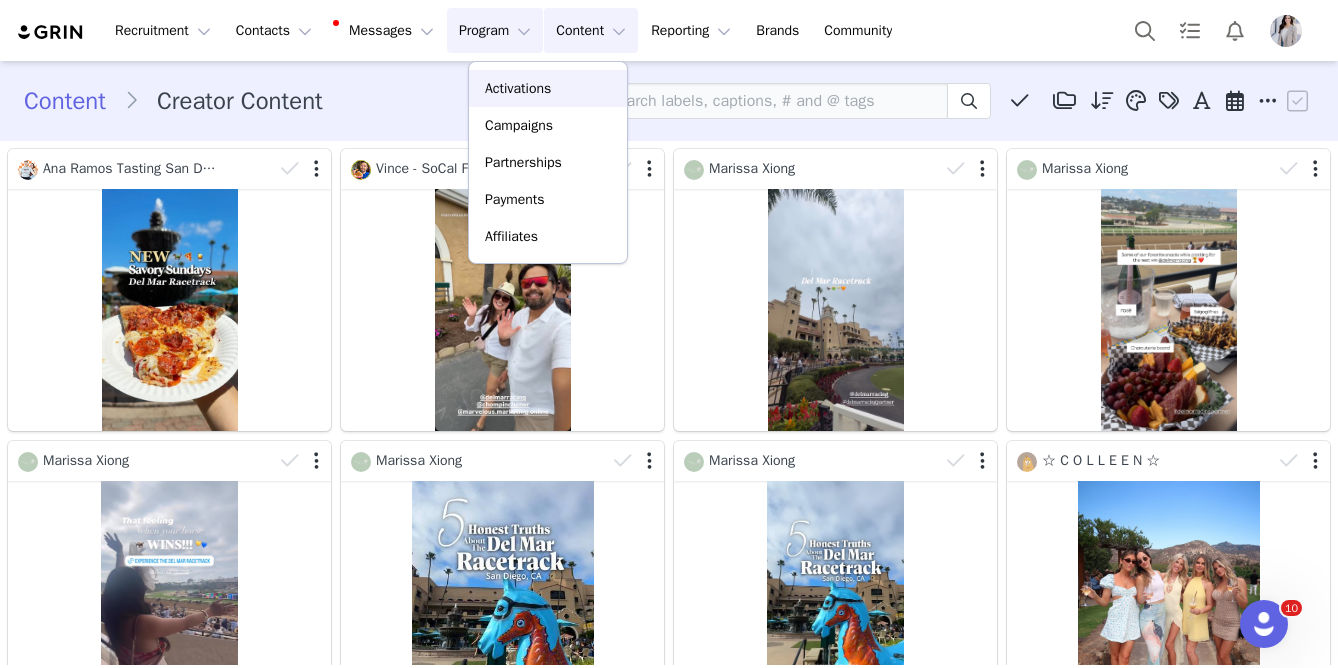 click on "Activations" at bounding box center (518, 88) 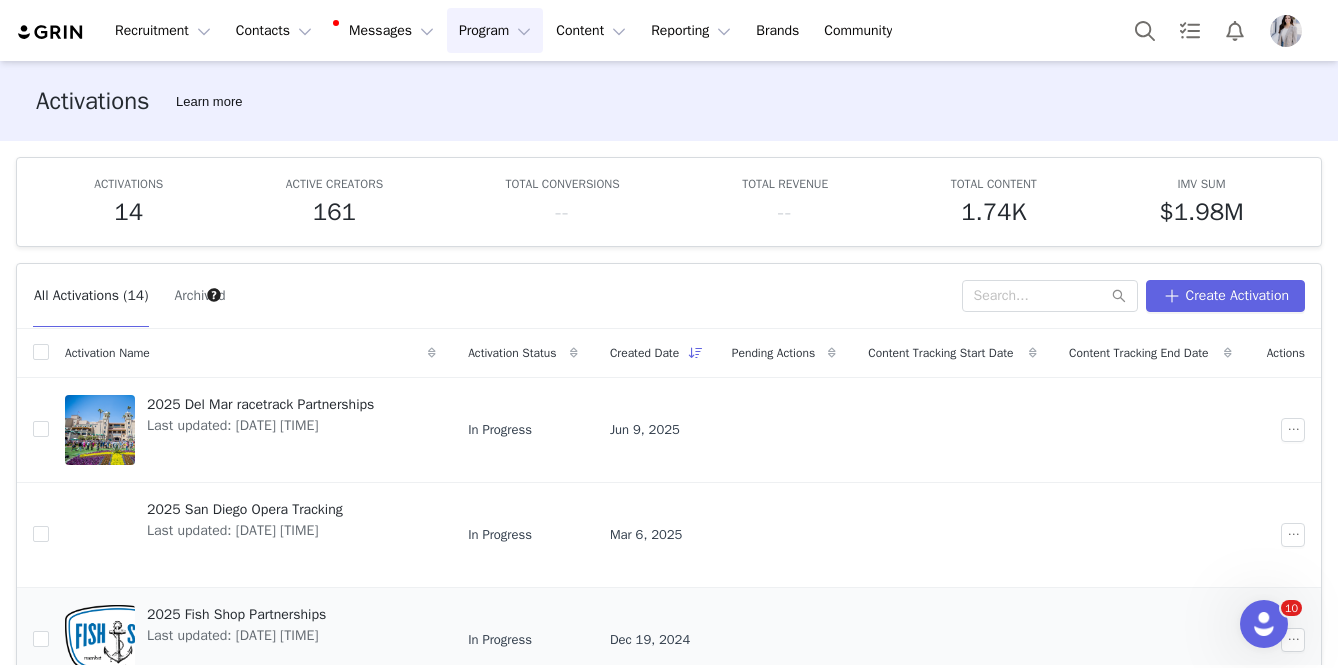click on "2025 Fish Shop Partnerships" at bounding box center (236, 614) 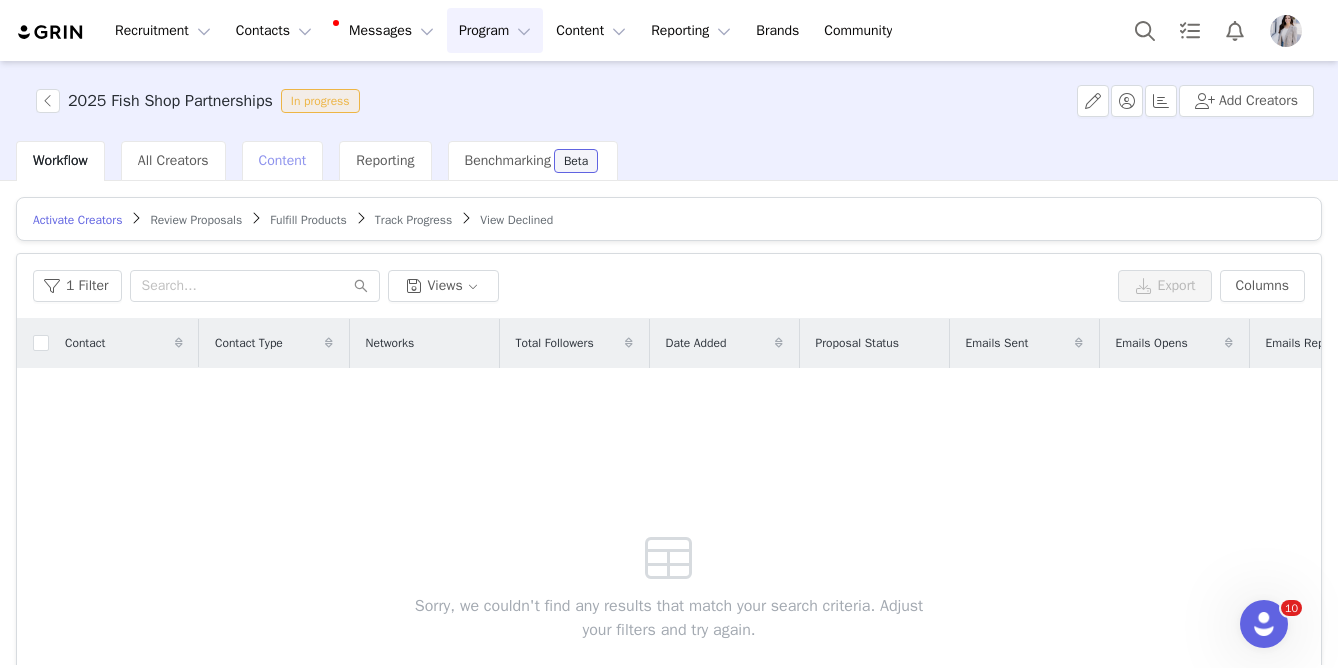 click on "Content" at bounding box center (283, 161) 